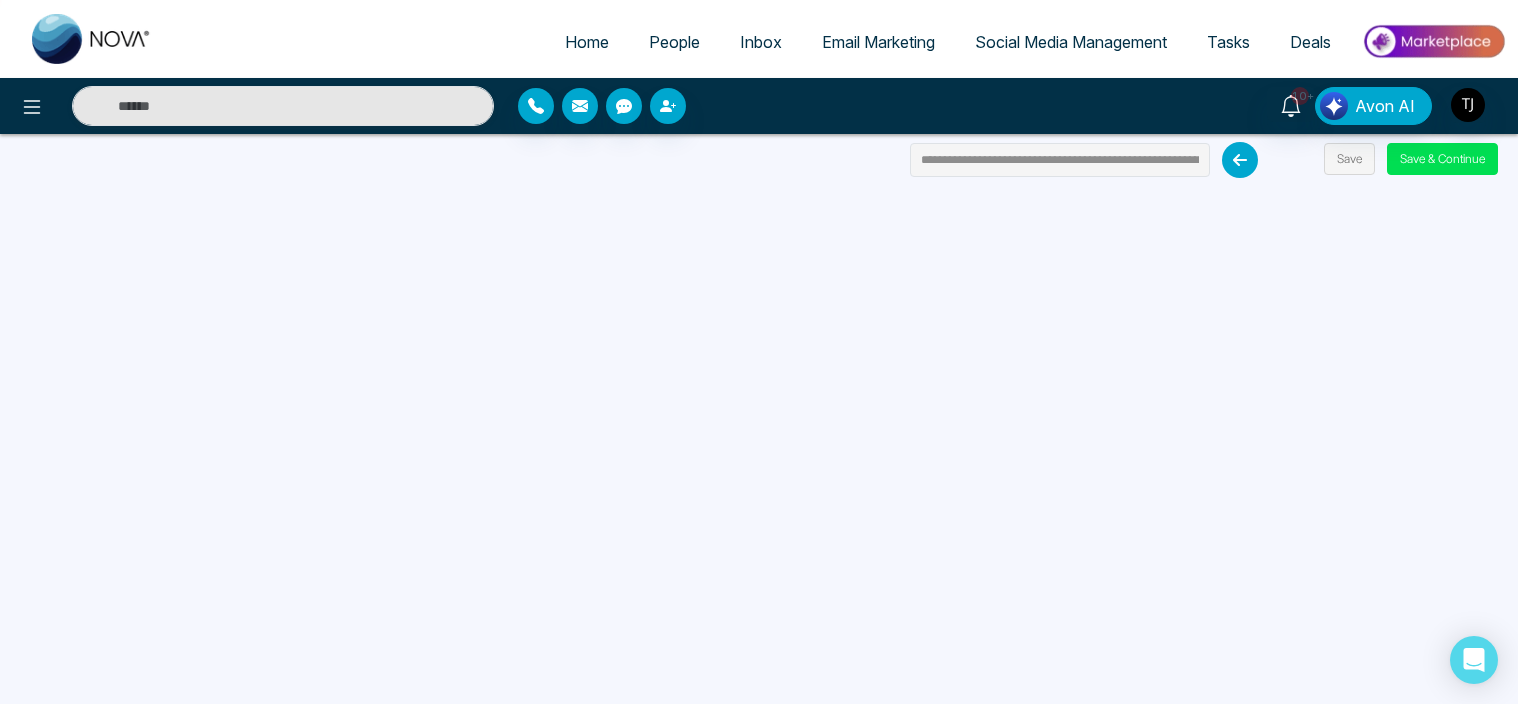 scroll, scrollTop: 0, scrollLeft: 0, axis: both 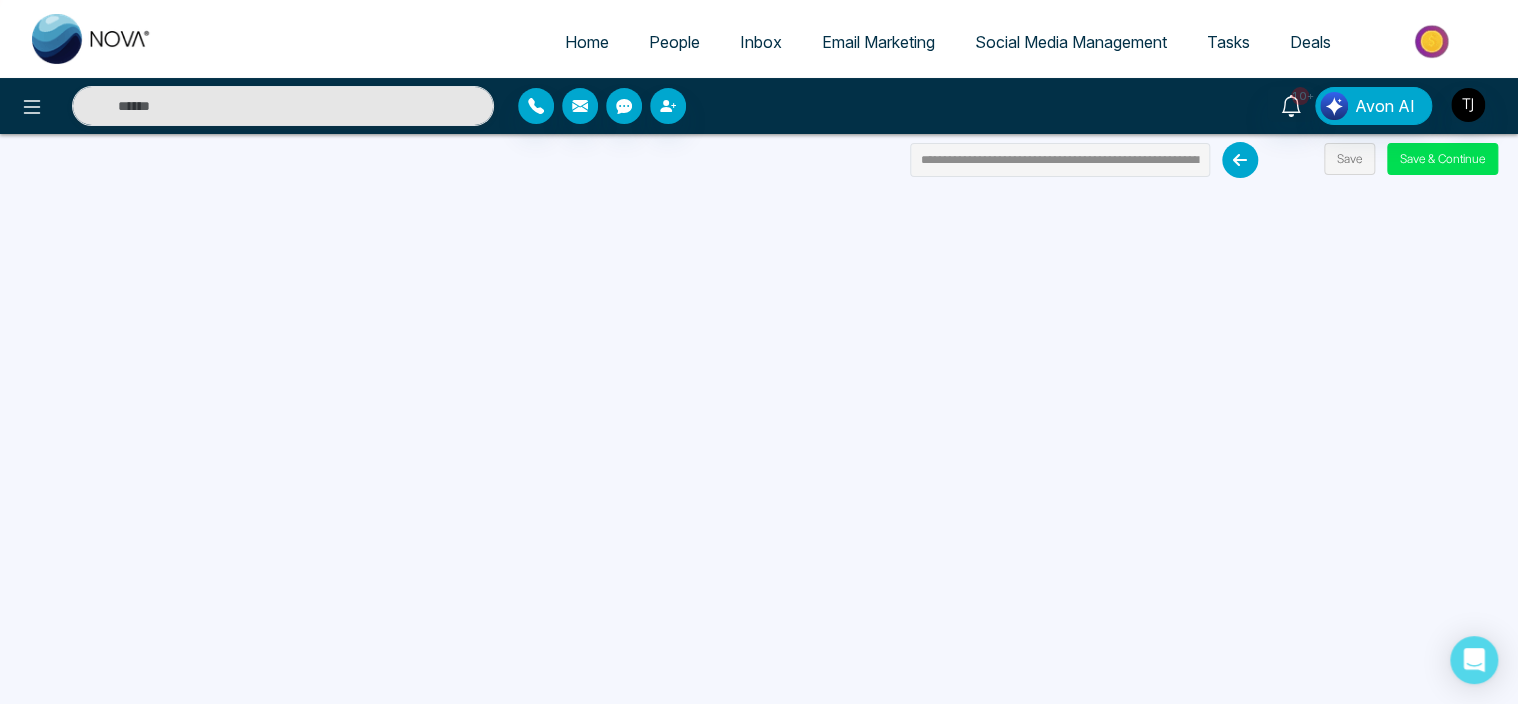 click on "Email Marketing" at bounding box center (878, 42) 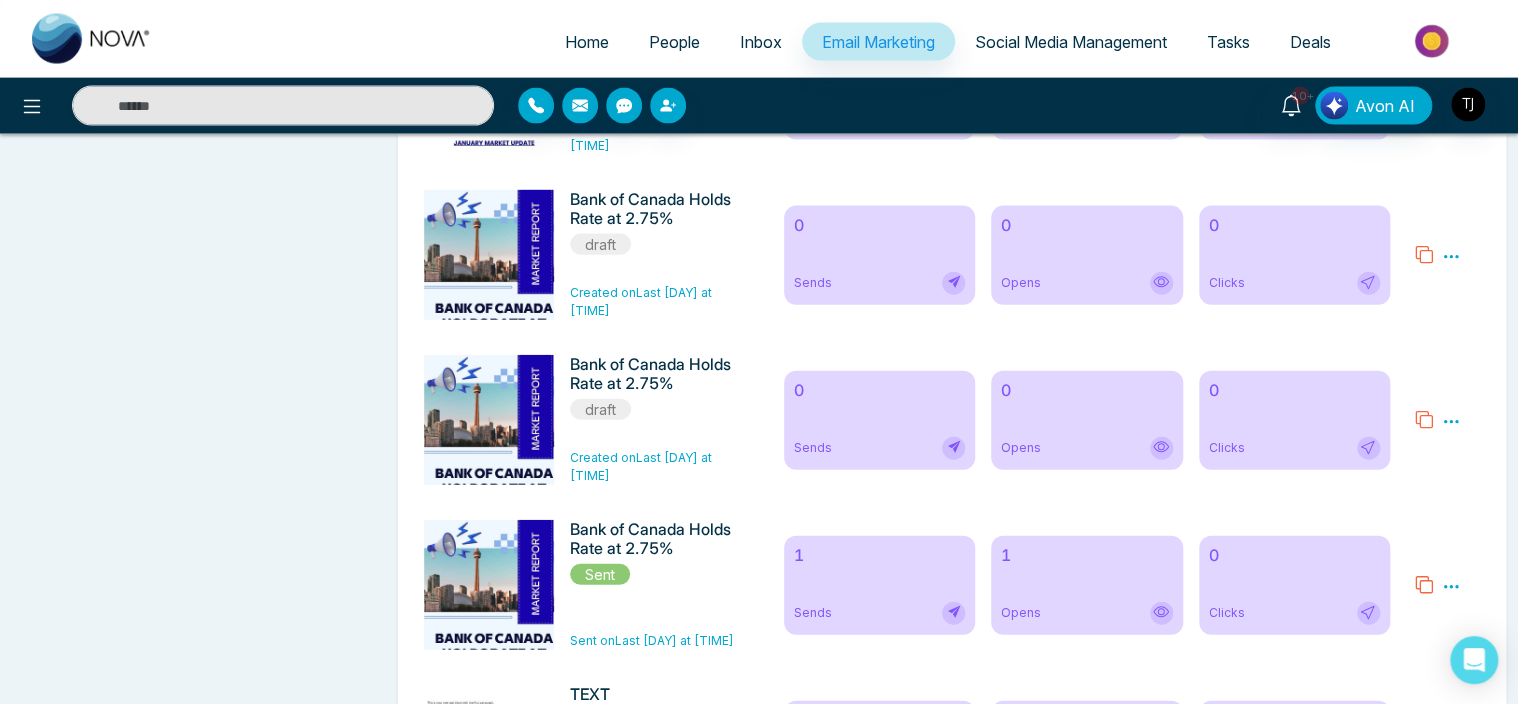 scroll, scrollTop: 2146, scrollLeft: 0, axis: vertical 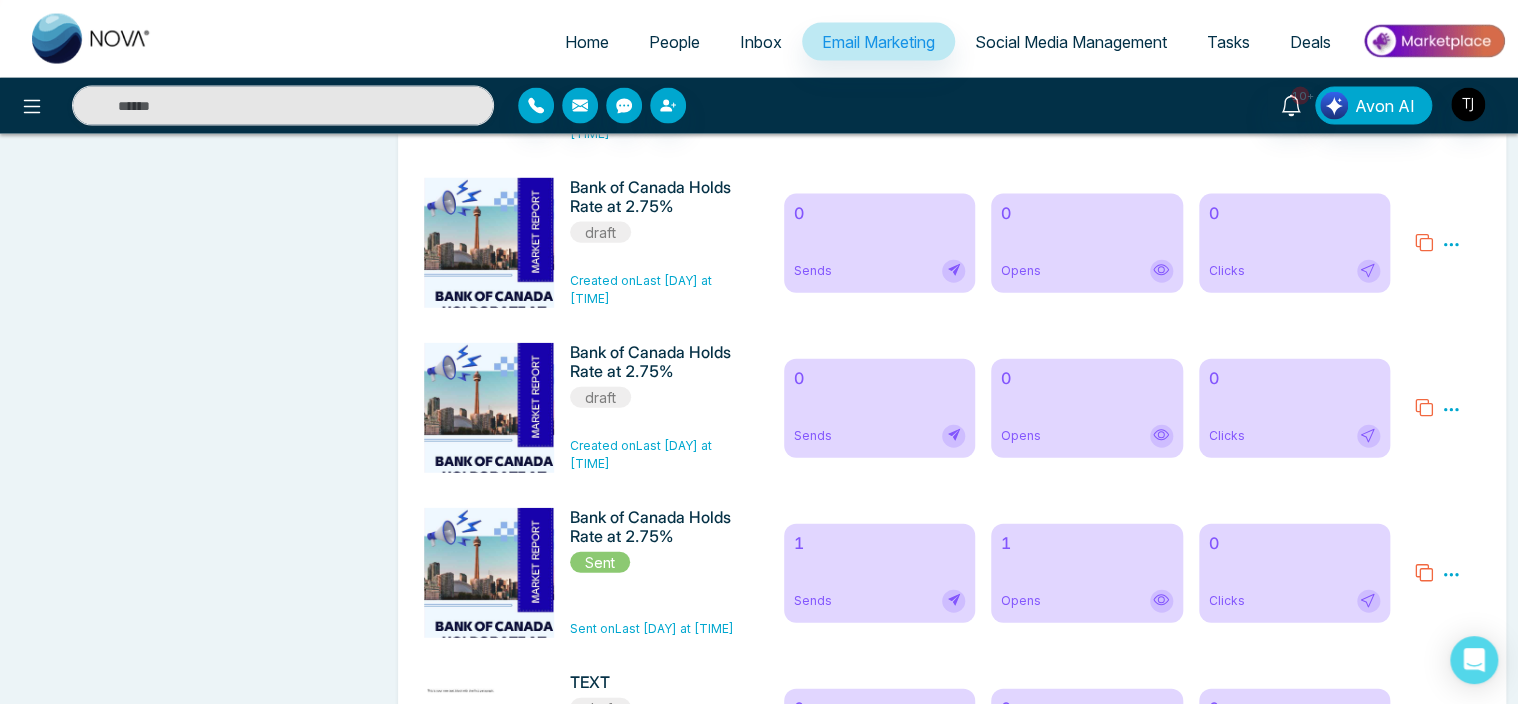 click 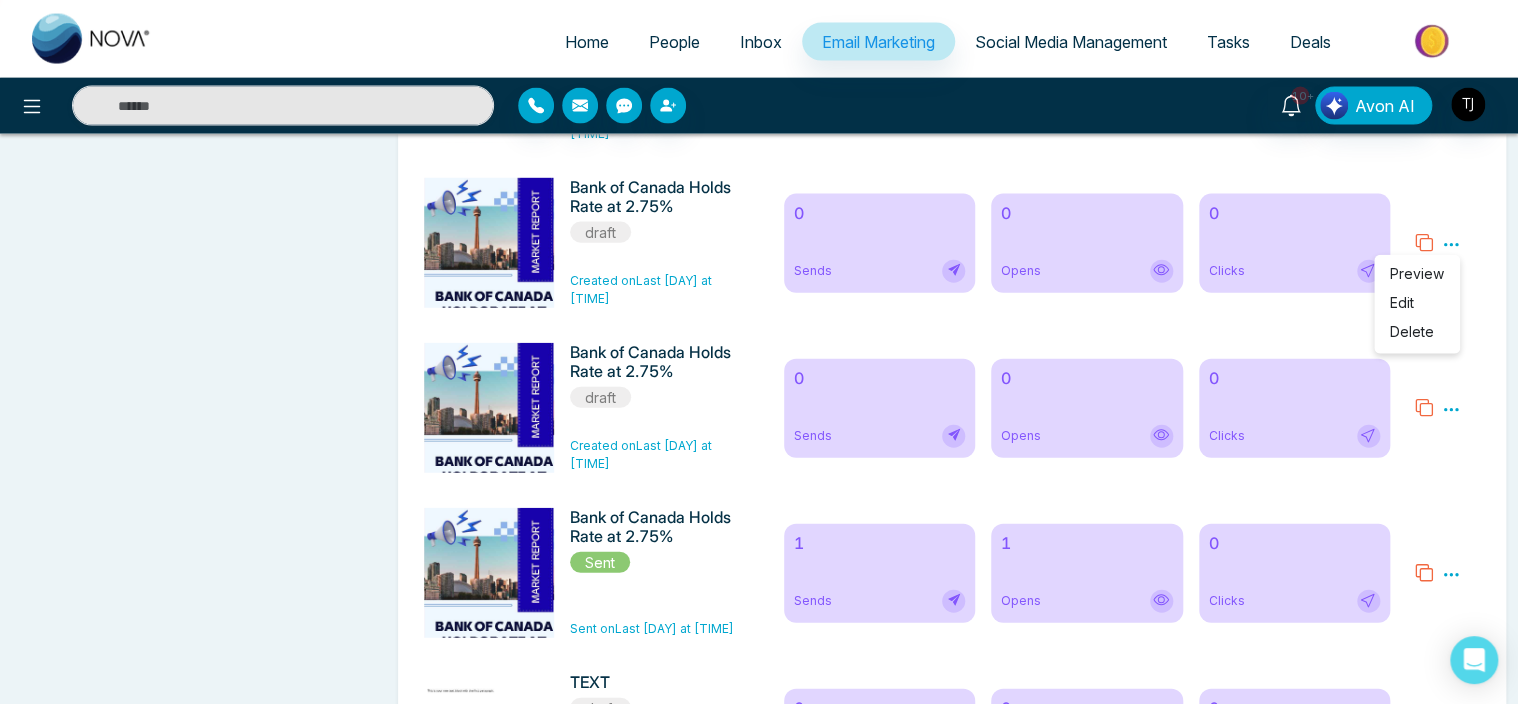 click 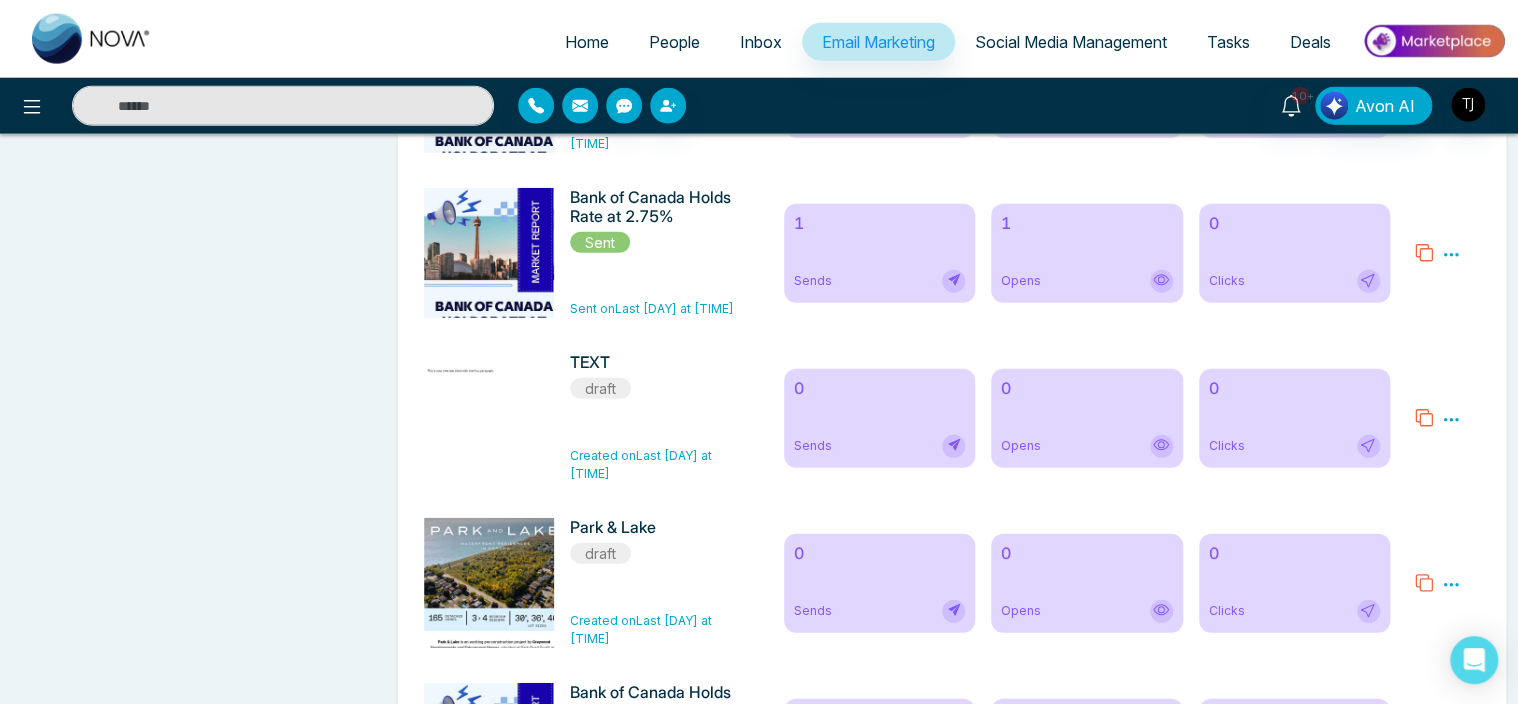 scroll, scrollTop: 2507, scrollLeft: 0, axis: vertical 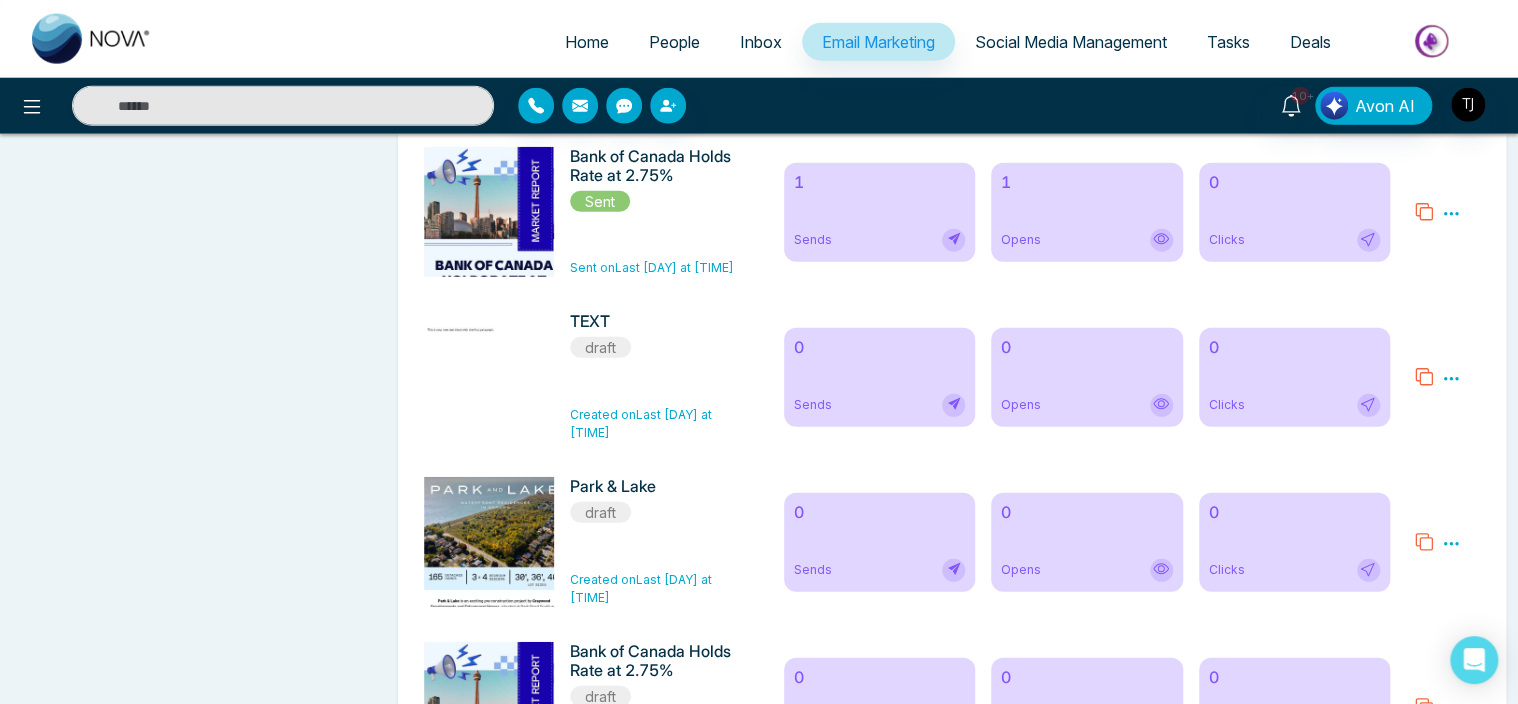 click 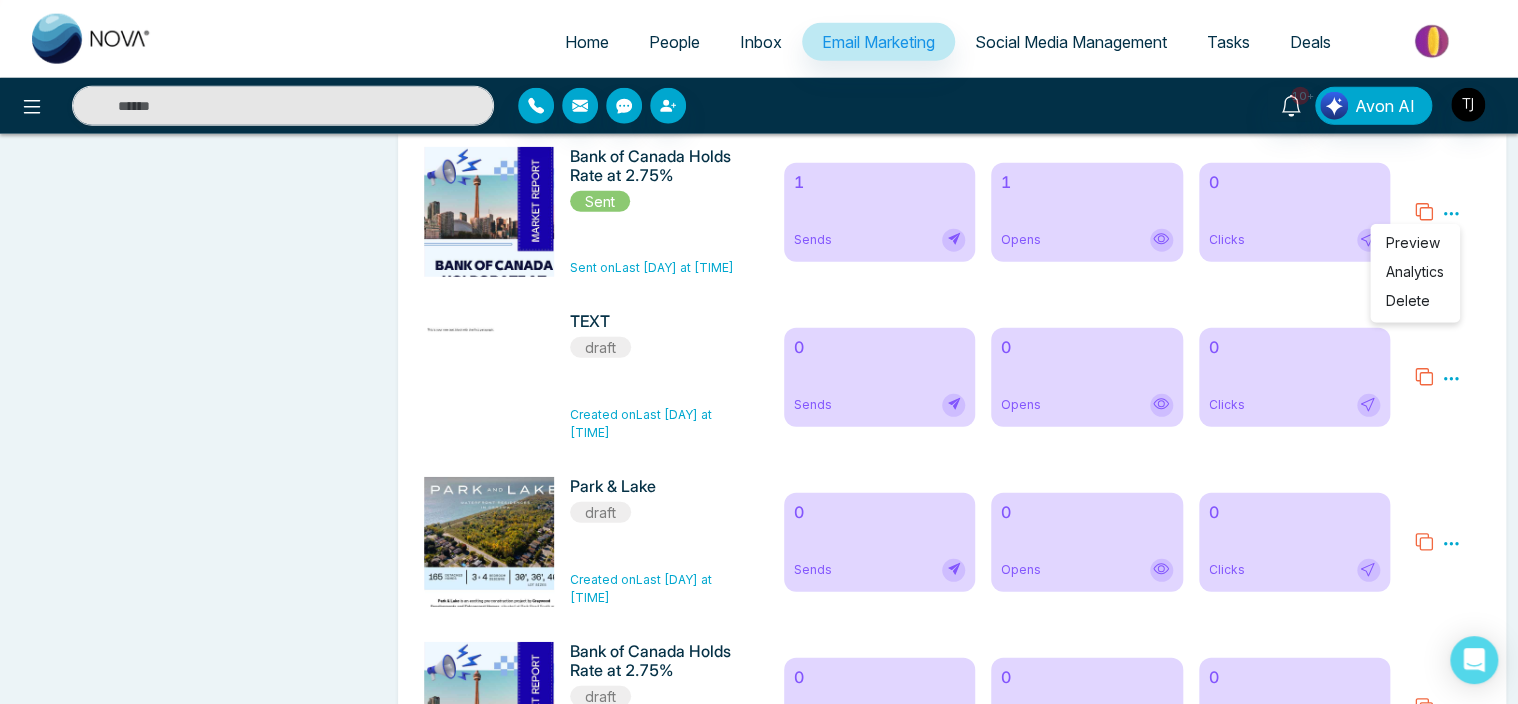 click on "Analytics" at bounding box center [1415, 271] 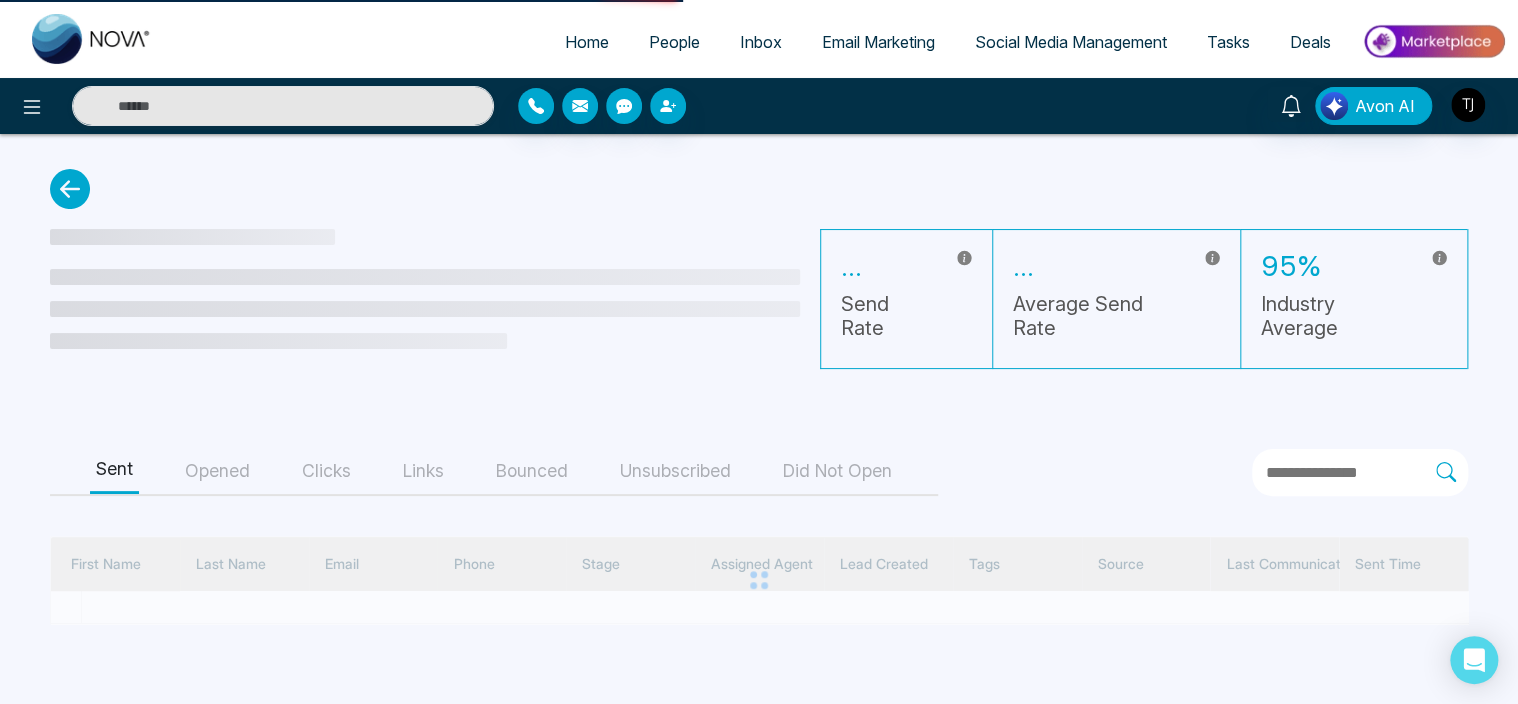 scroll, scrollTop: 0, scrollLeft: 0, axis: both 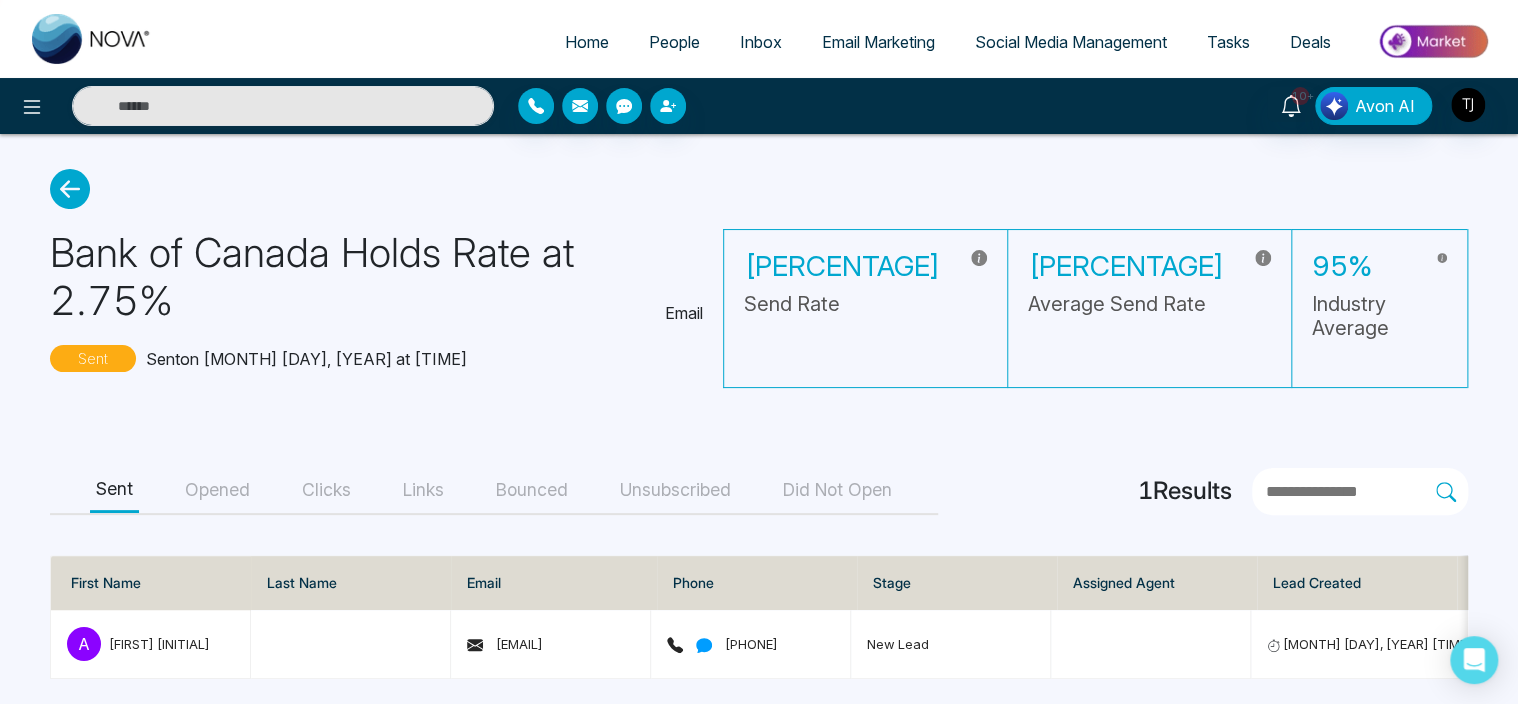 click on "Unsubscribed" at bounding box center (675, 490) 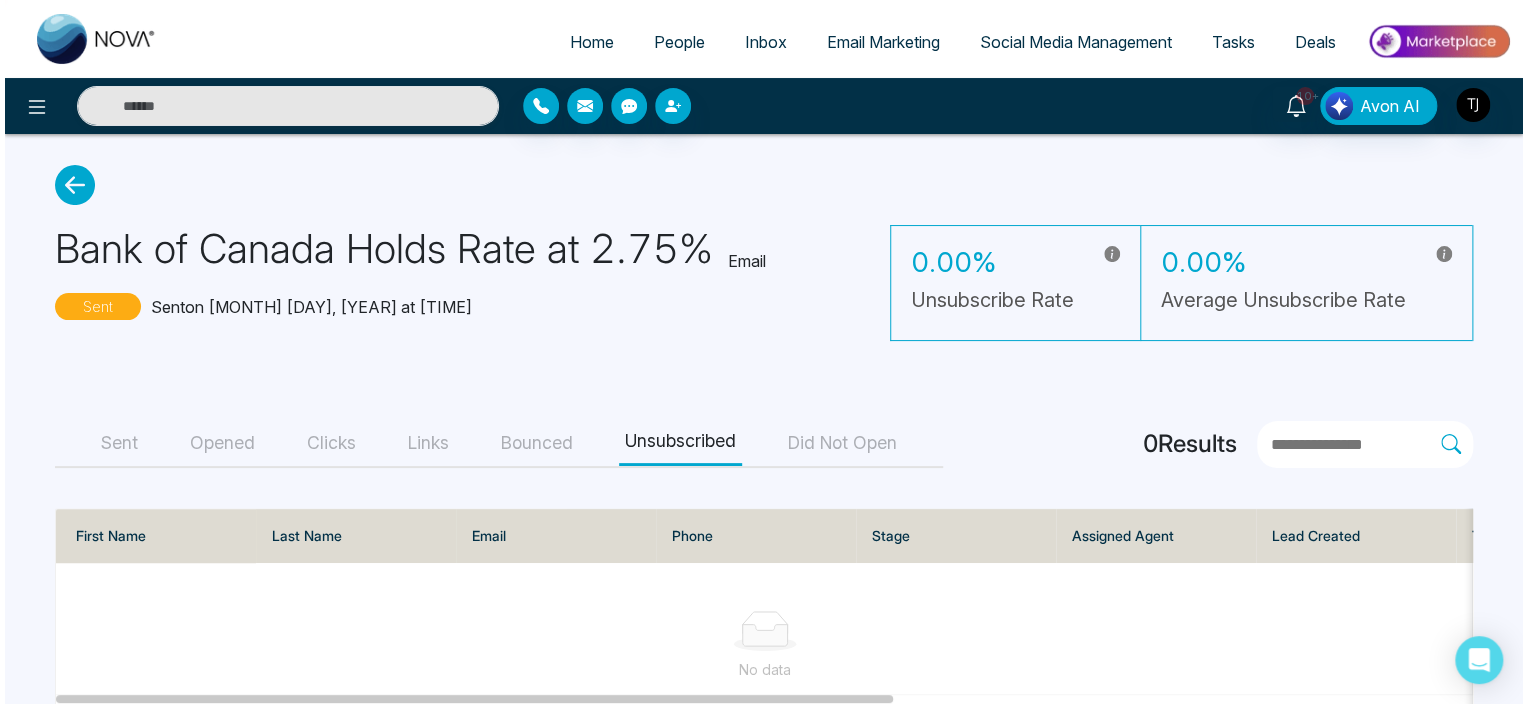 scroll, scrollTop: 0, scrollLeft: 0, axis: both 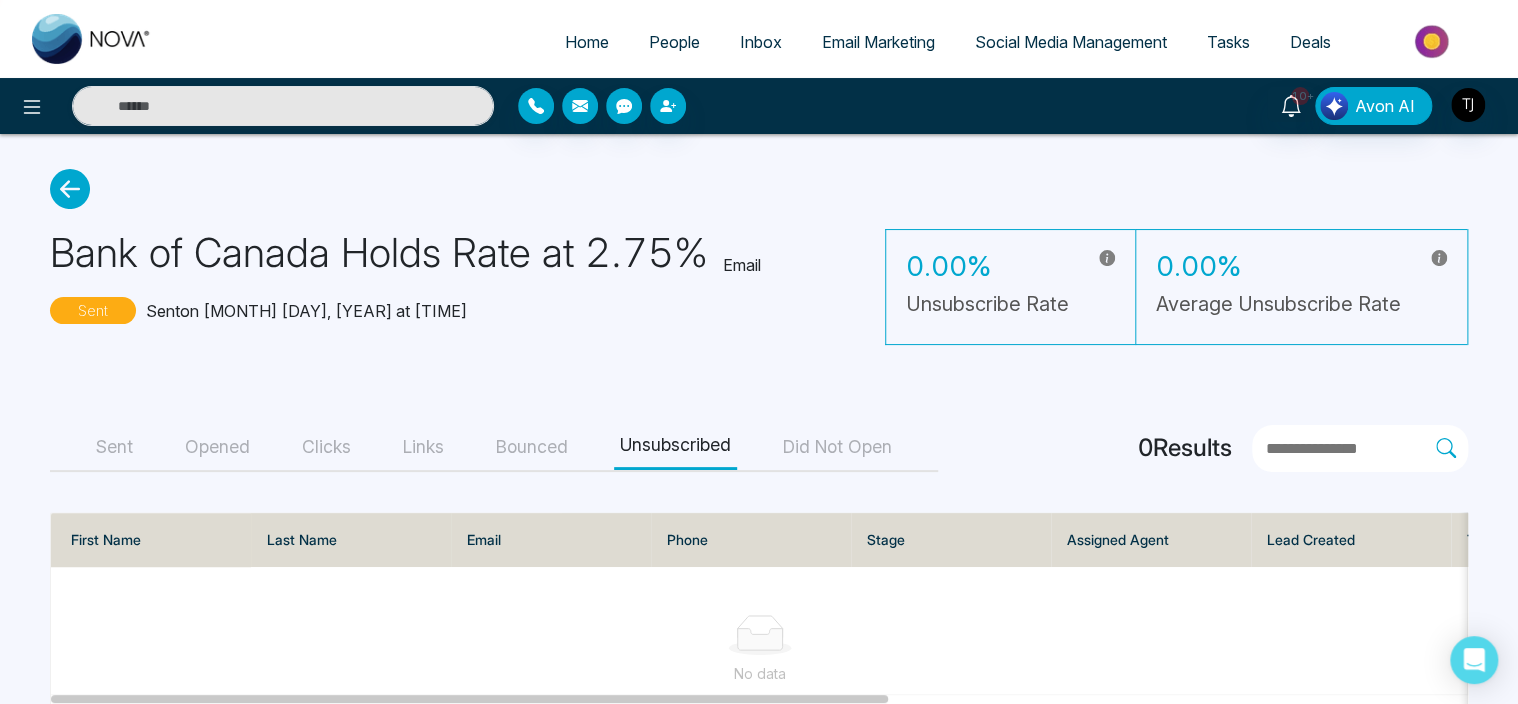 type 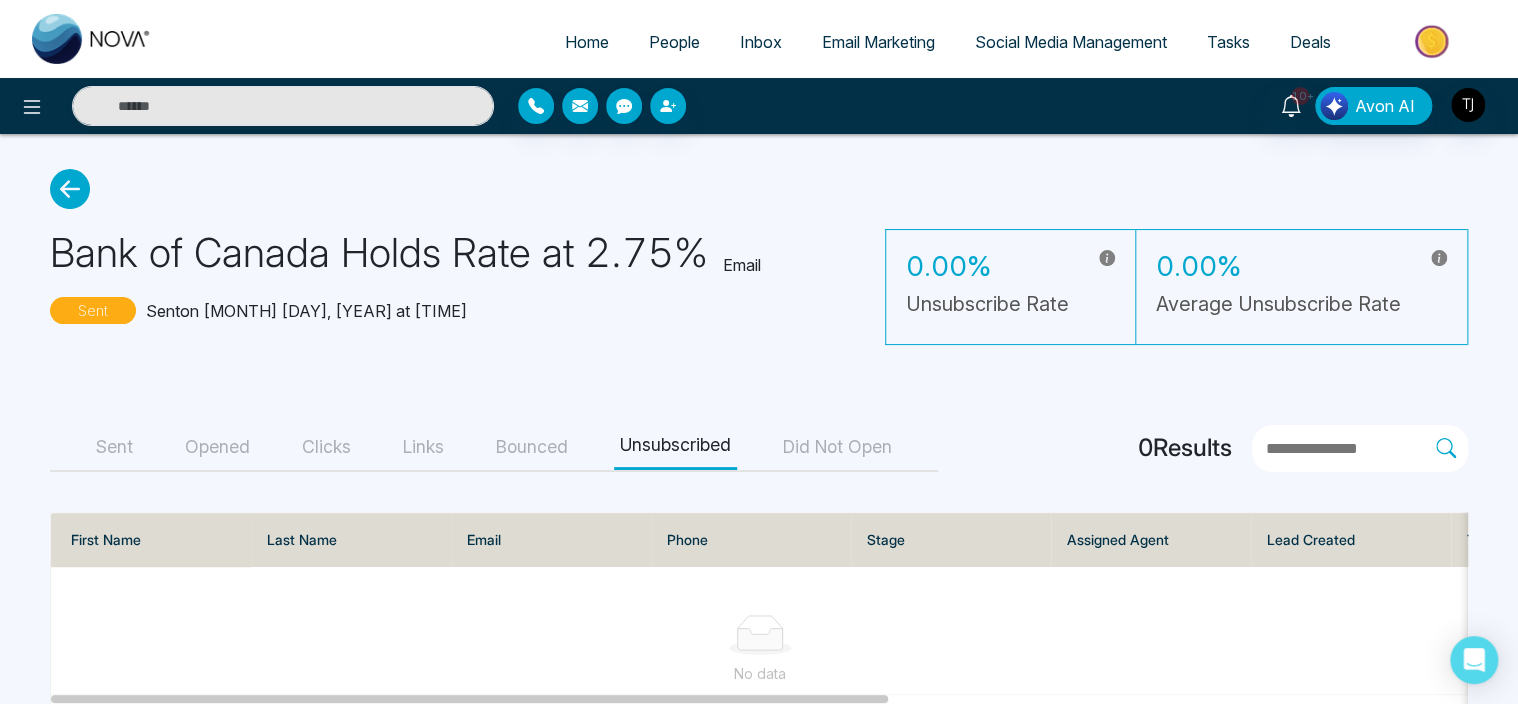 click on "Bounced" at bounding box center [532, 447] 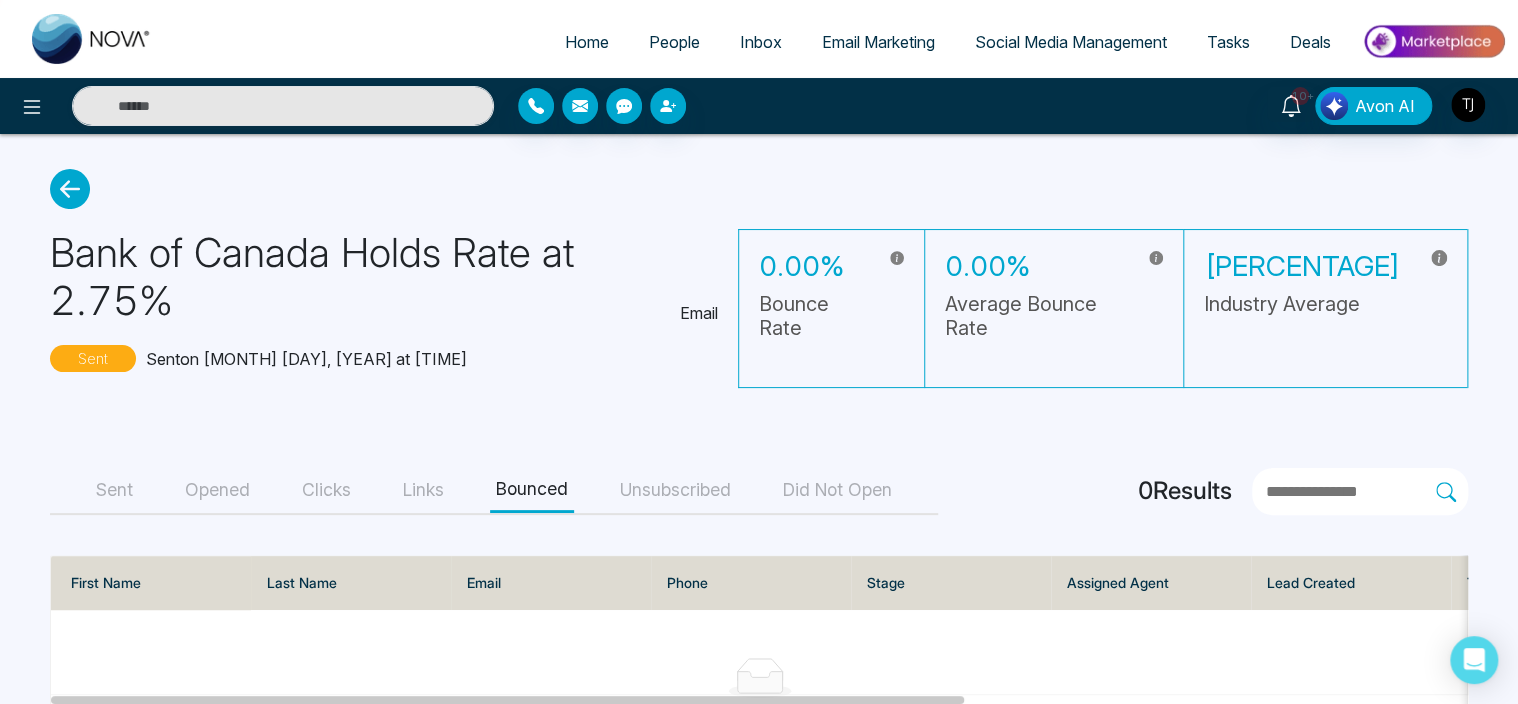 click on "Unsubscribed" at bounding box center [675, 490] 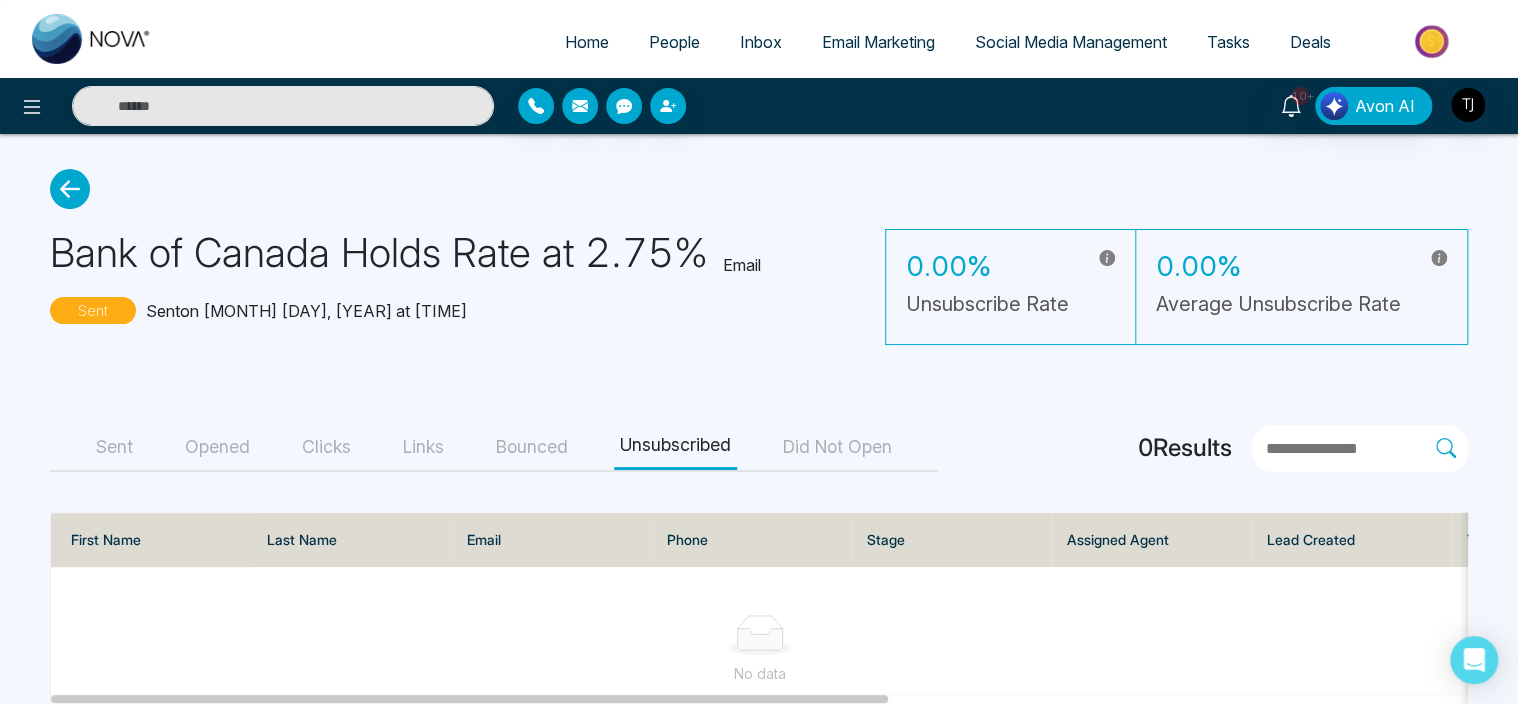 click on "Bounced" at bounding box center [532, 447] 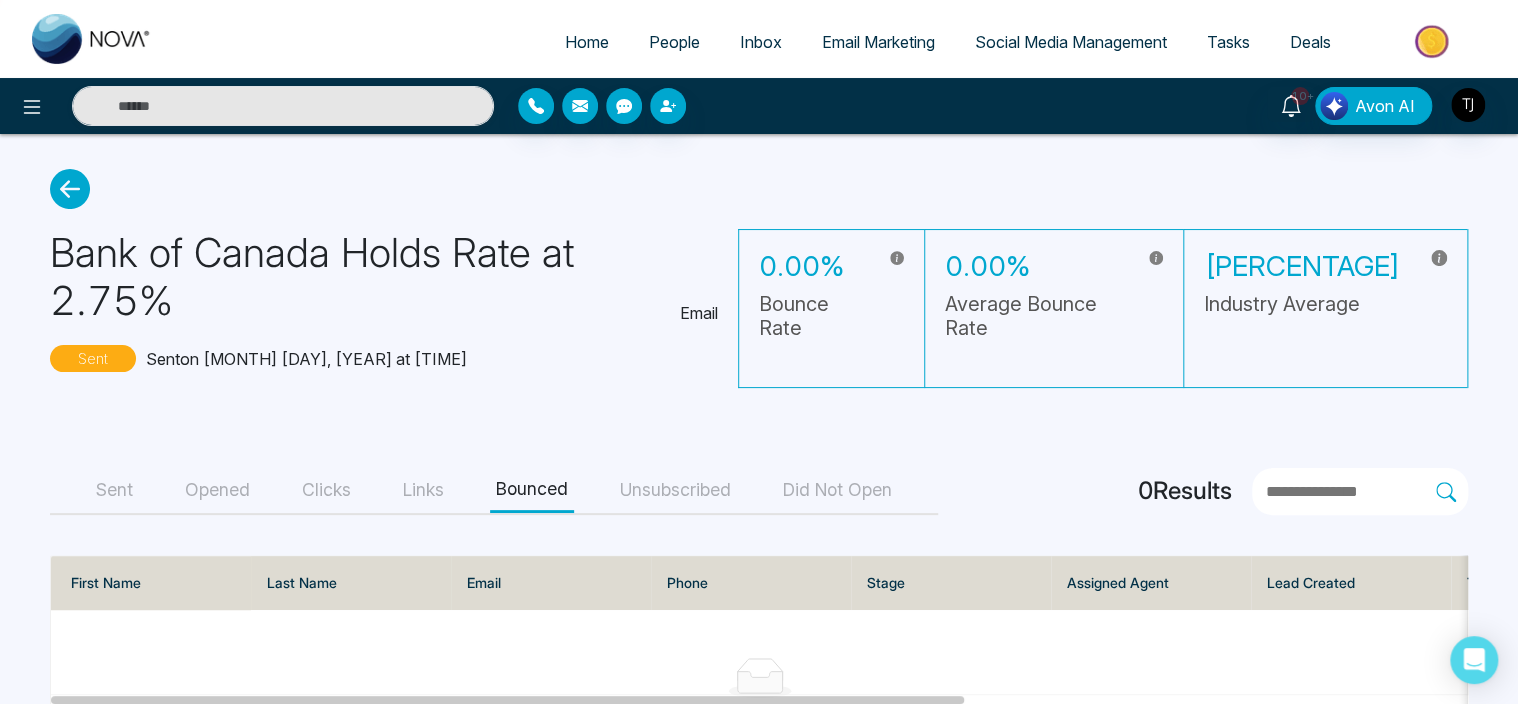 type 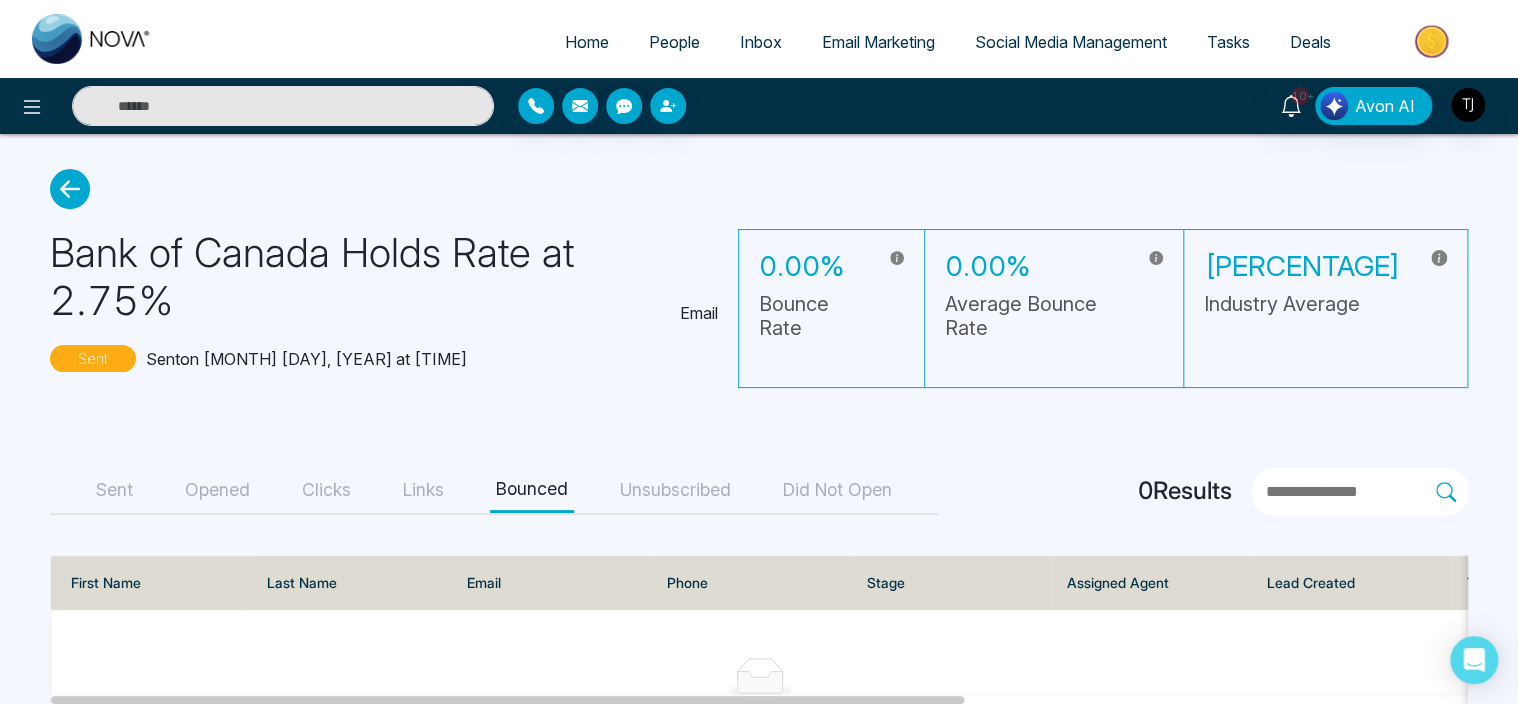 click on "Email Marketing" at bounding box center (878, 42) 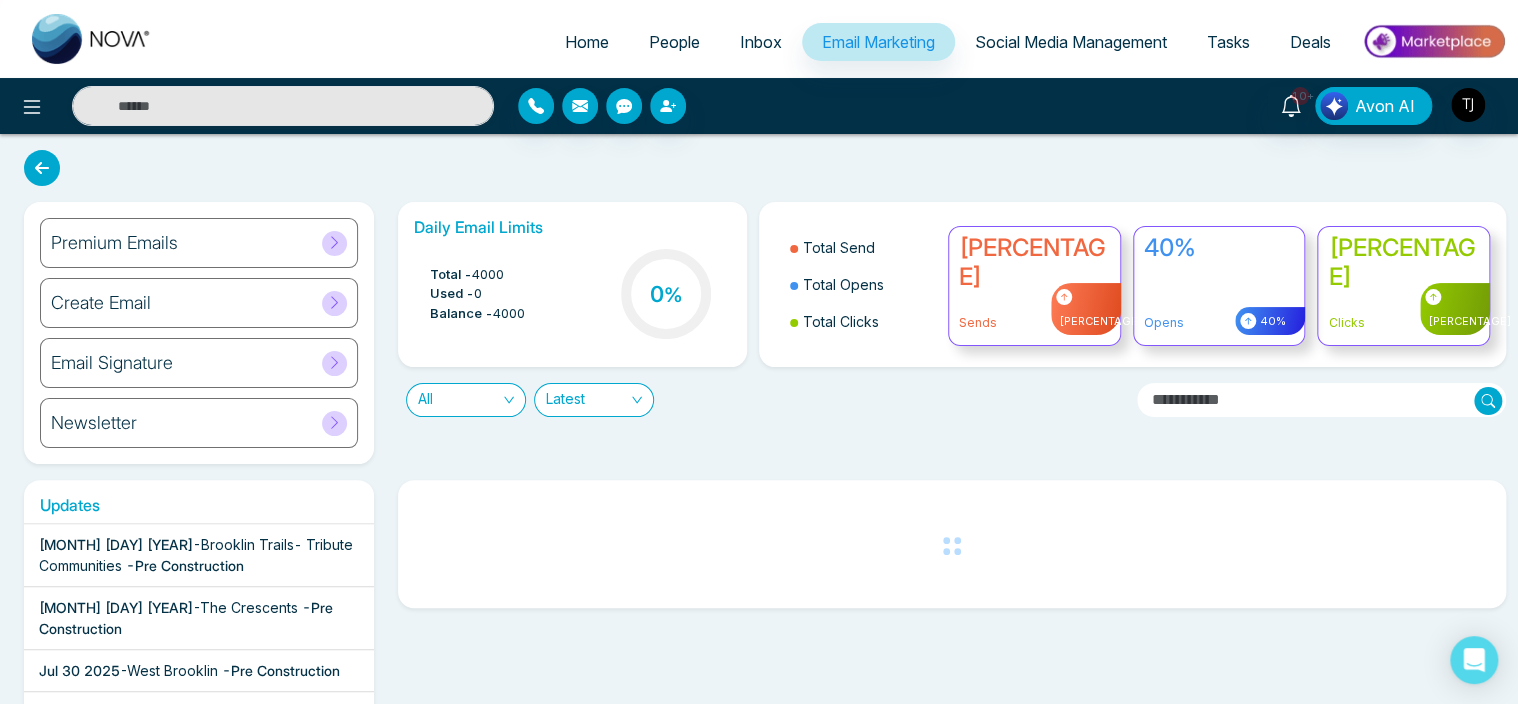 click on "Home People Inbox Email Marketing Social Media Management Tasks Deals" at bounding box center [839, 43] 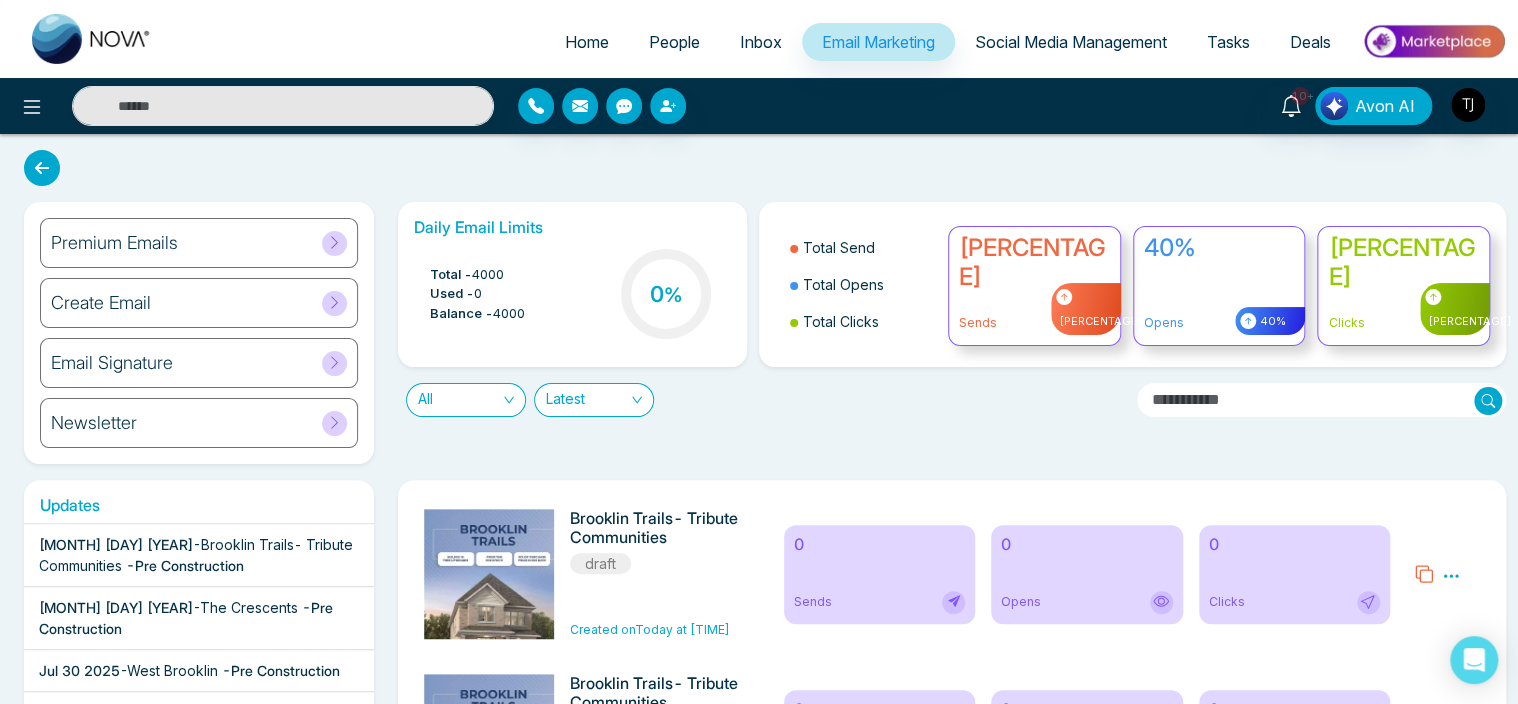 click 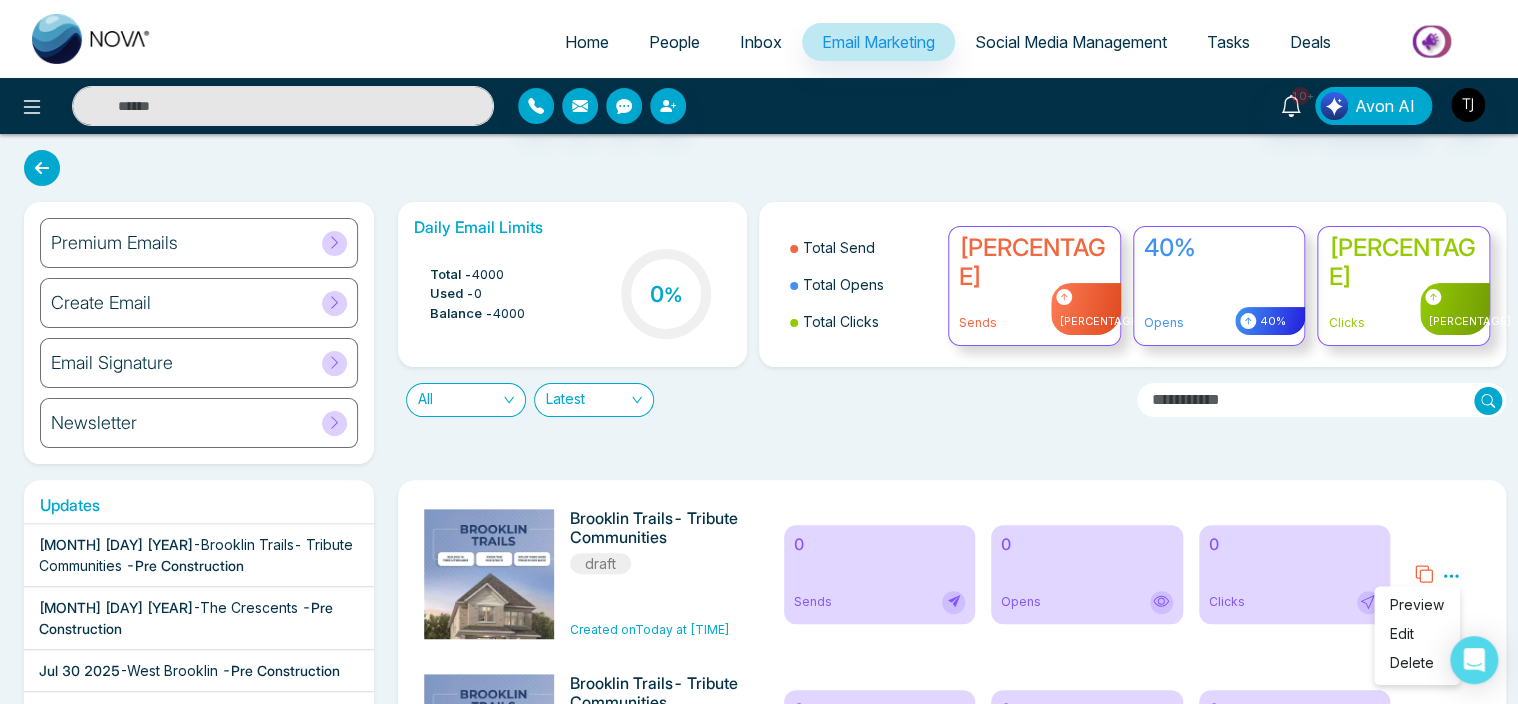click on "Preview" at bounding box center (1417, 604) 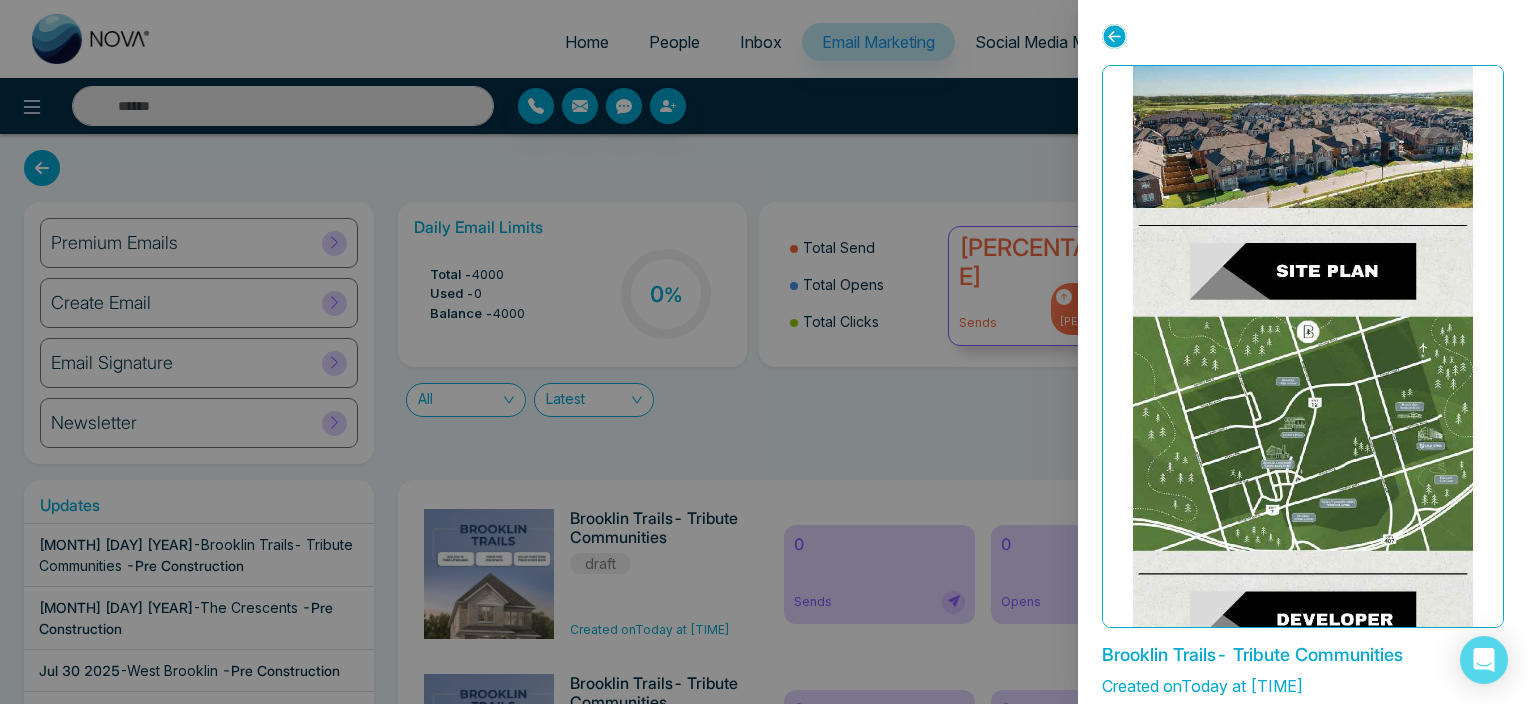 scroll, scrollTop: 2200, scrollLeft: 0, axis: vertical 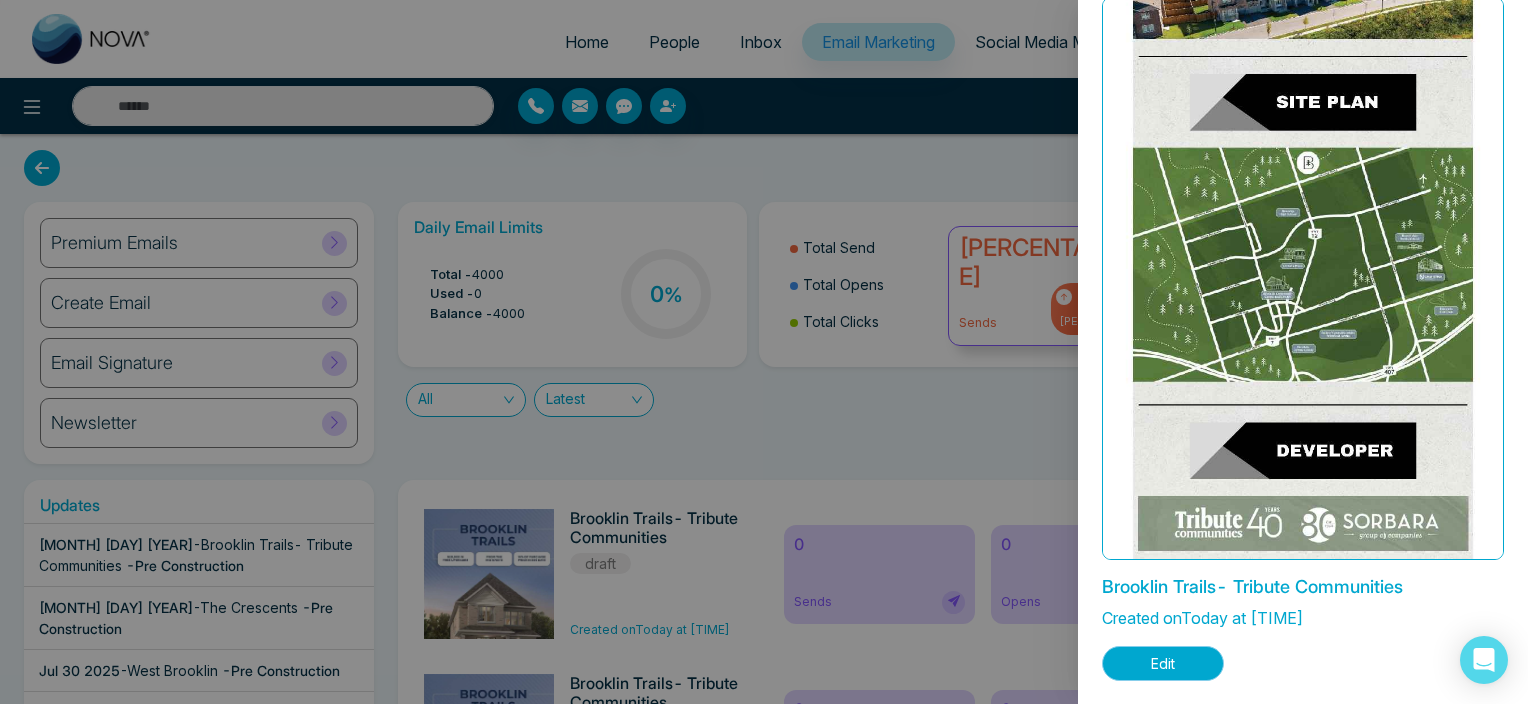 click on "Edit" at bounding box center [1163, 663] 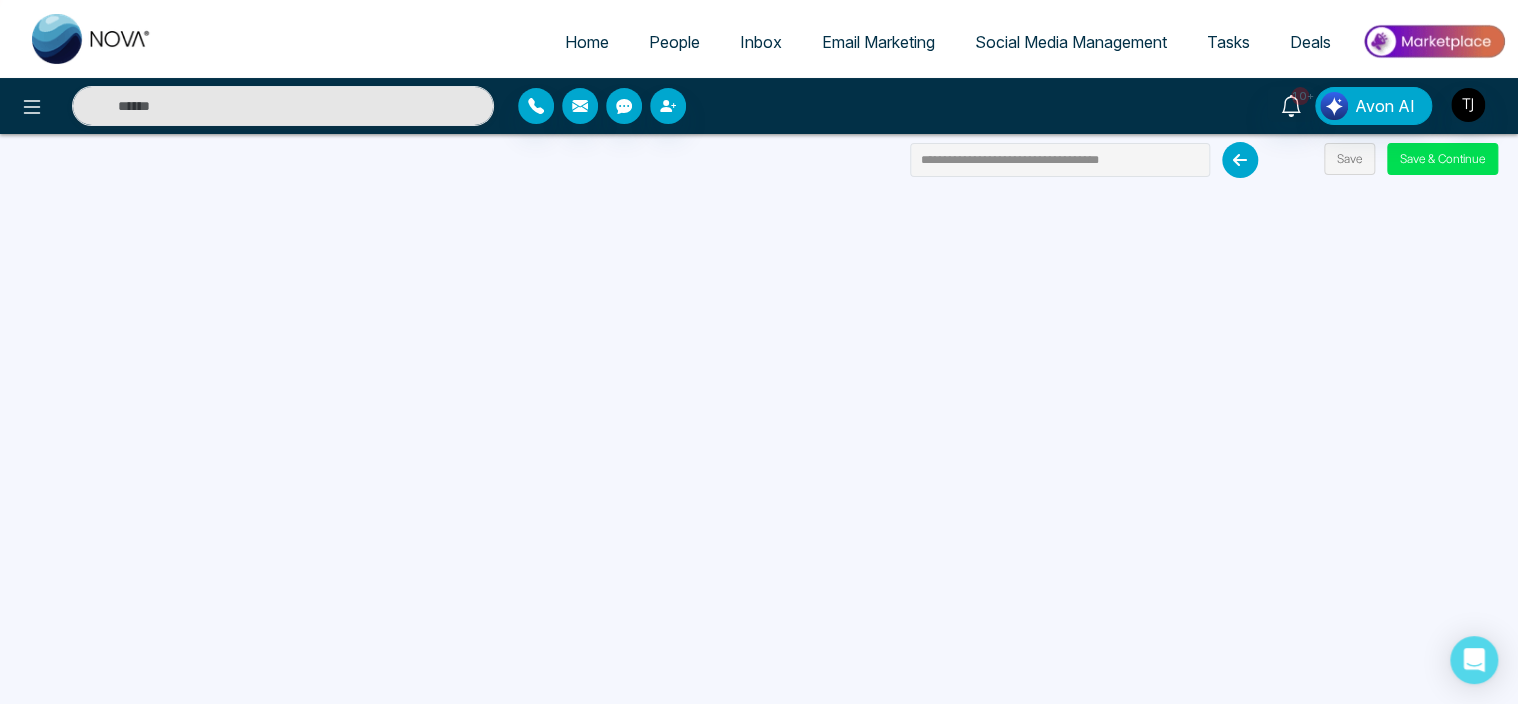 click on "Email Marketing" at bounding box center (878, 42) 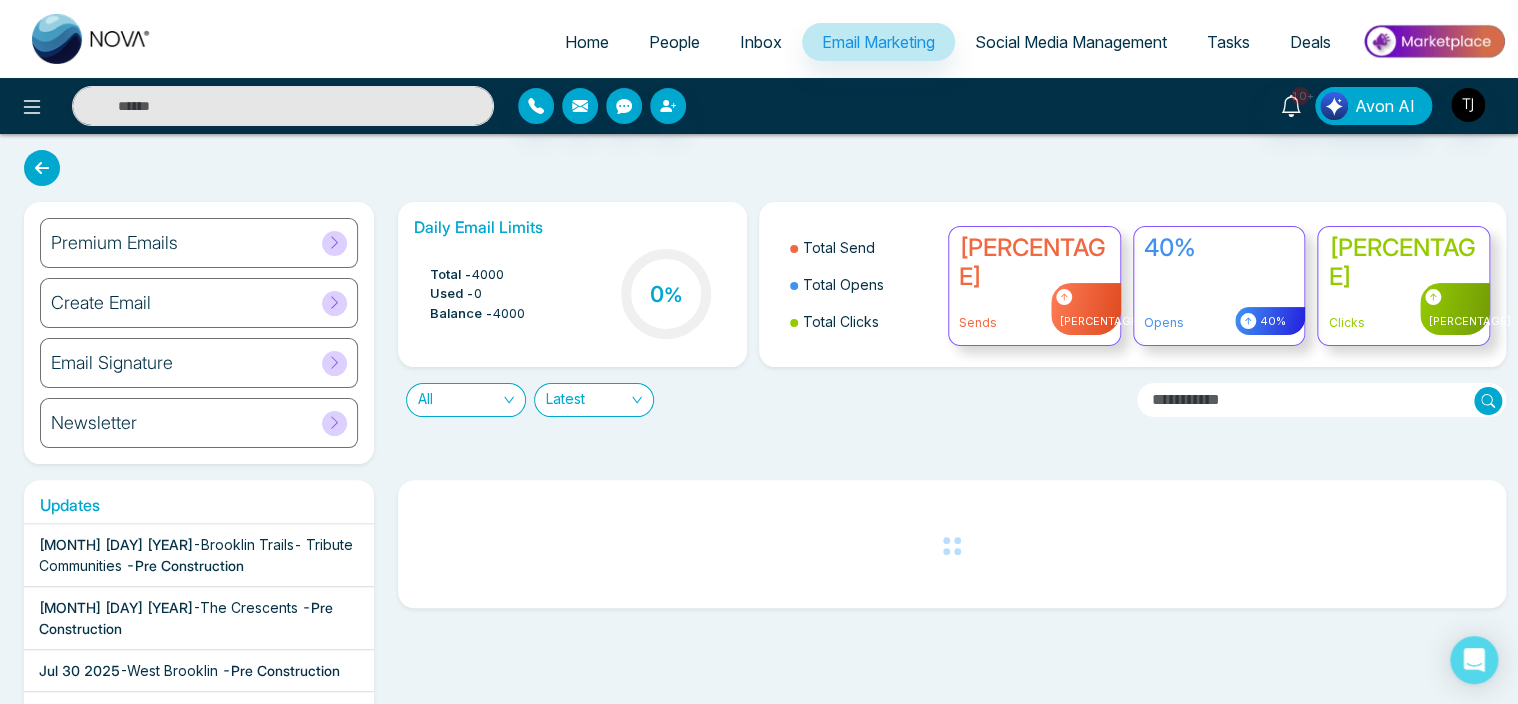 click on "Premium Emails" at bounding box center [199, 243] 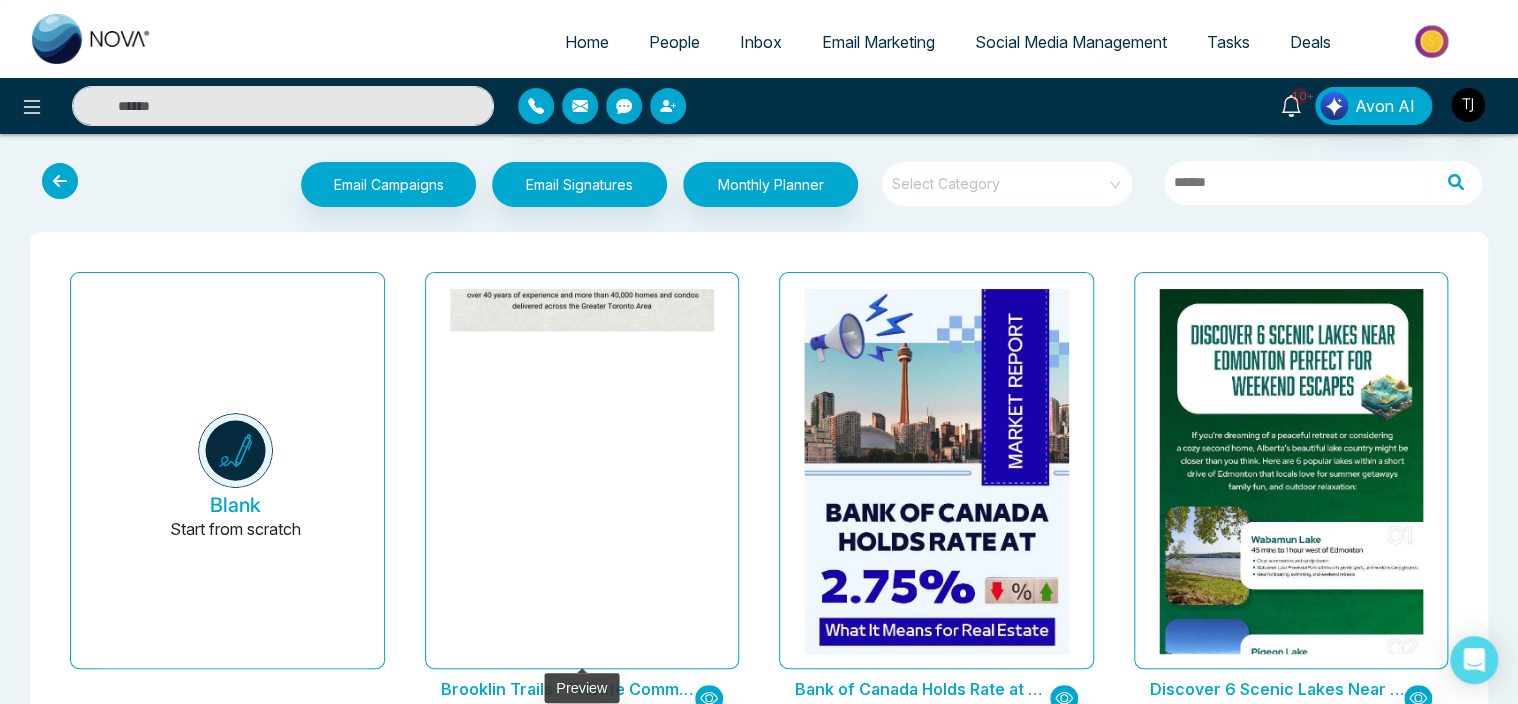 click at bounding box center (581, -787) 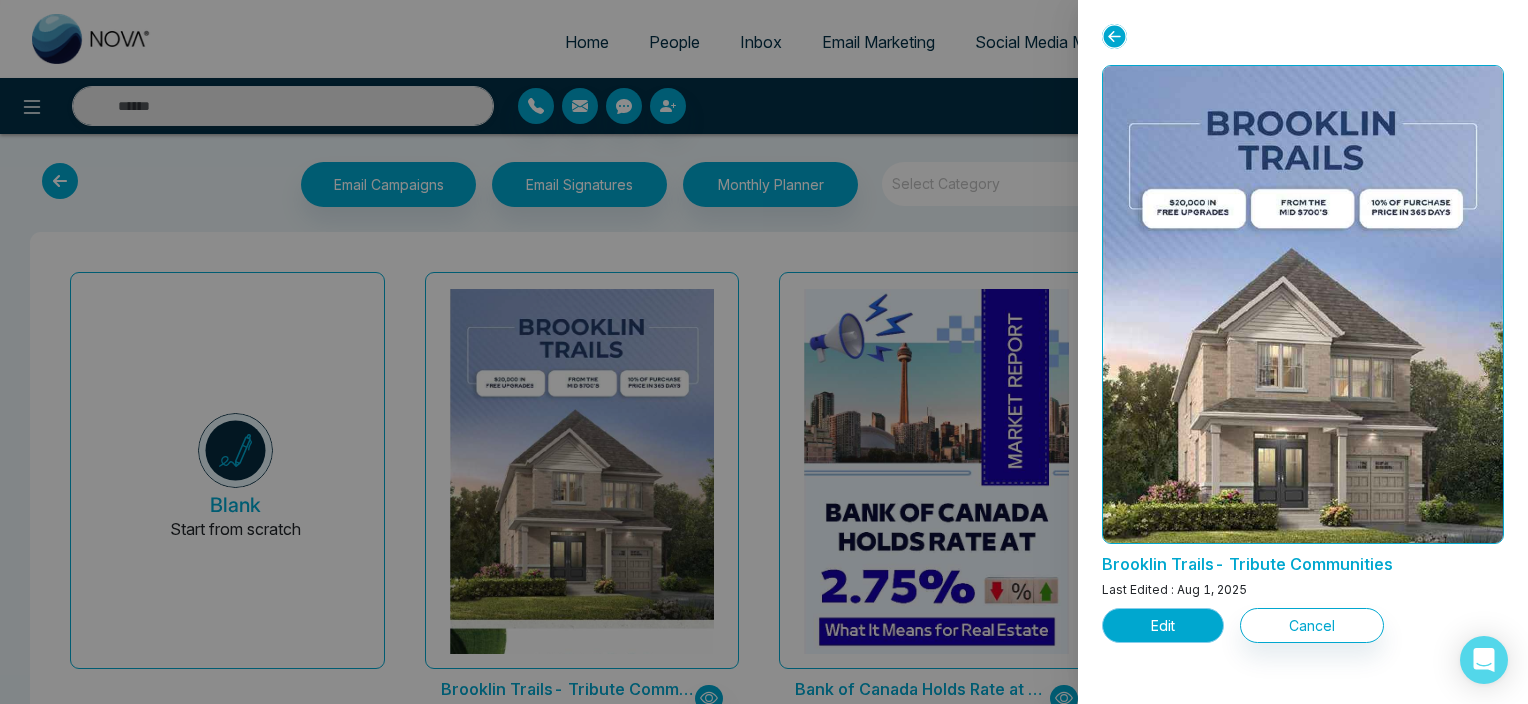 click on "Edit" at bounding box center (1163, 625) 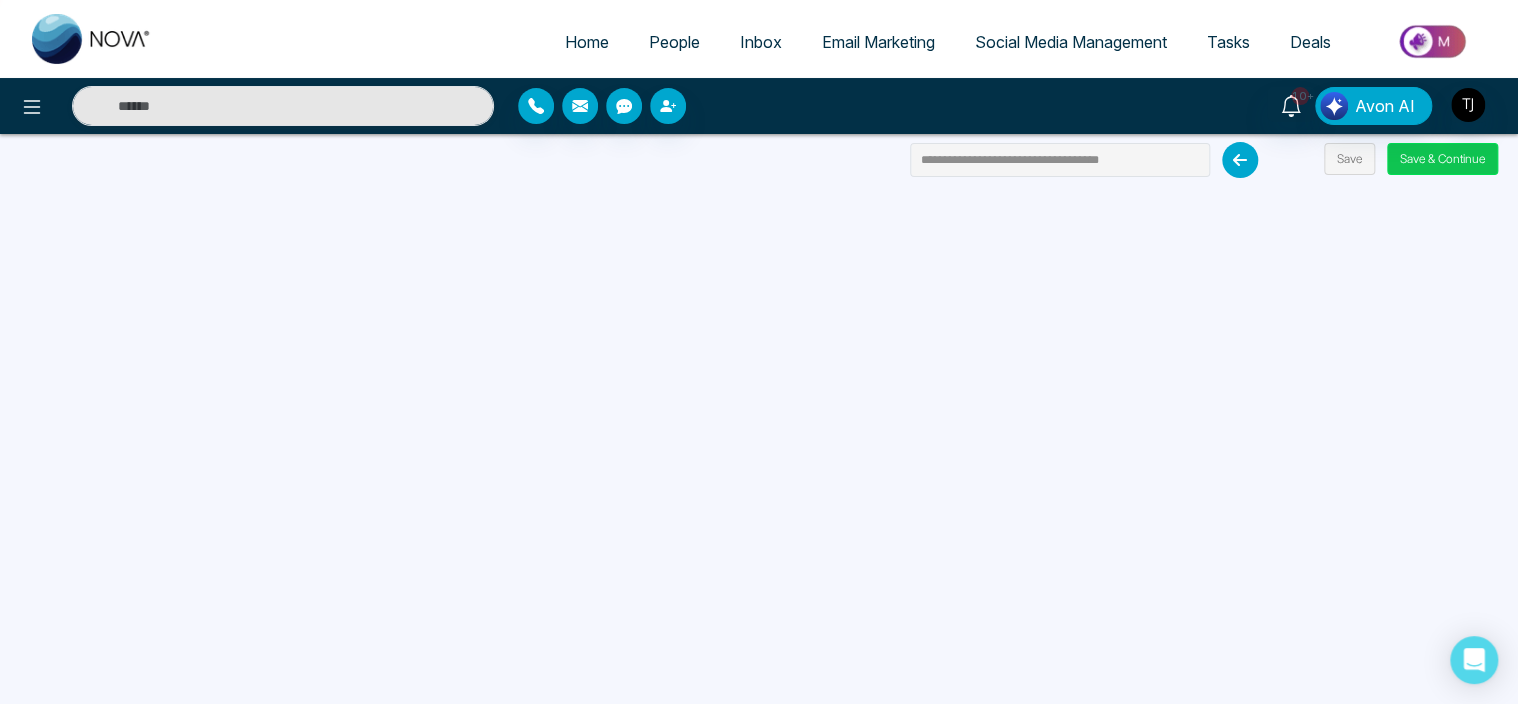 click on "Save & Continue" at bounding box center (1442, 159) 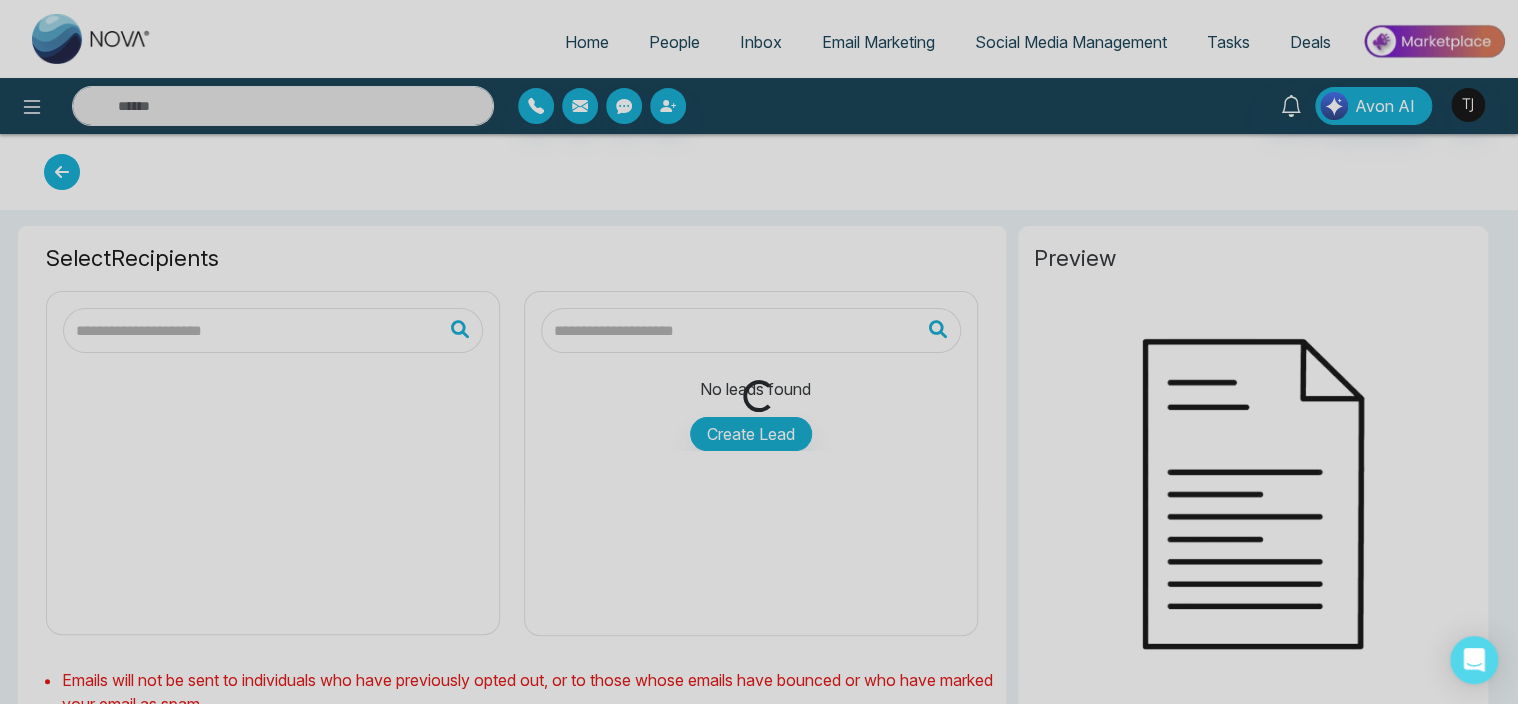type on "**********" 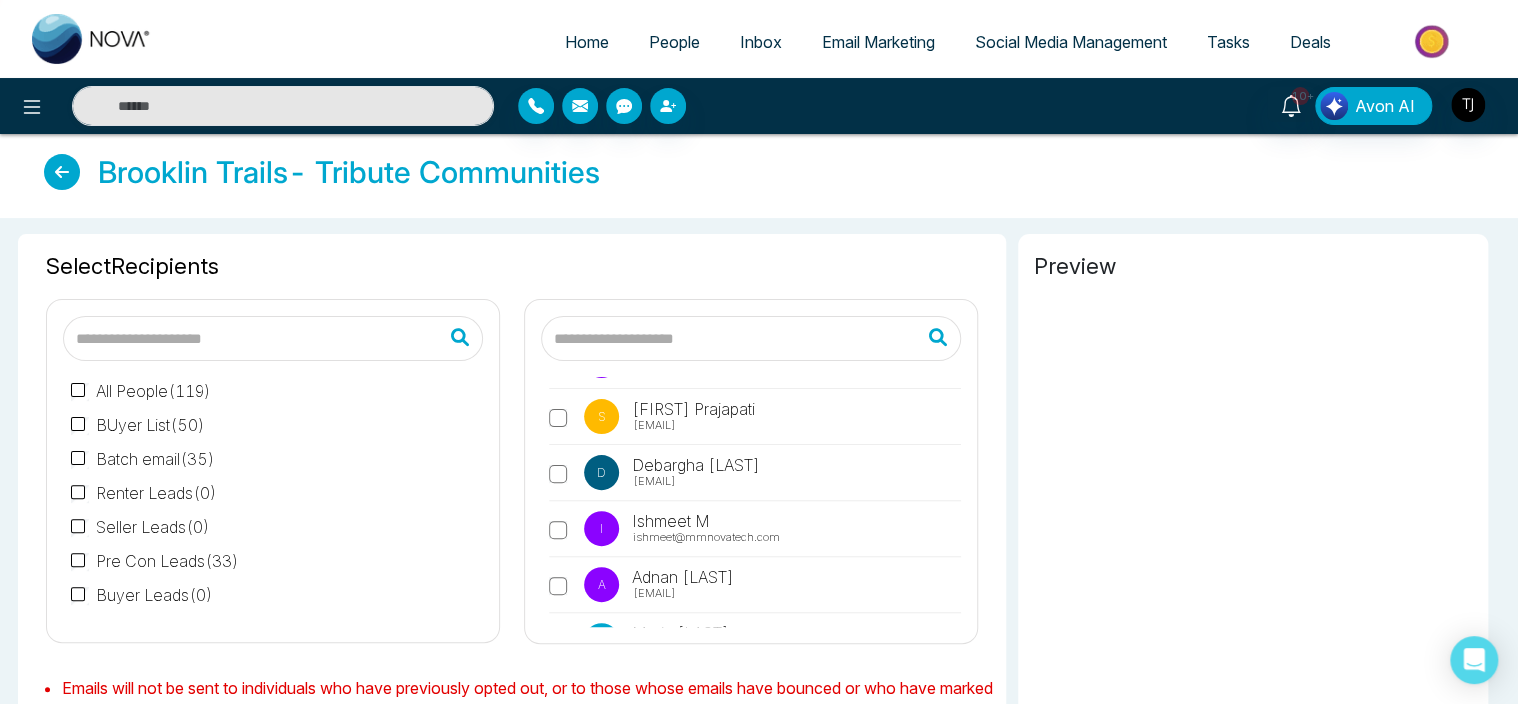 scroll, scrollTop: 0, scrollLeft: 0, axis: both 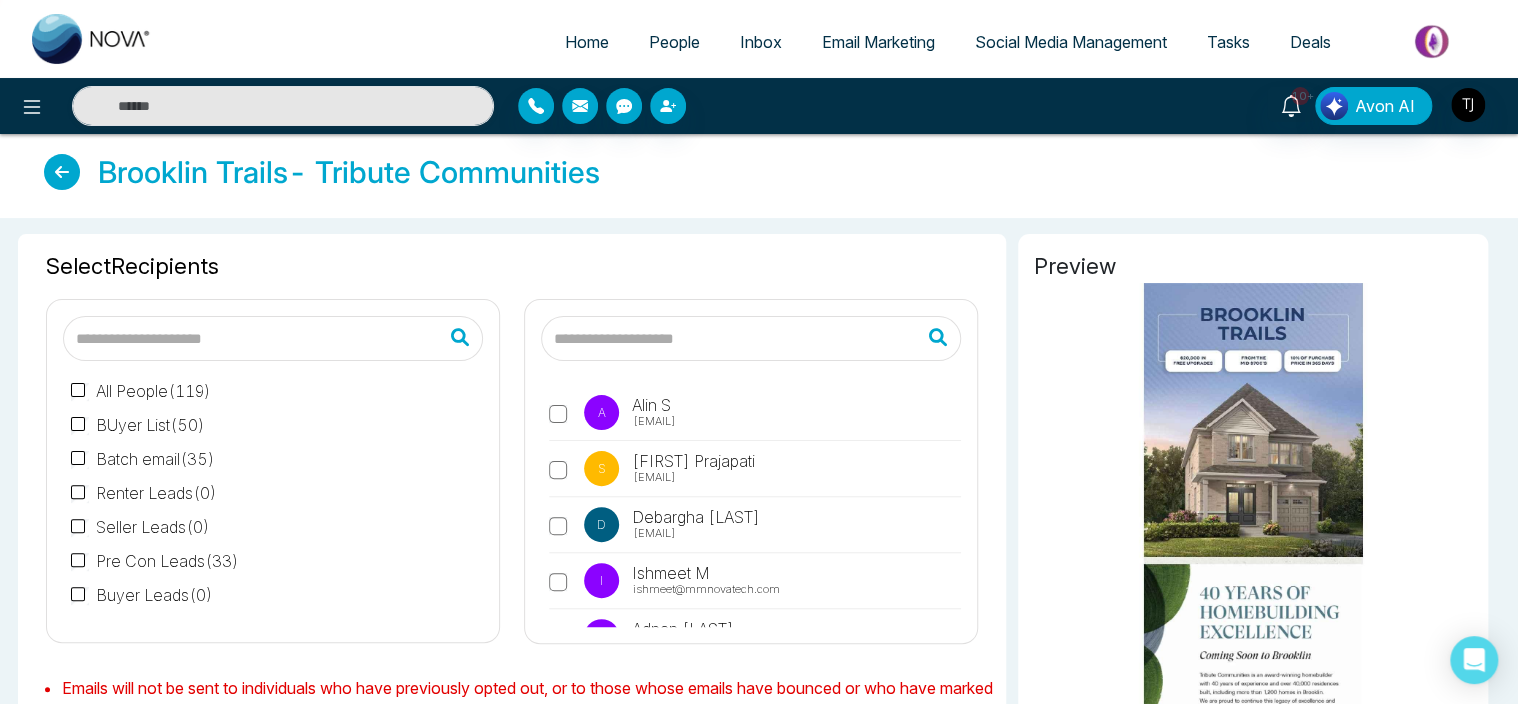 click on "A [FIRST] [INITIAL] [EMAIL]" at bounding box center [755, 418] 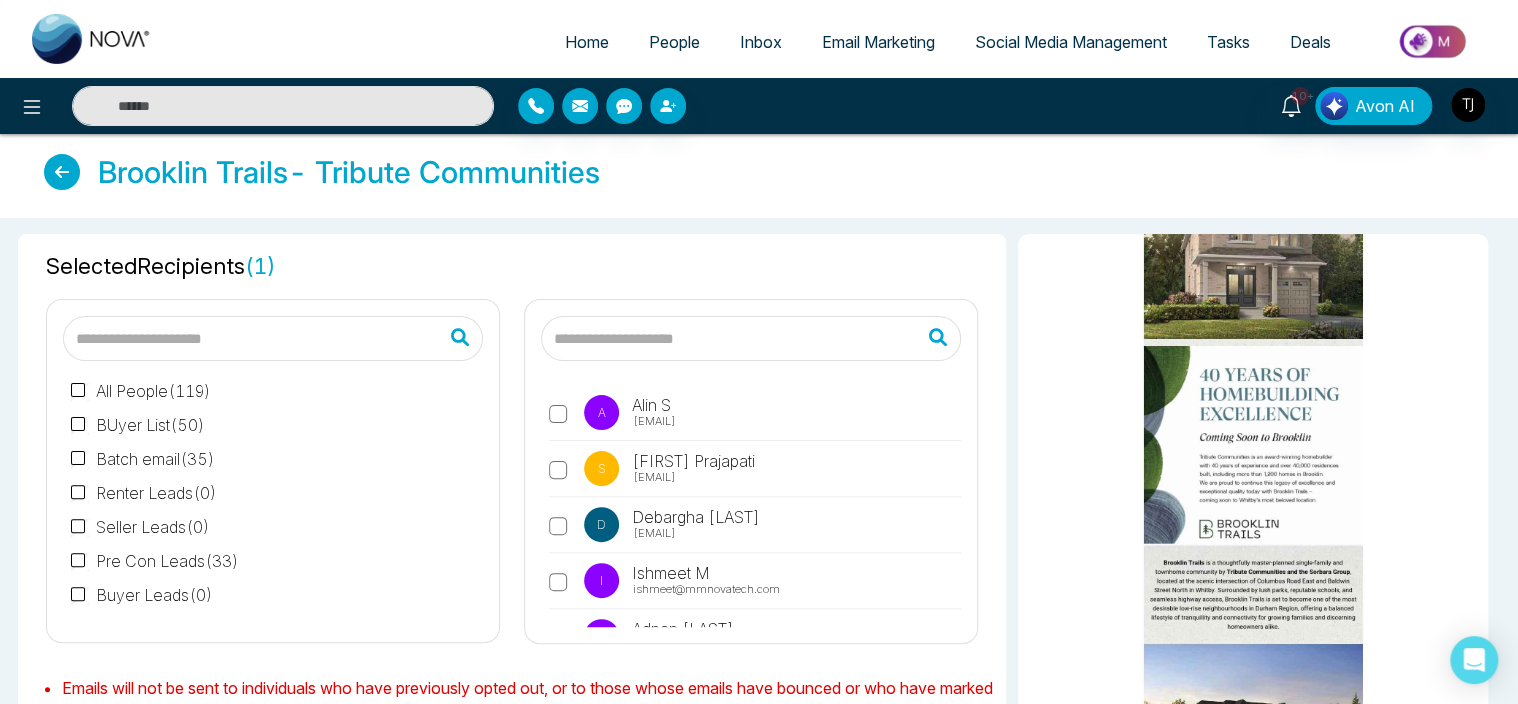 scroll, scrollTop: 219, scrollLeft: 0, axis: vertical 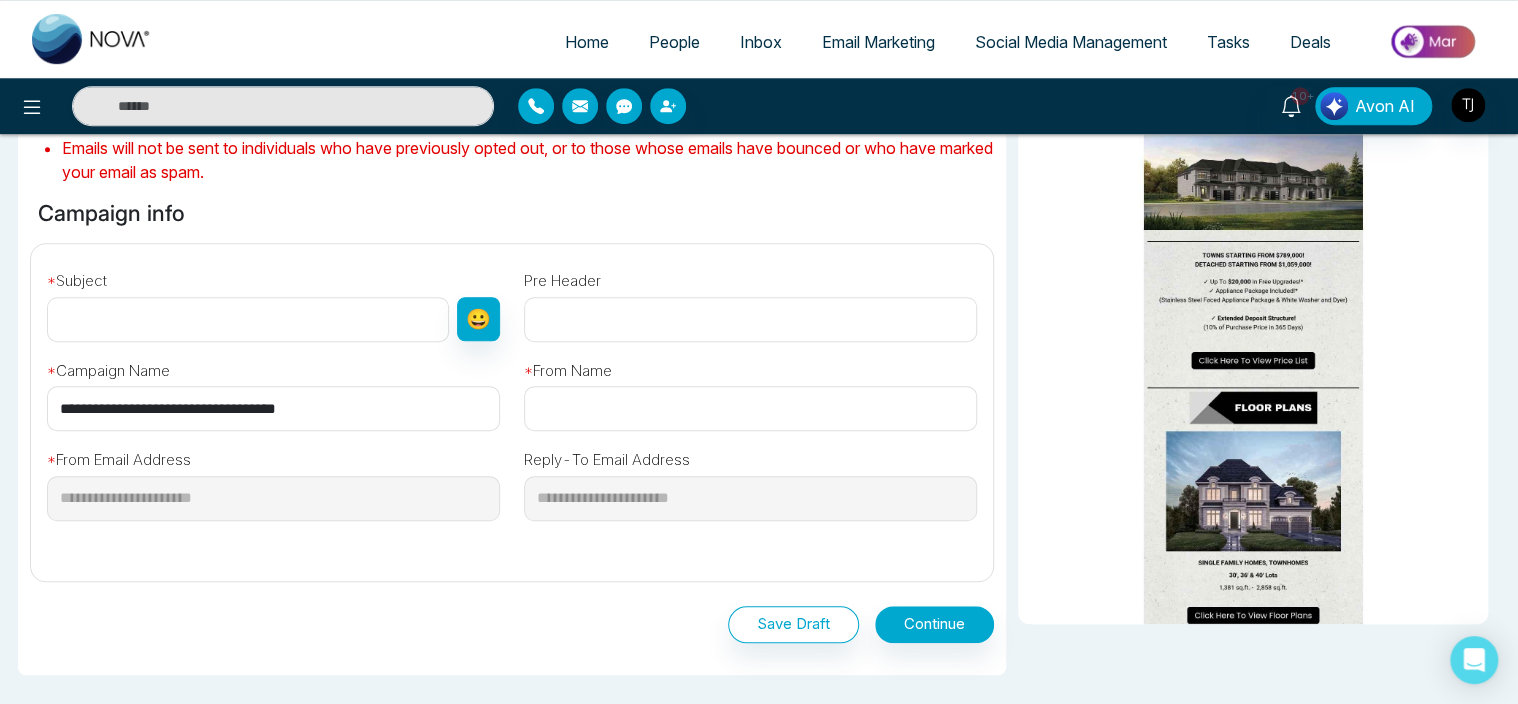click at bounding box center (248, 319) 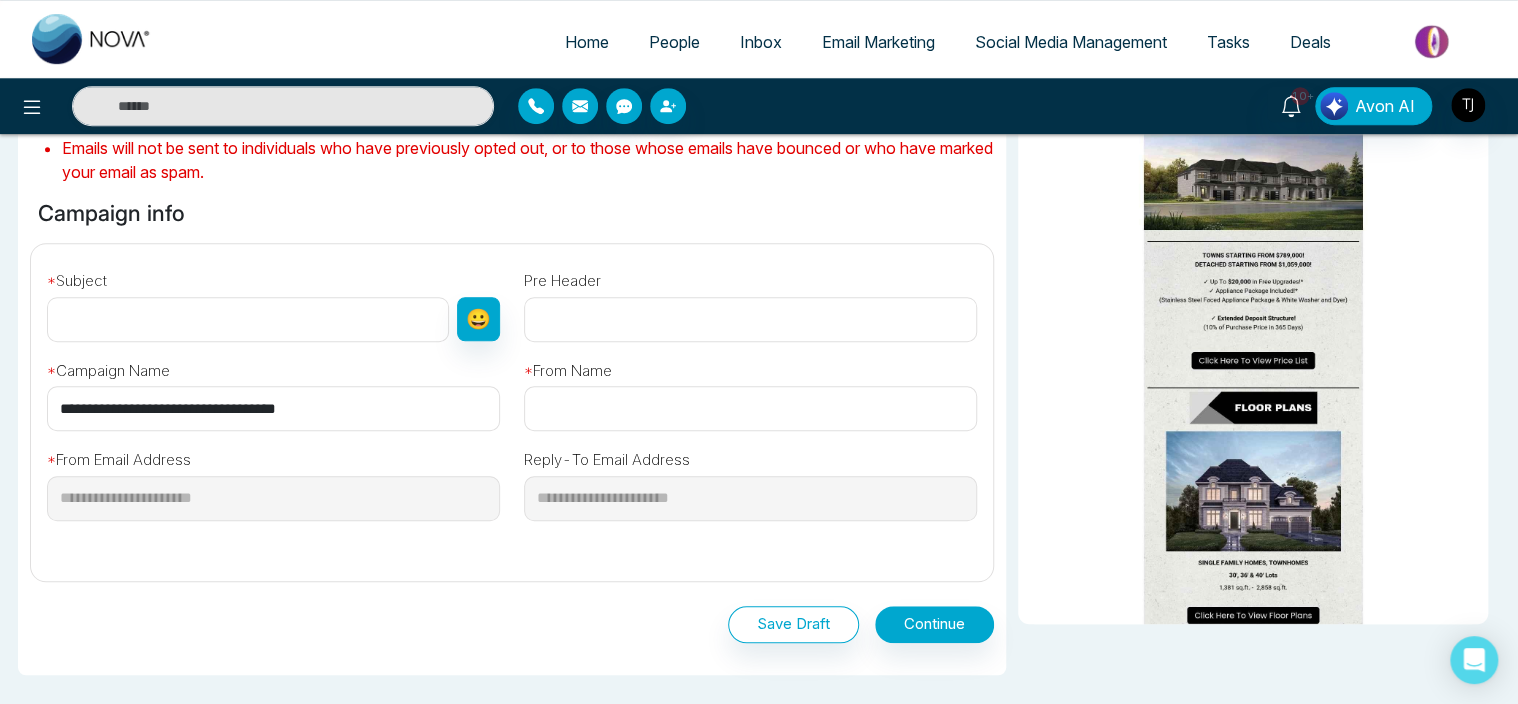 type on "******" 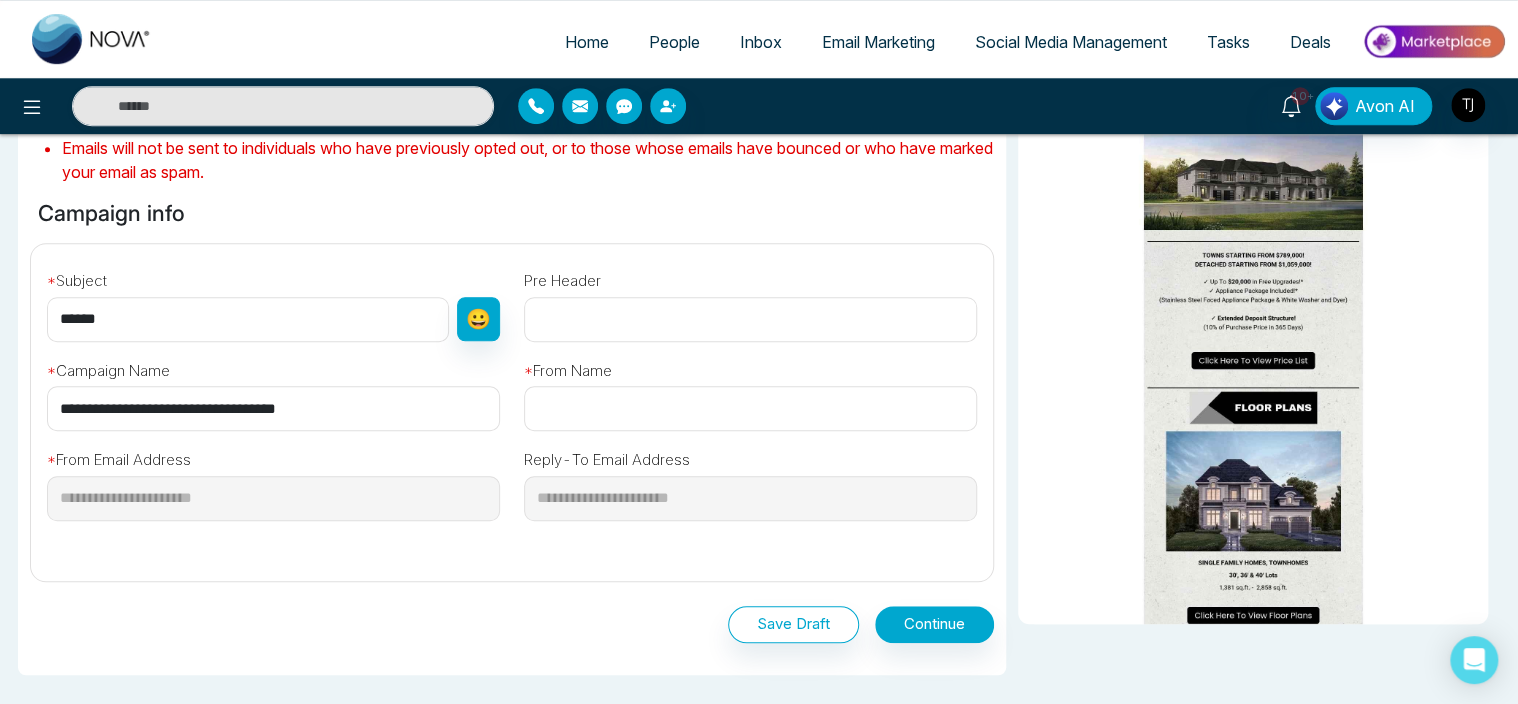 type on "******" 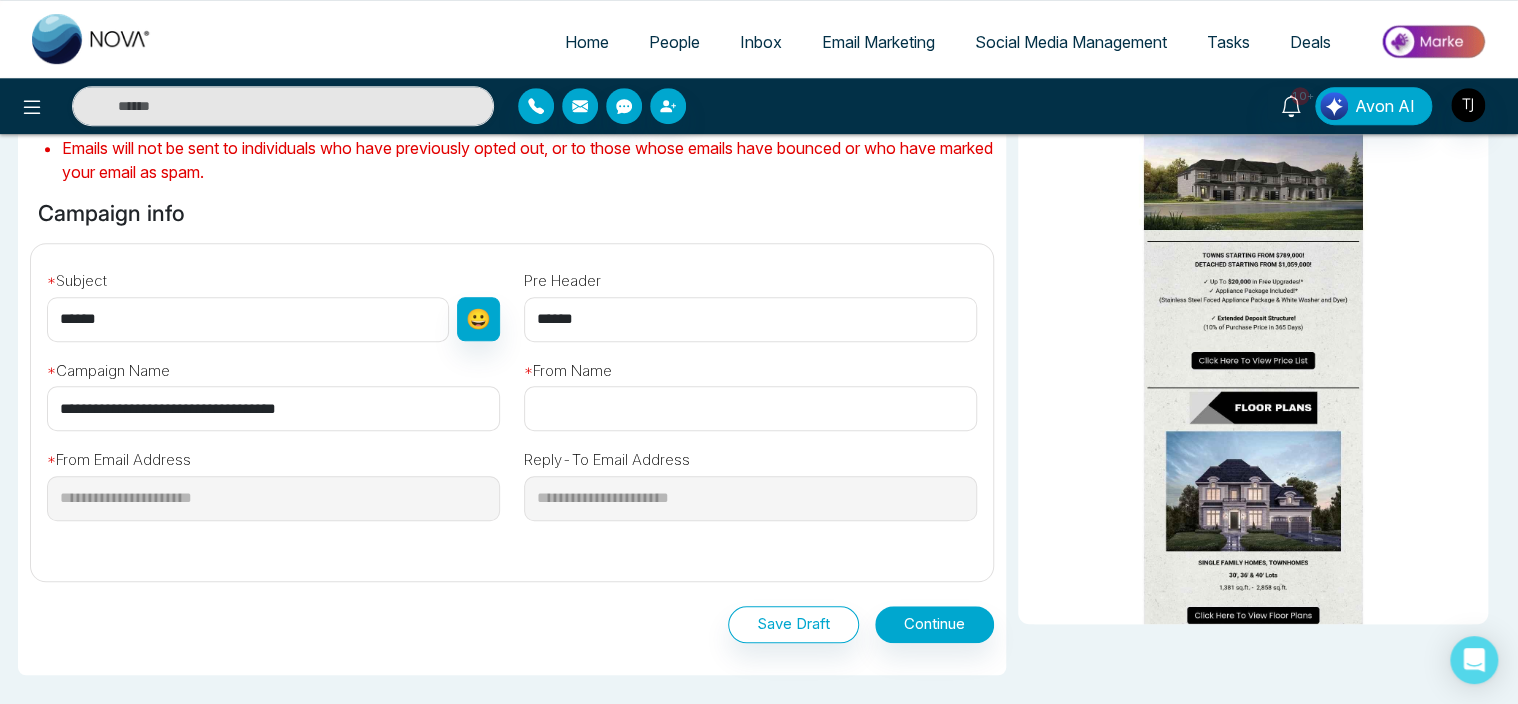 type on "**" 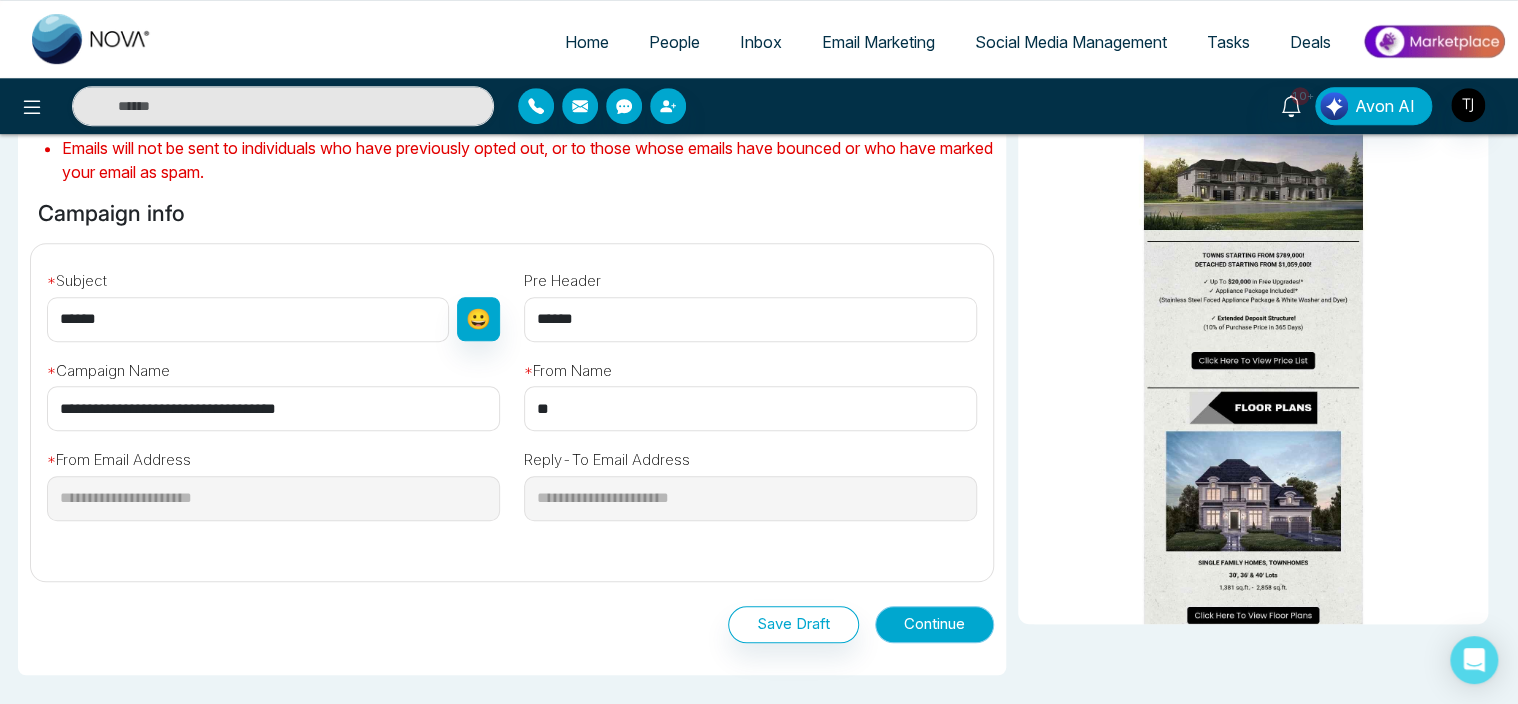 click on "Continue" at bounding box center (934, 624) 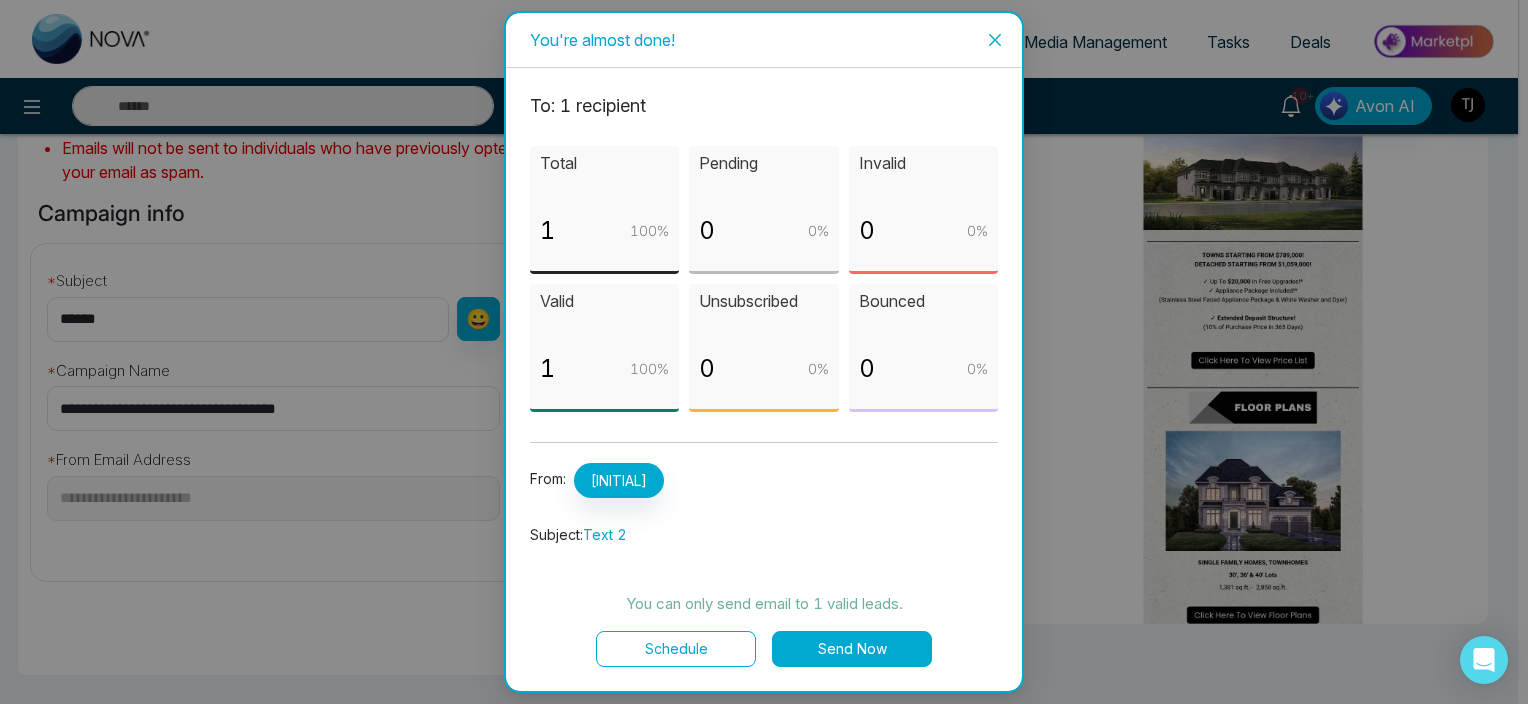 click on "Schedule" at bounding box center [676, 649] 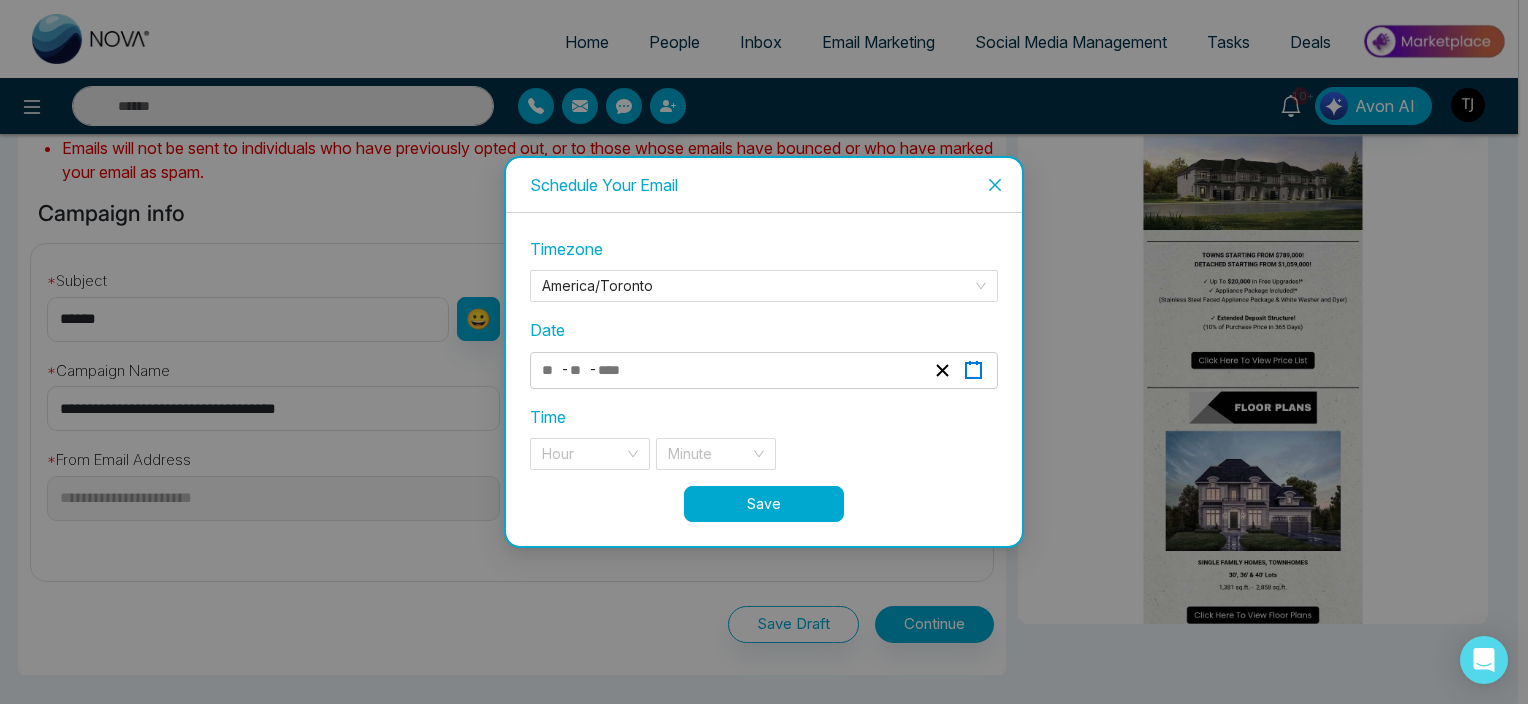 click 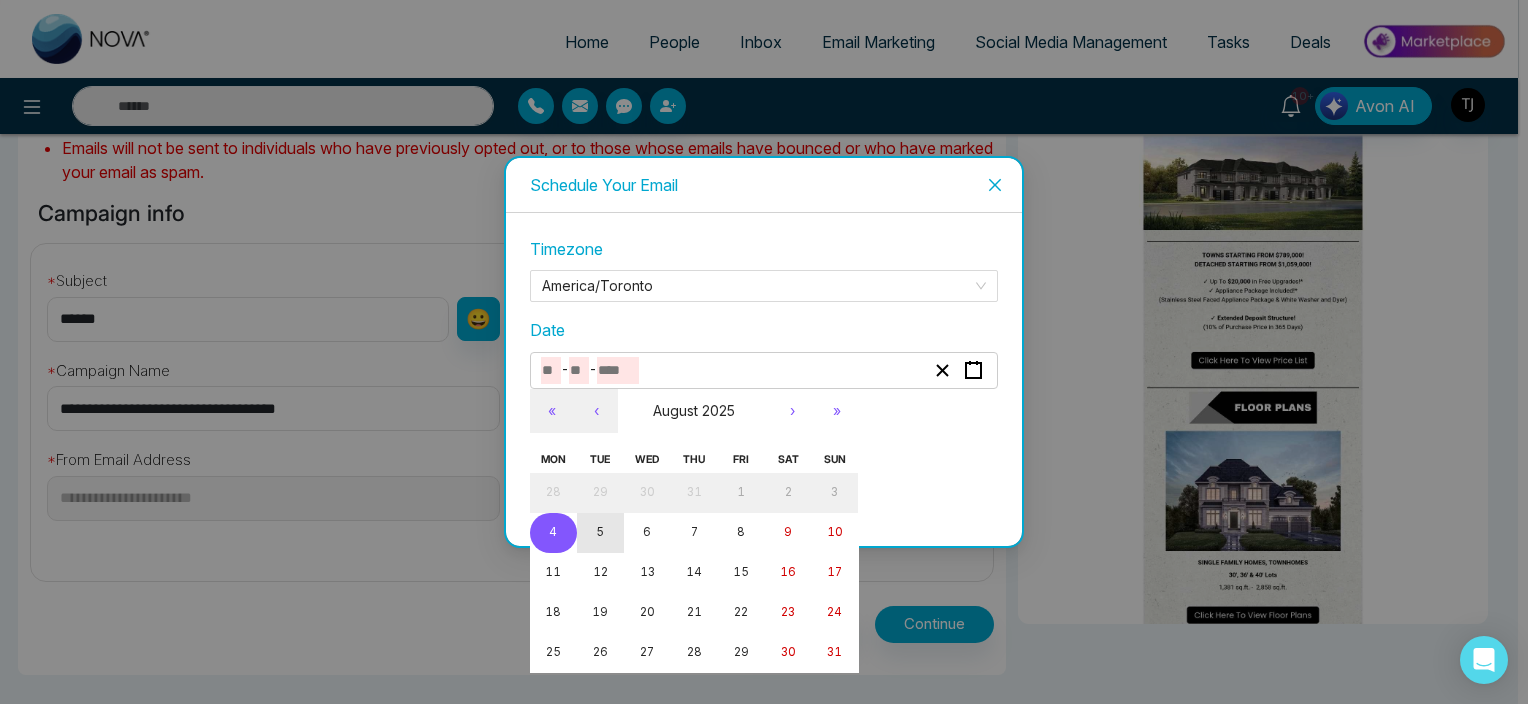 click on "5" at bounding box center (600, 532) 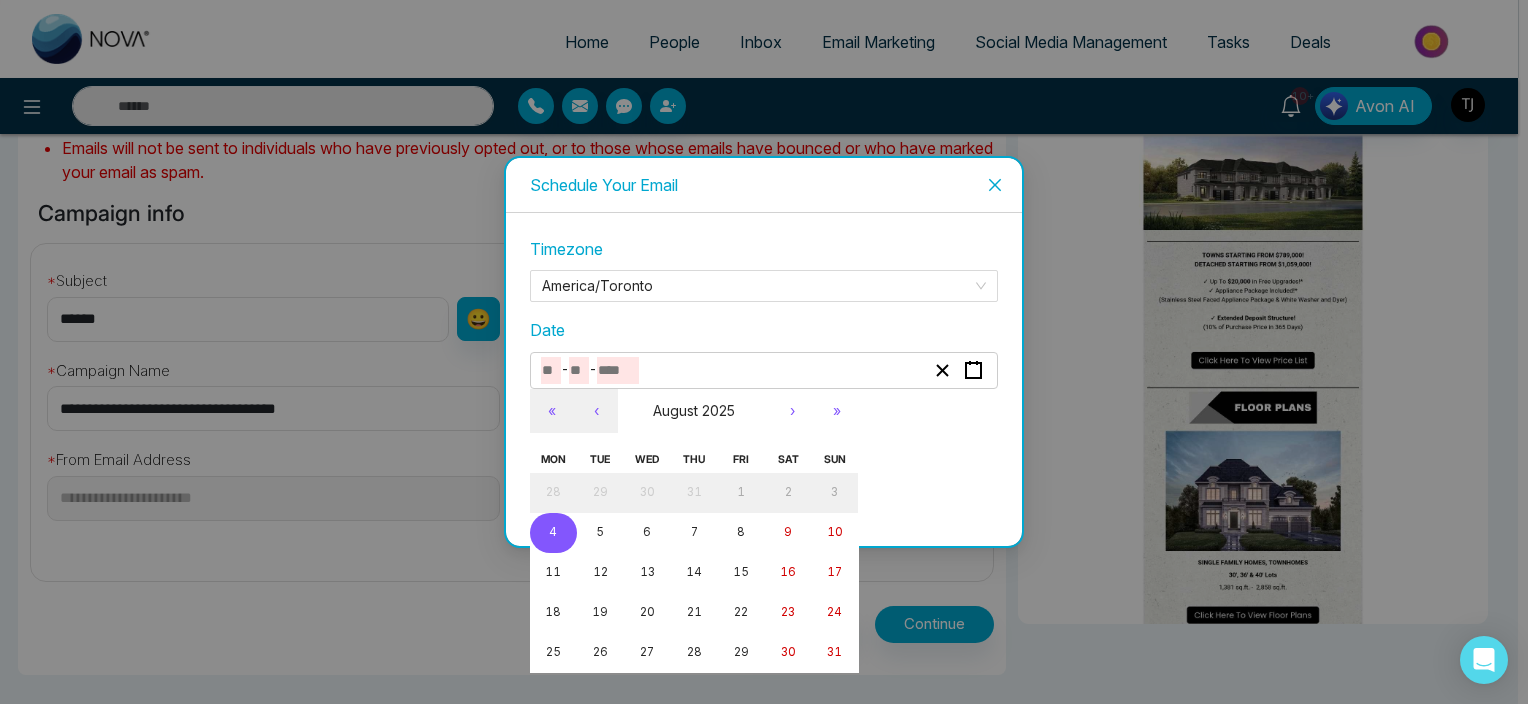 type on "*" 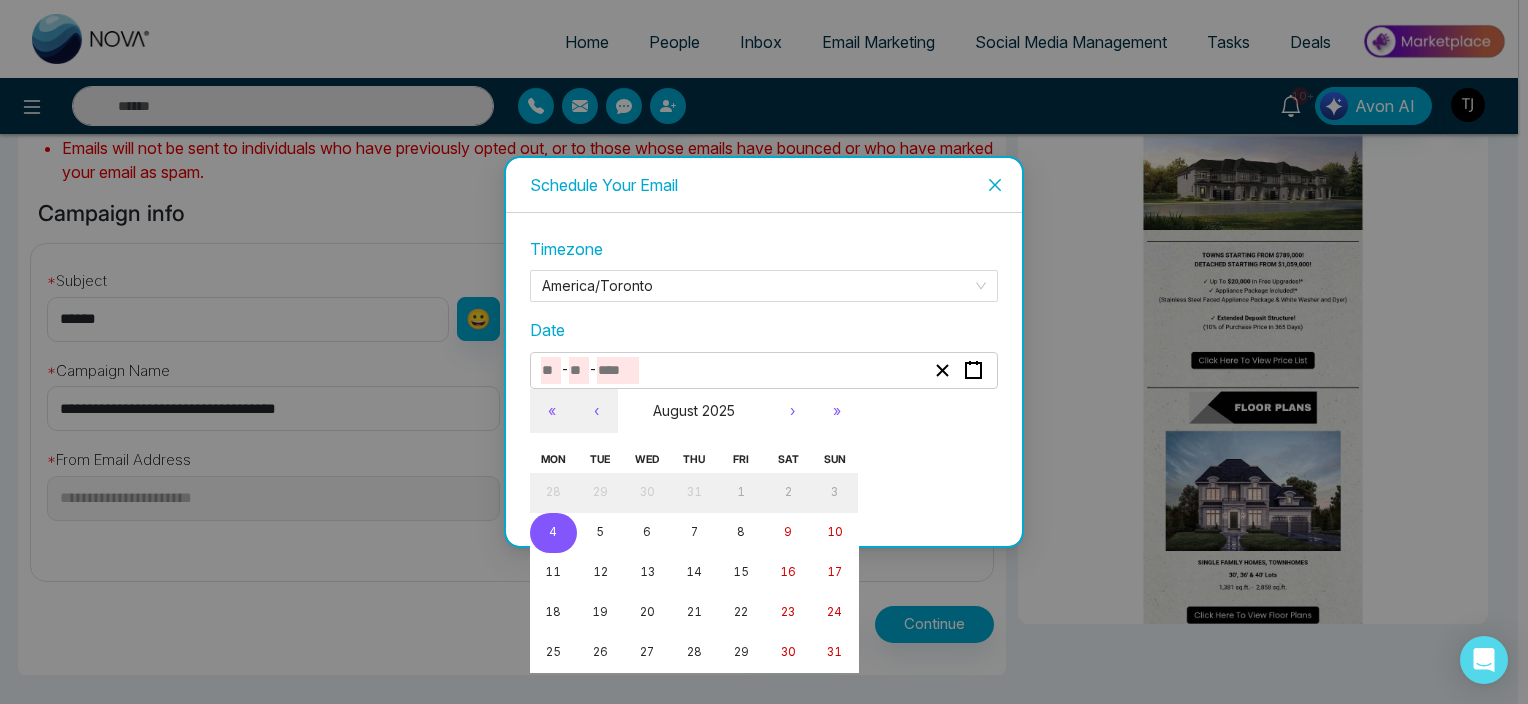 type on "*" 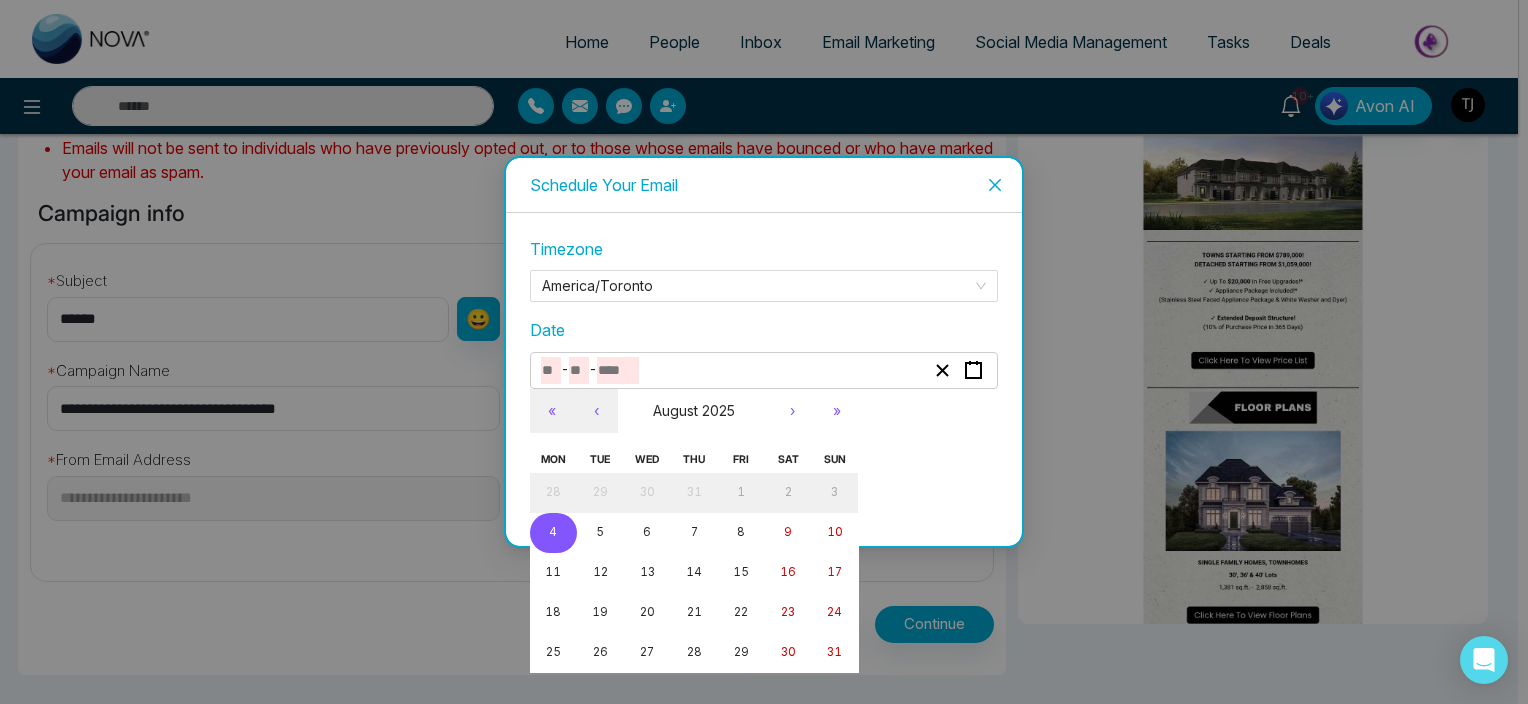 type on "****" 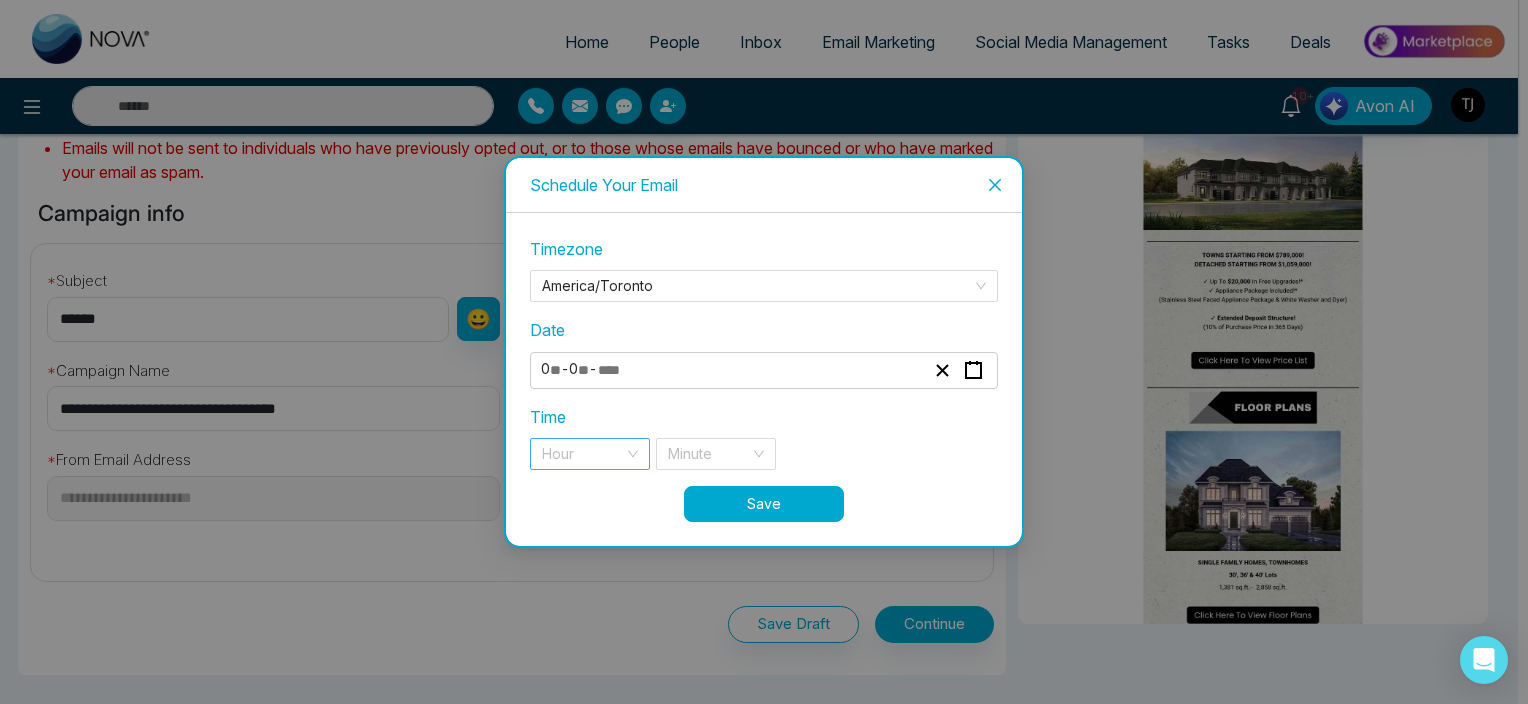 click on "Hour" at bounding box center [590, 454] 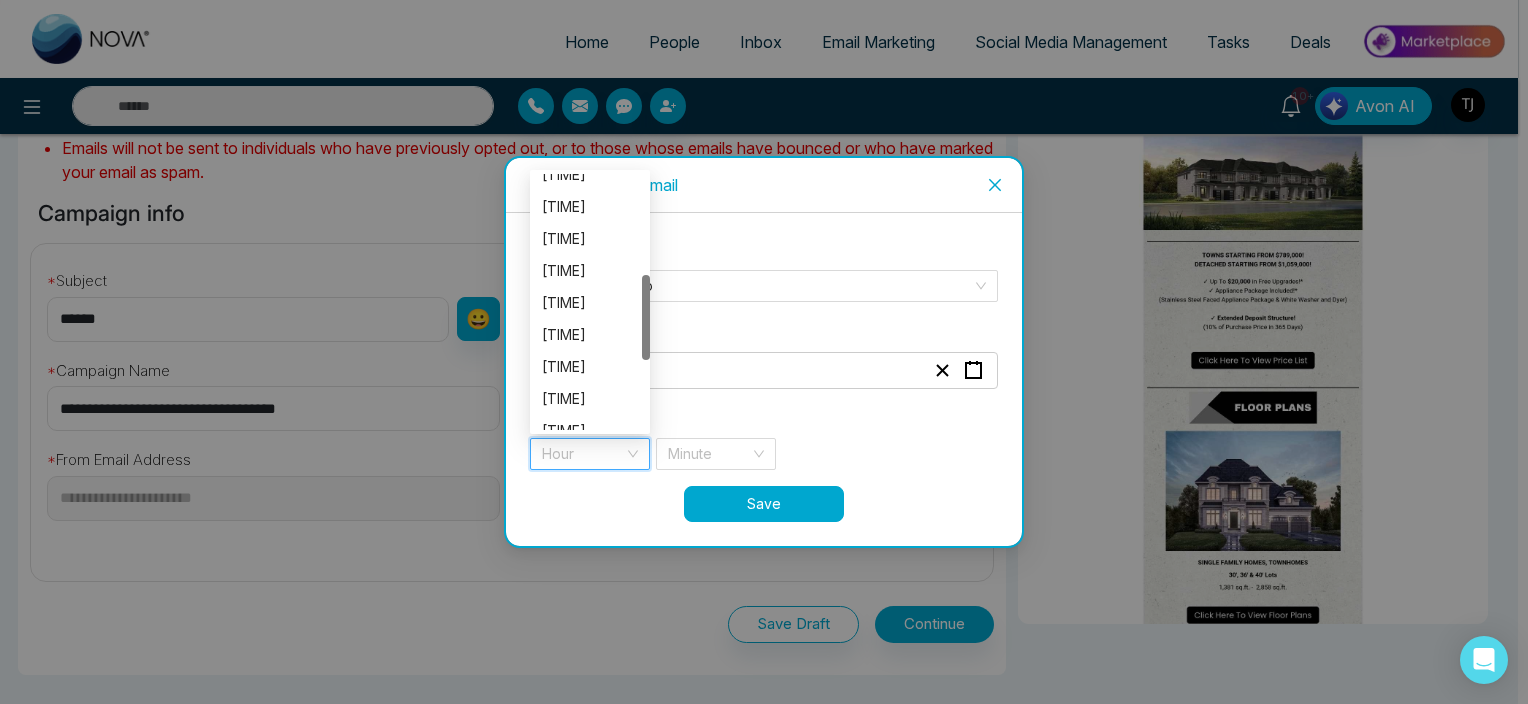 drag, startPoint x: 644, startPoint y: 251, endPoint x: 638, endPoint y: 311, distance: 60.299255 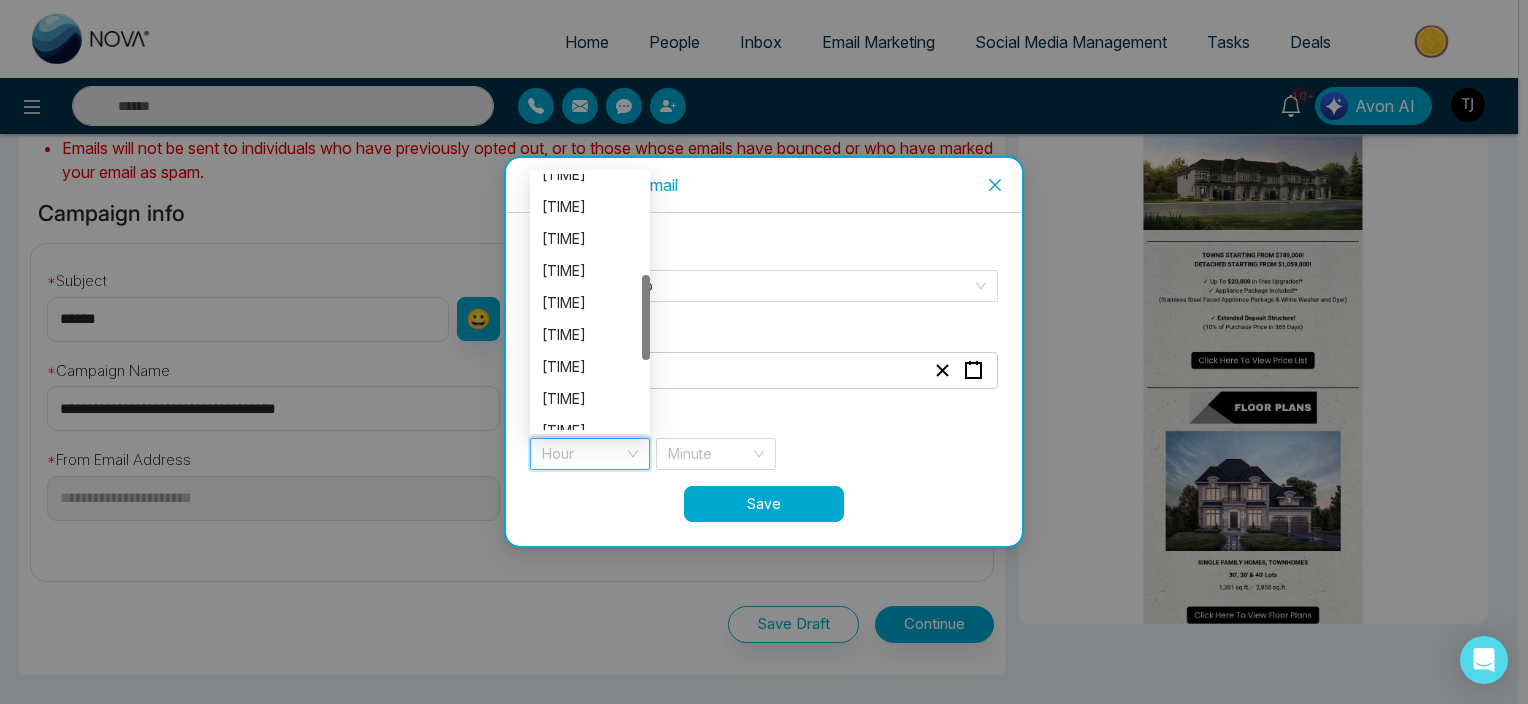 click at bounding box center [646, 317] 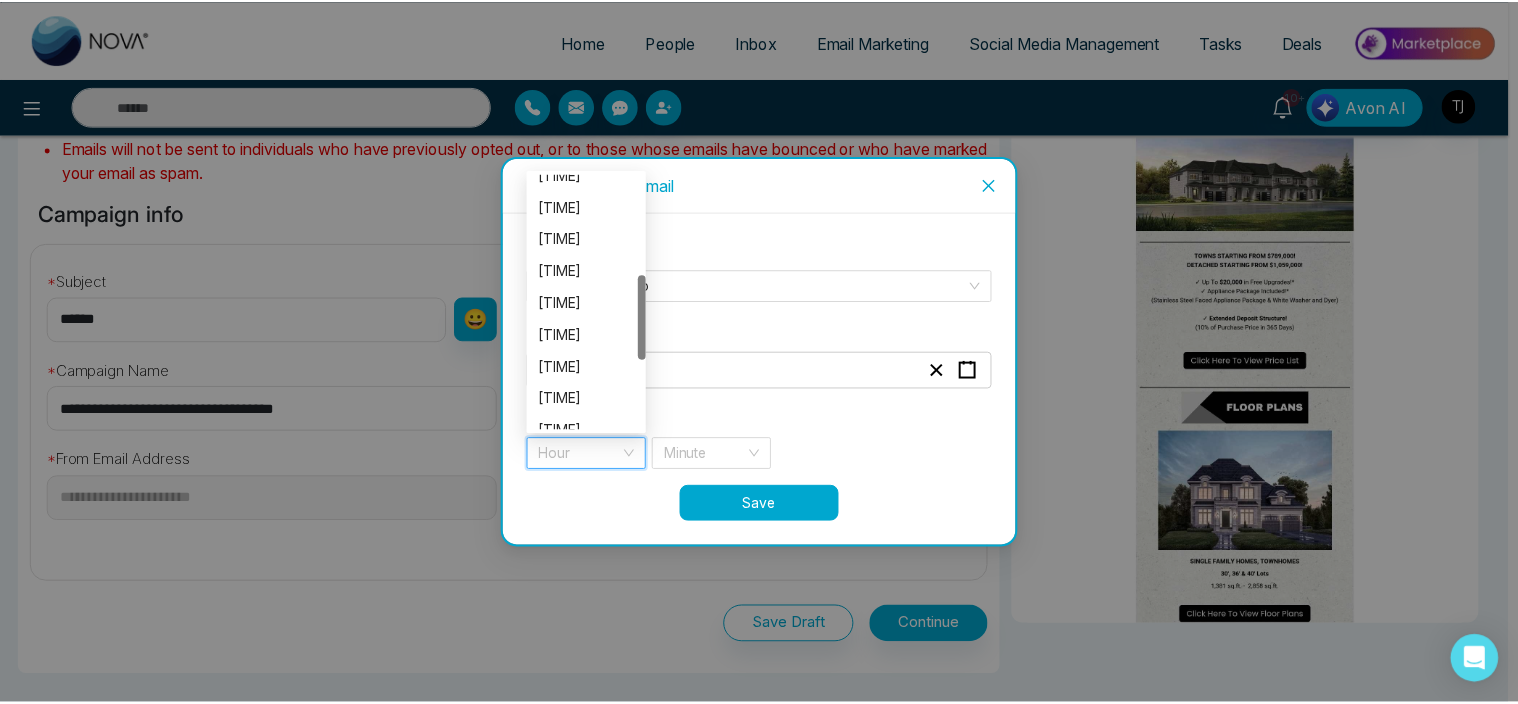 scroll, scrollTop: 296, scrollLeft: 0, axis: vertical 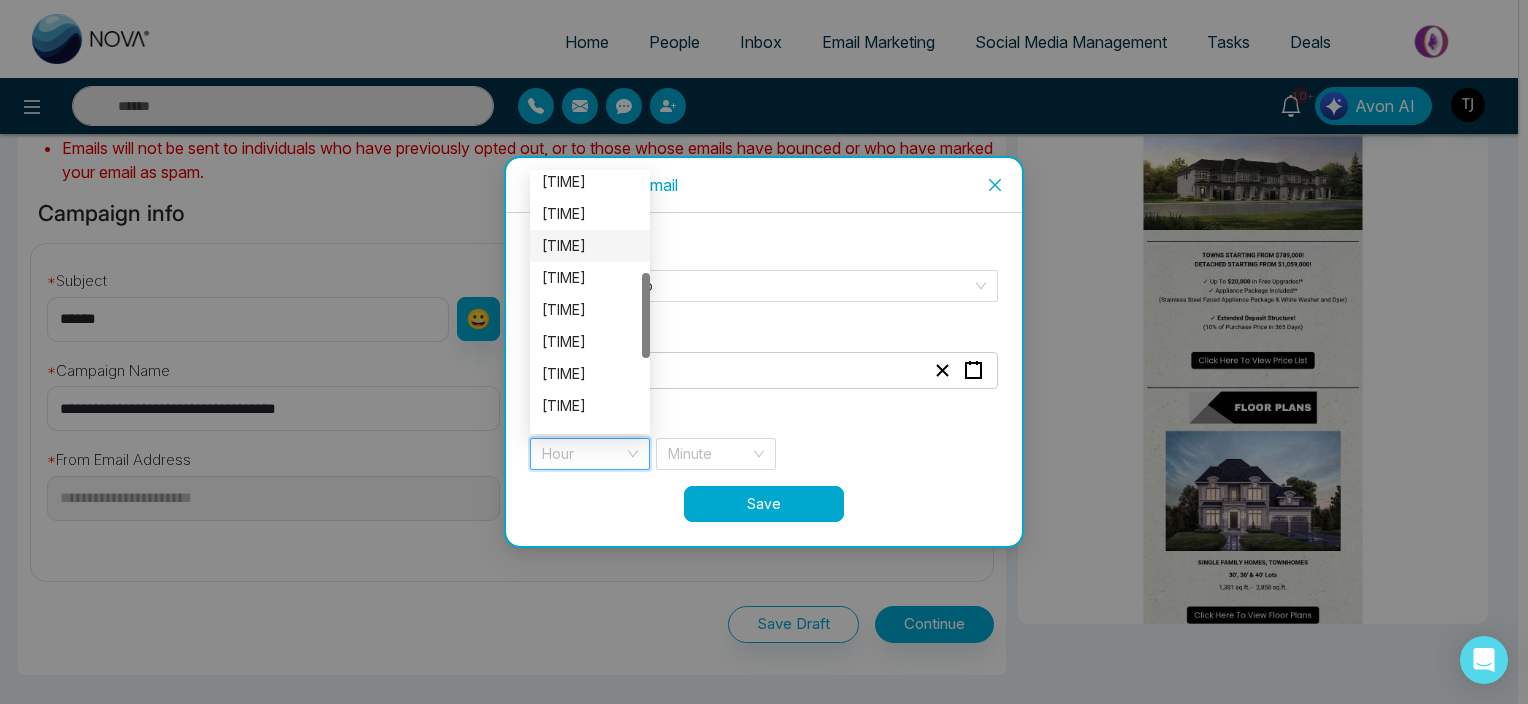 click on "[TIME]" at bounding box center (590, 246) 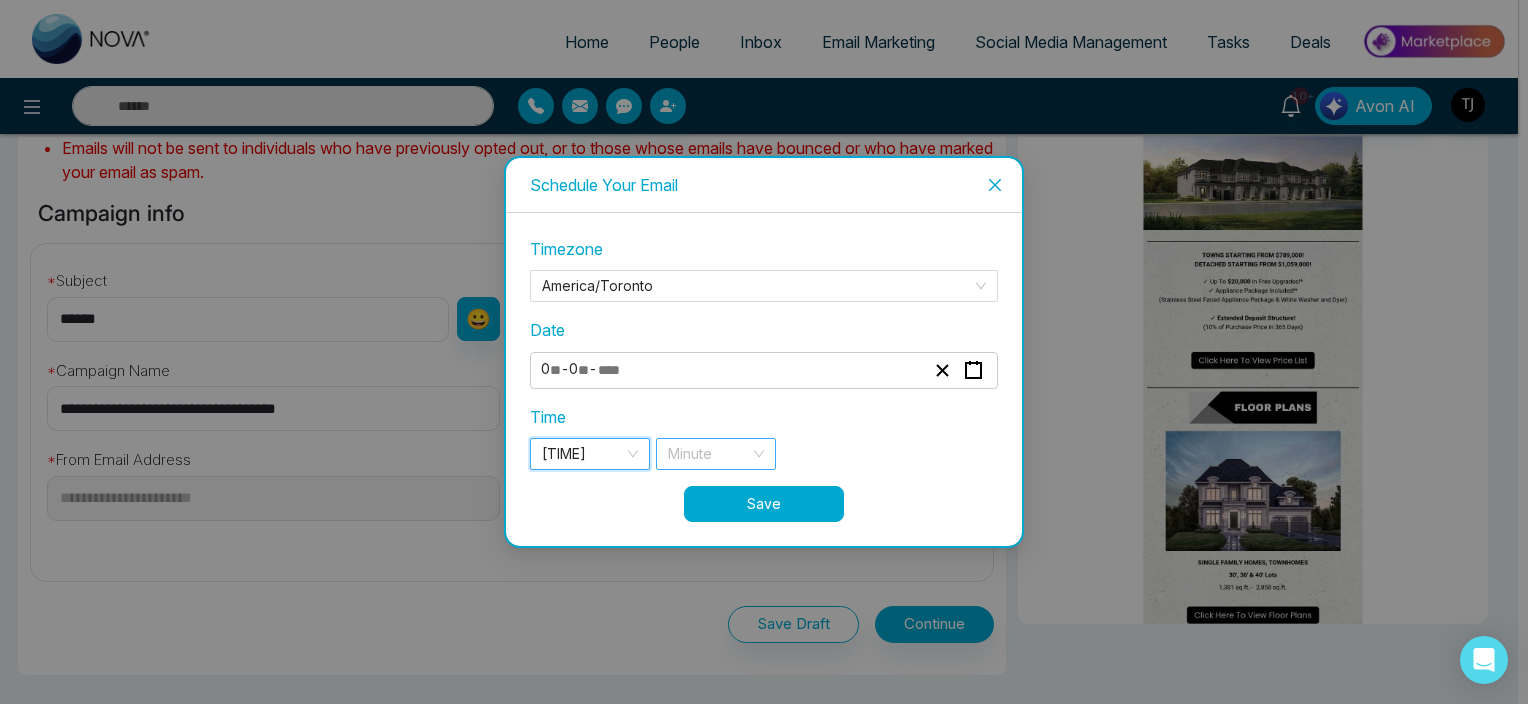 click on "Minute" at bounding box center [716, 454] 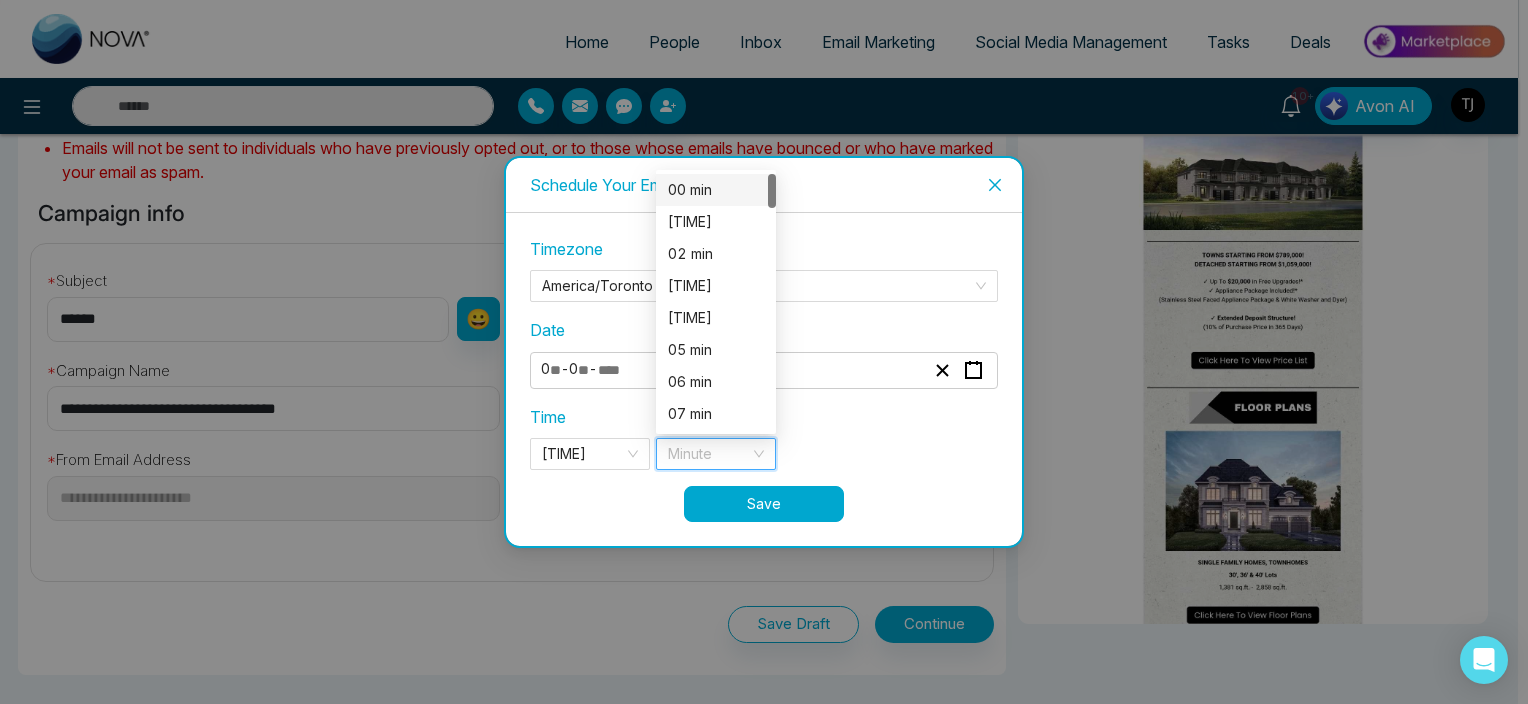 click on "00 min" at bounding box center (716, 190) 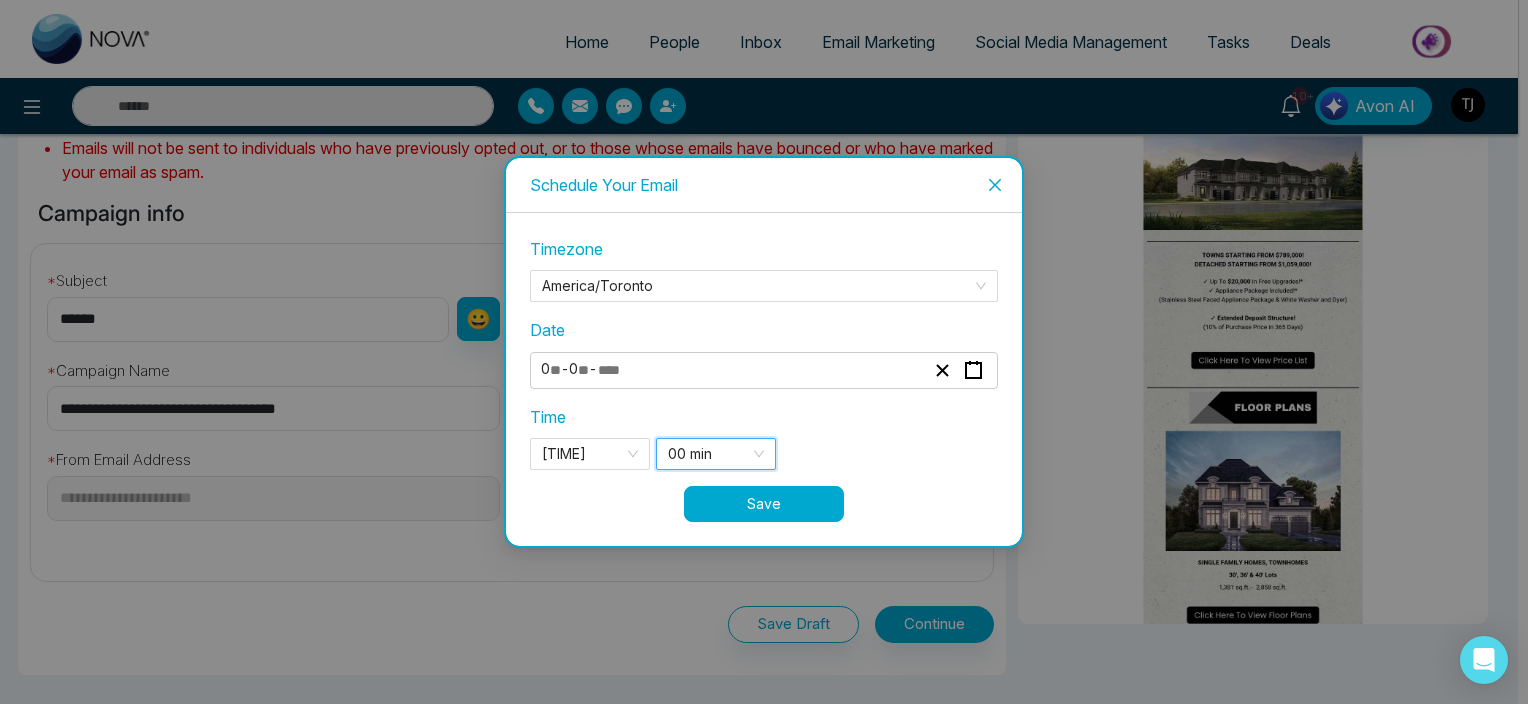 click on "Save" at bounding box center [764, 504] 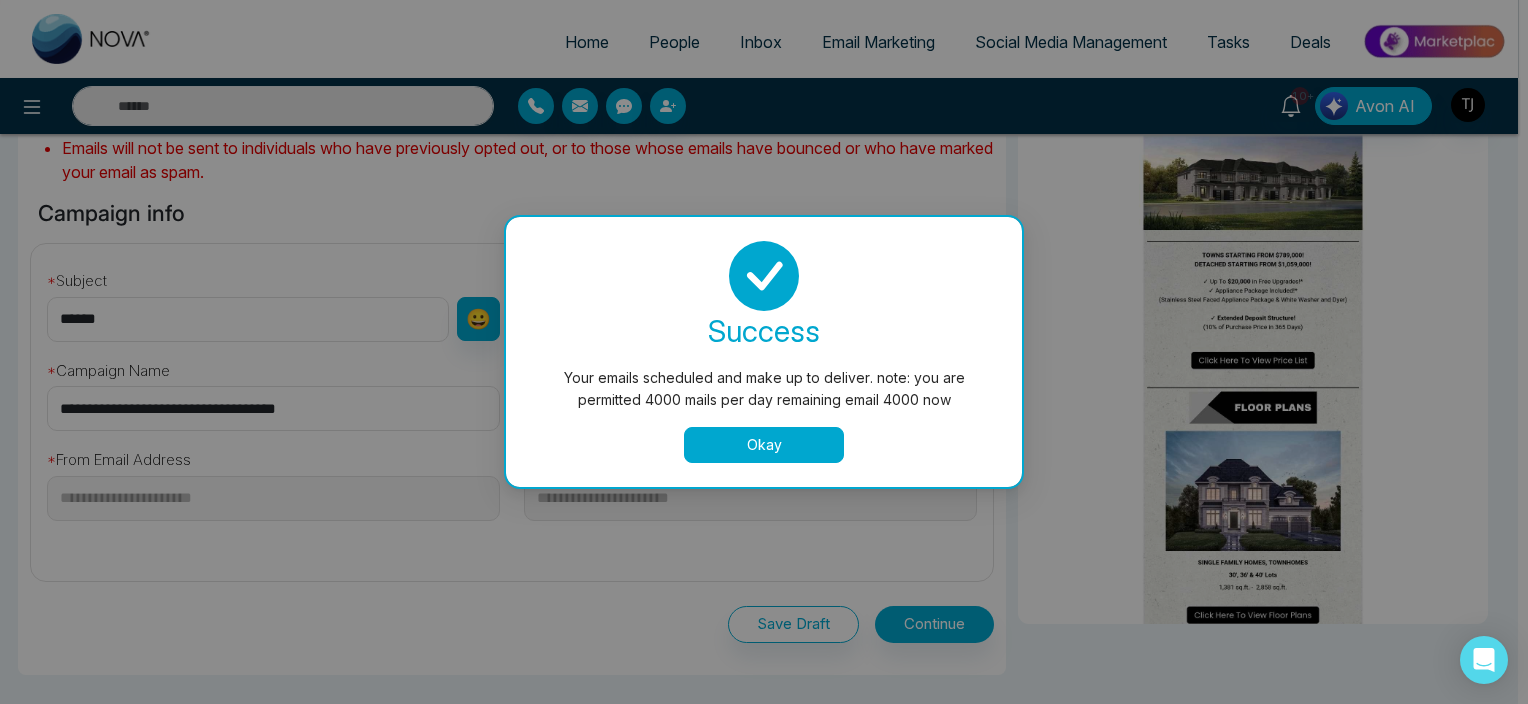 click on "Okay" at bounding box center [764, 445] 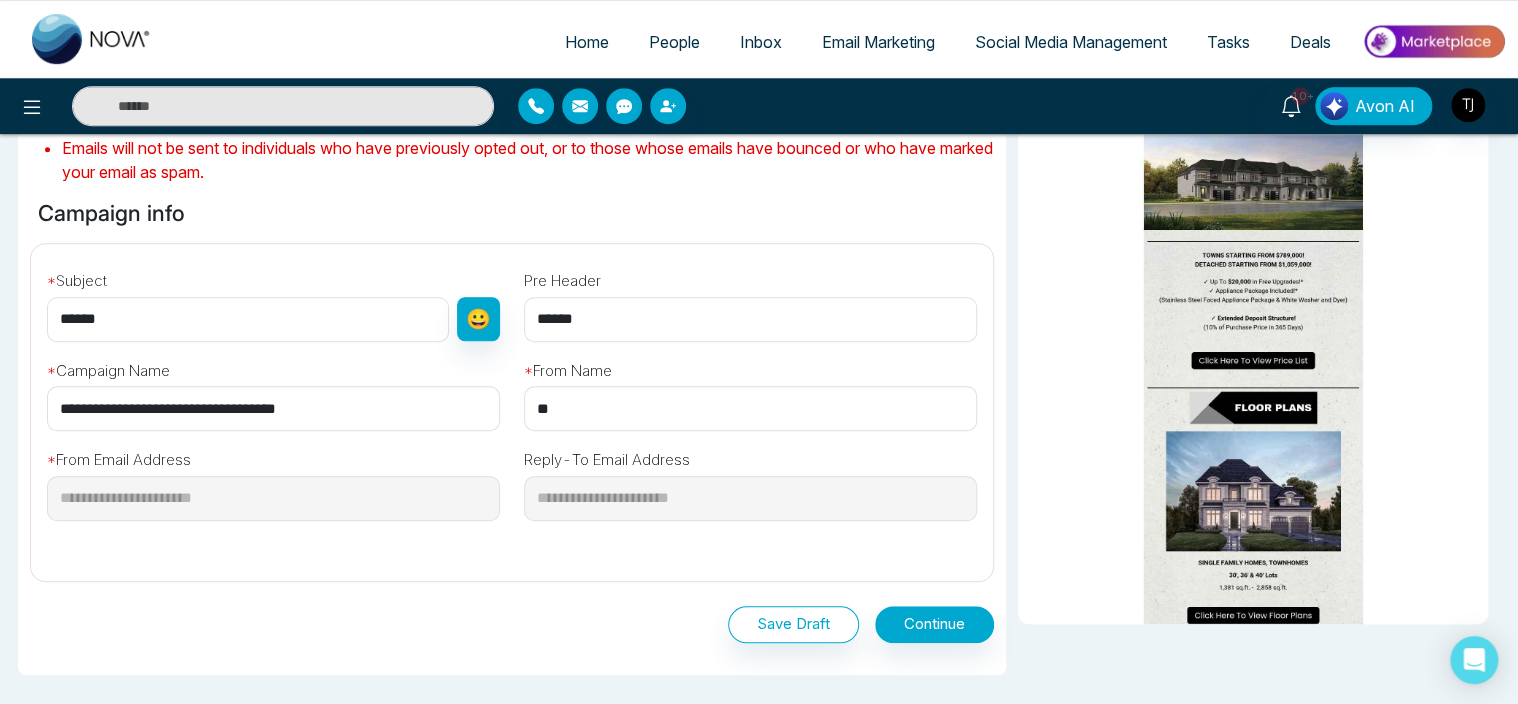 scroll, scrollTop: 0, scrollLeft: 0, axis: both 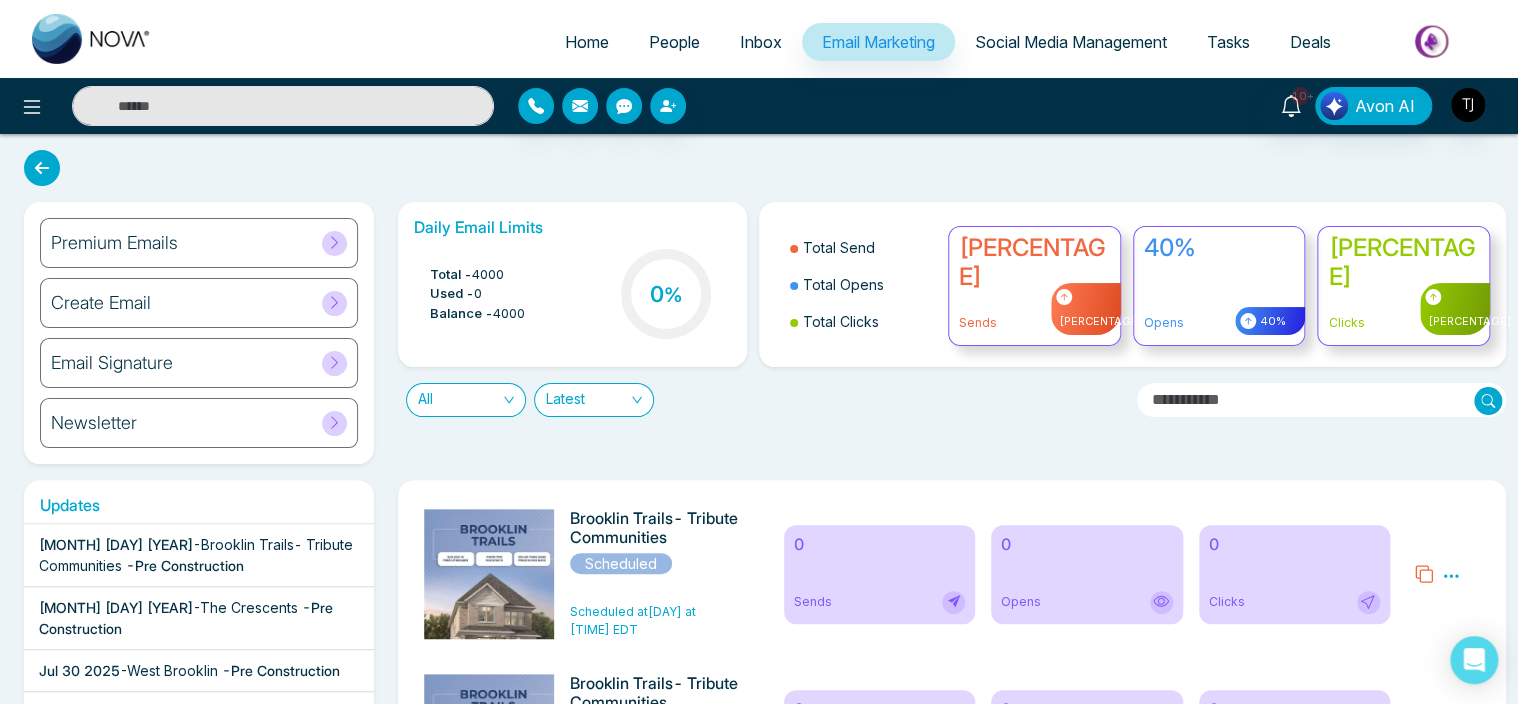 click on "Premium Emails" at bounding box center (199, 243) 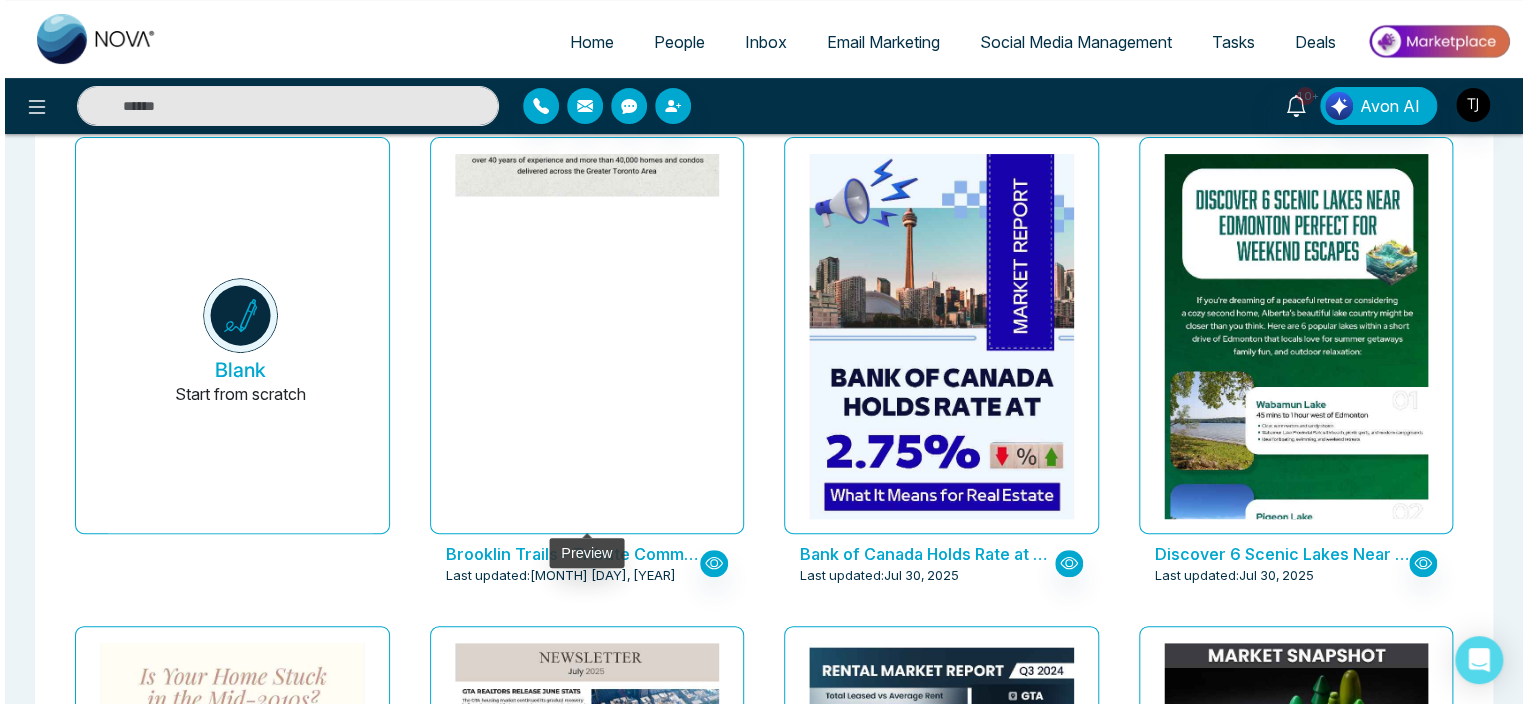 scroll, scrollTop: 132, scrollLeft: 0, axis: vertical 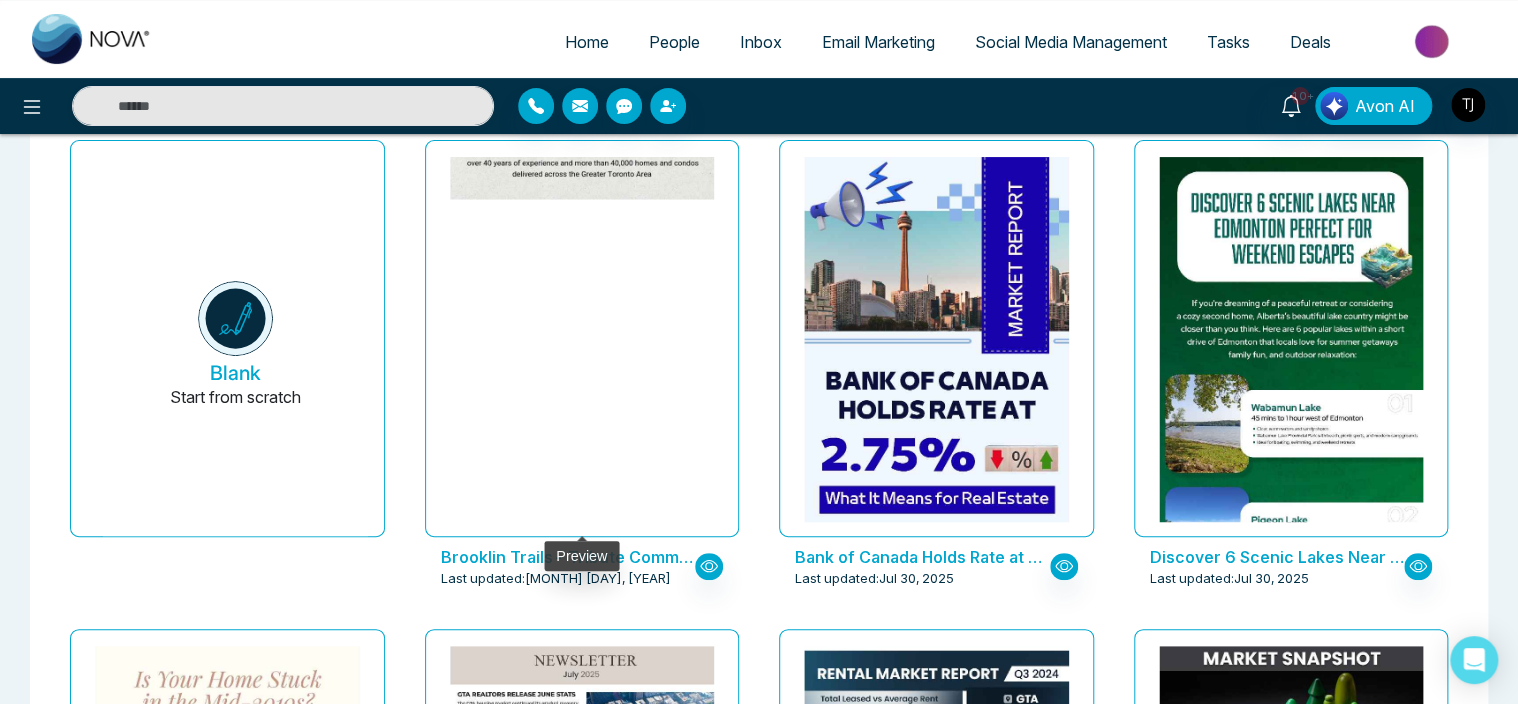 click at bounding box center [581, -919] 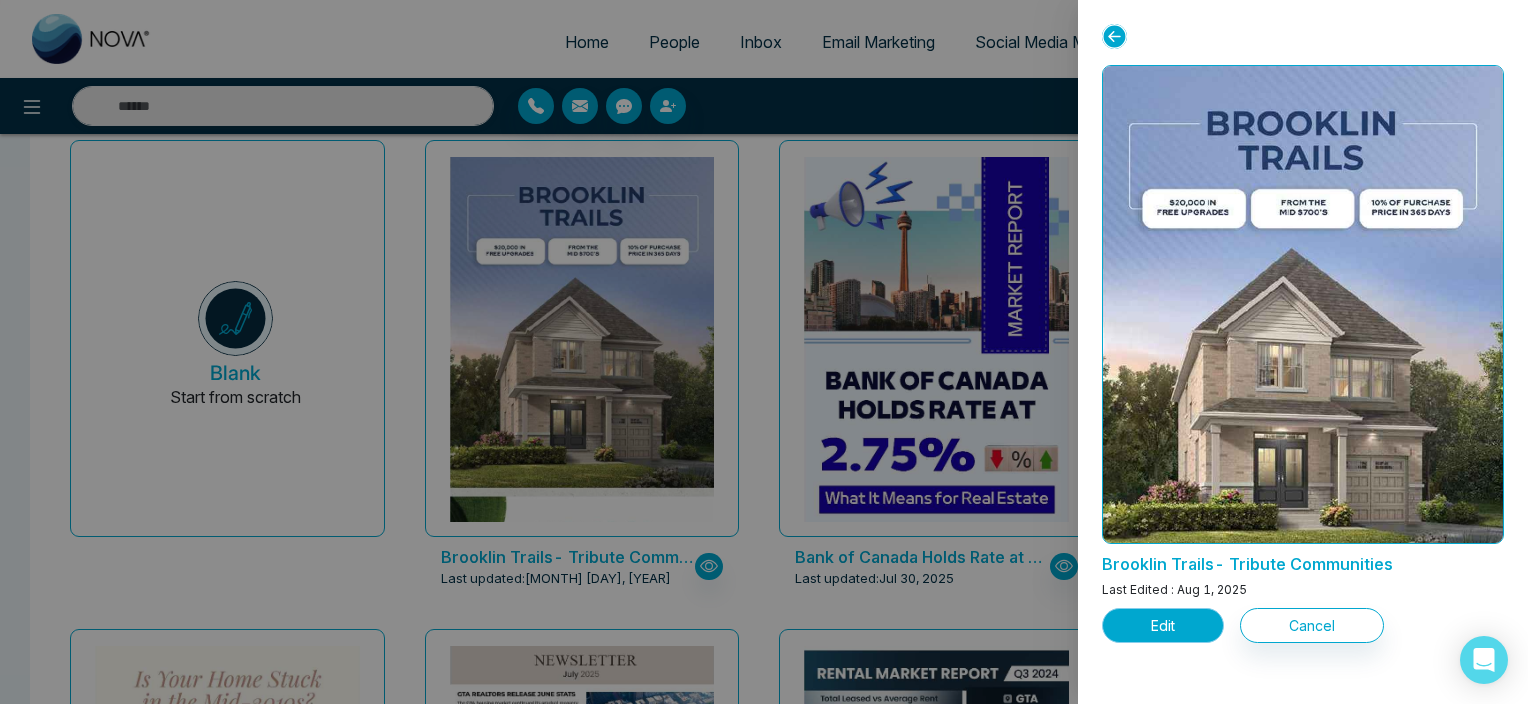 click on "Edit" at bounding box center (1163, 625) 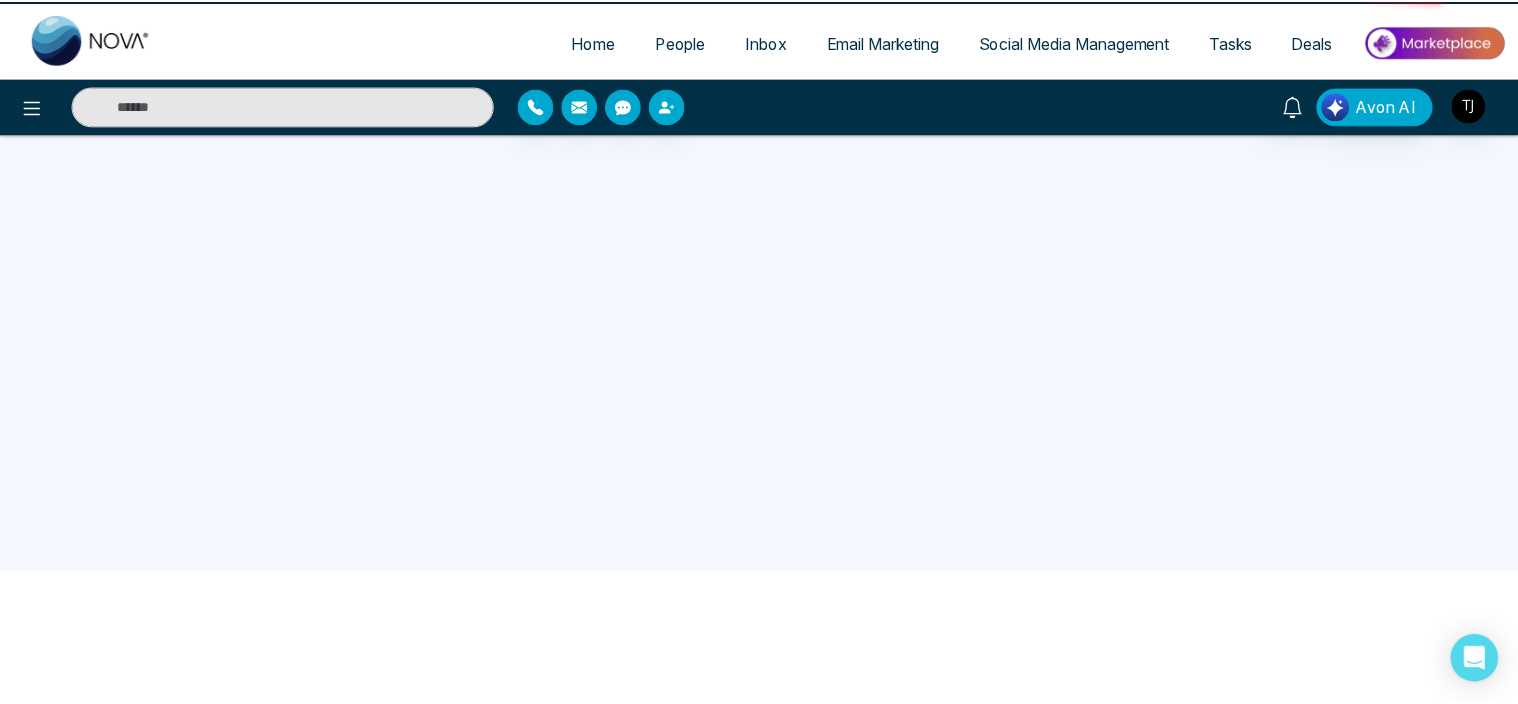 scroll, scrollTop: 0, scrollLeft: 0, axis: both 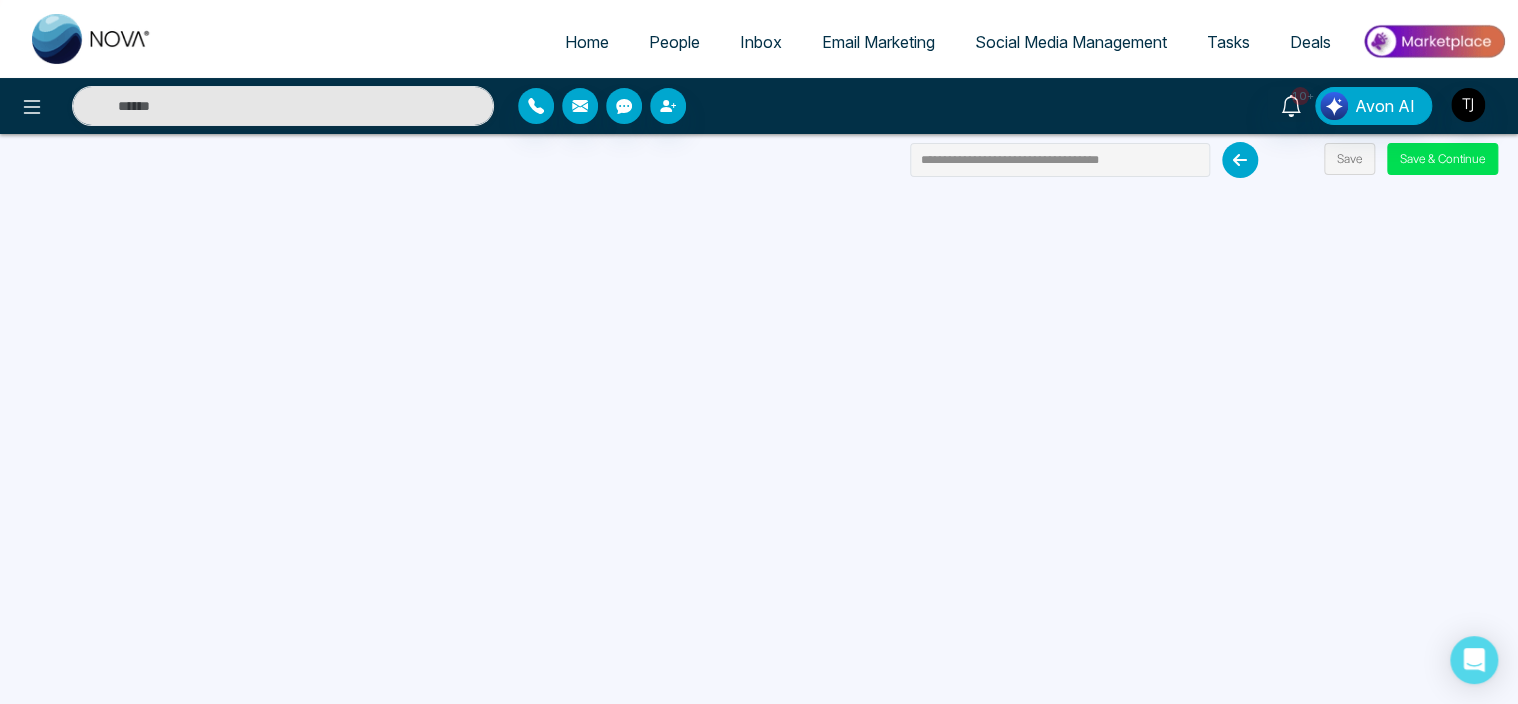 click on "Email Marketing" at bounding box center [878, 42] 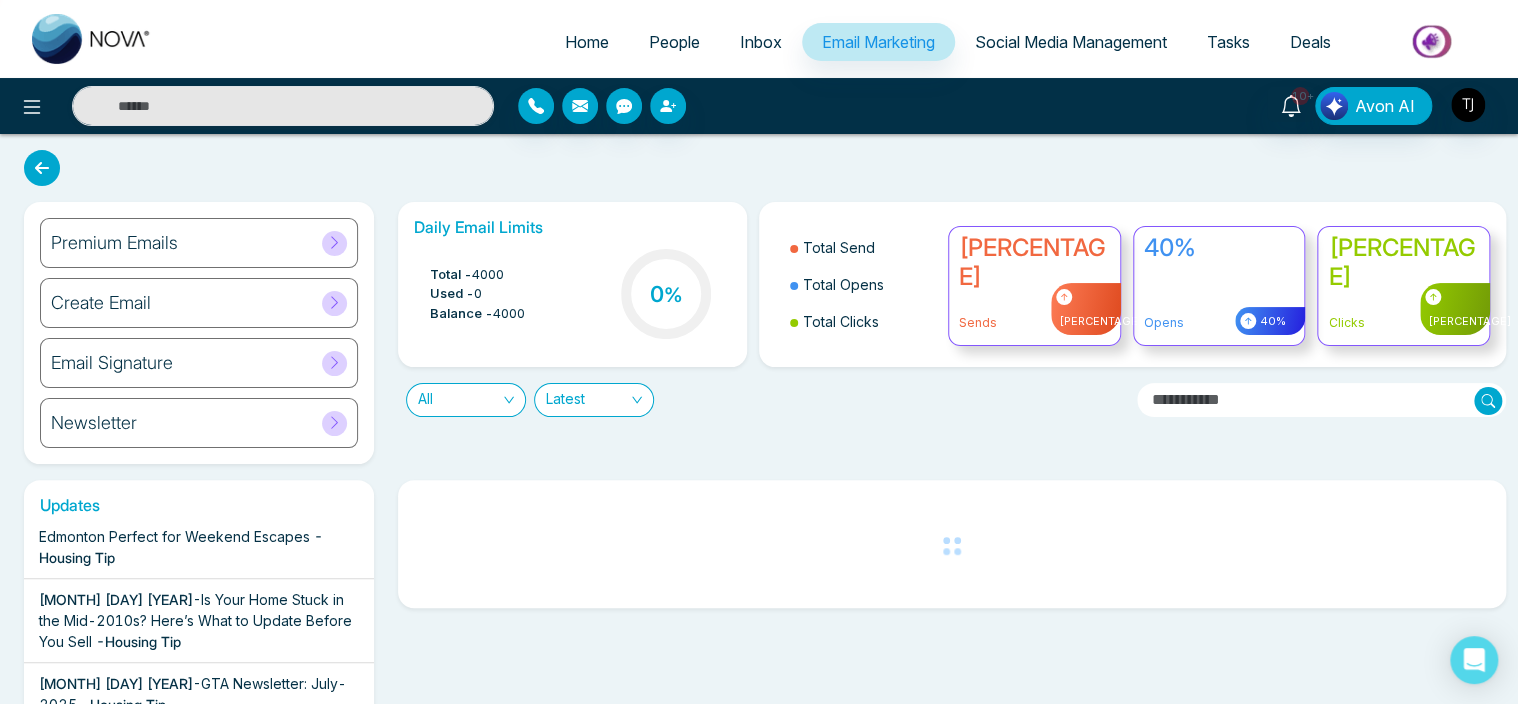 scroll, scrollTop: 252, scrollLeft: 0, axis: vertical 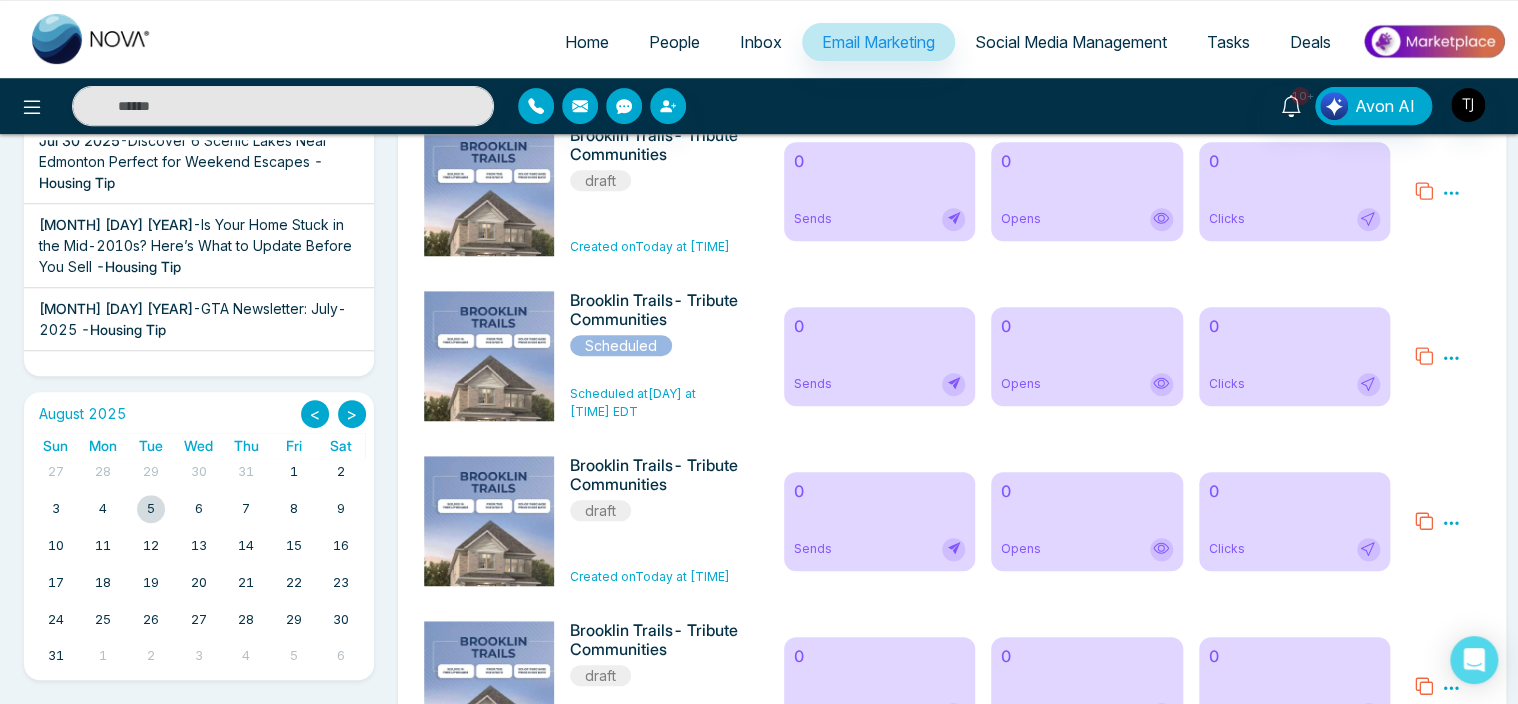 click on "2" at bounding box center (341, 472) 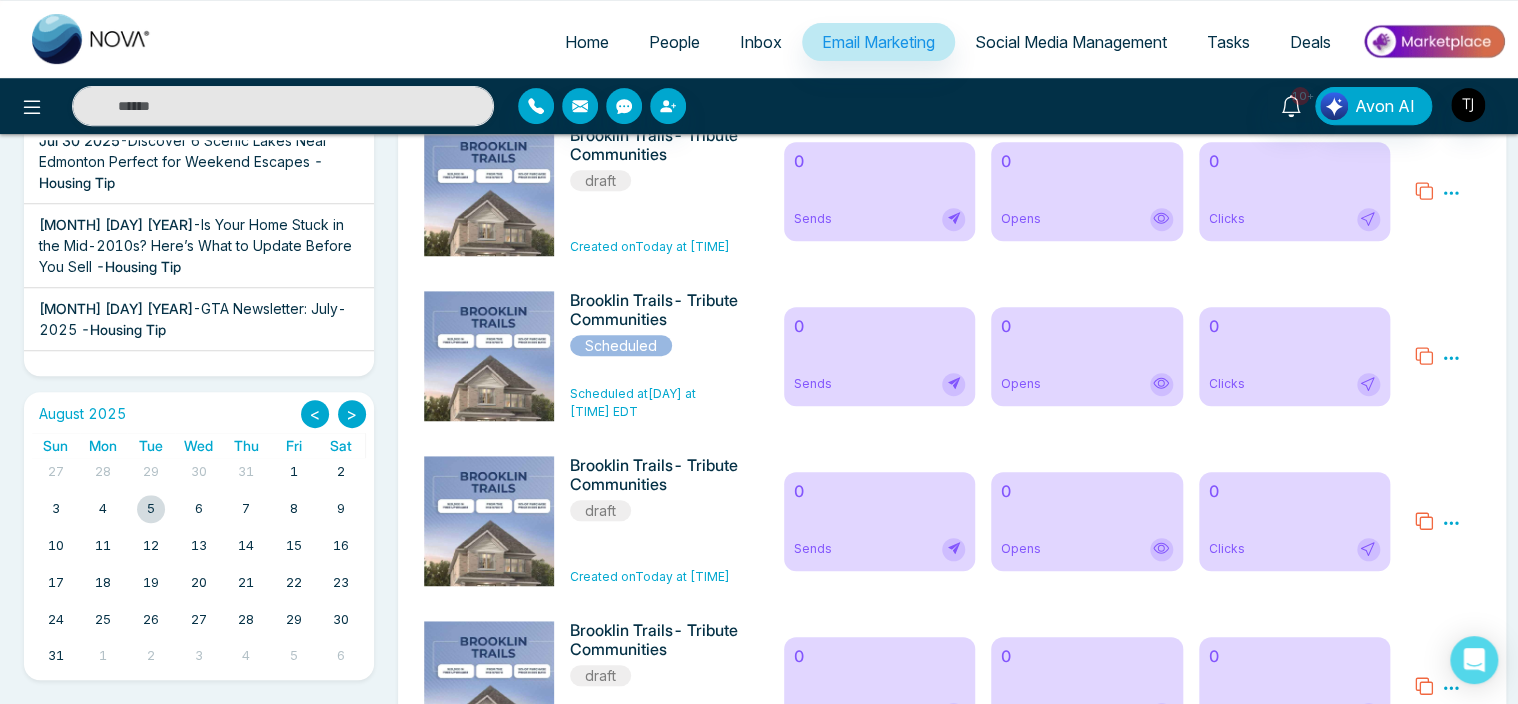 click on "2" at bounding box center (341, 472) 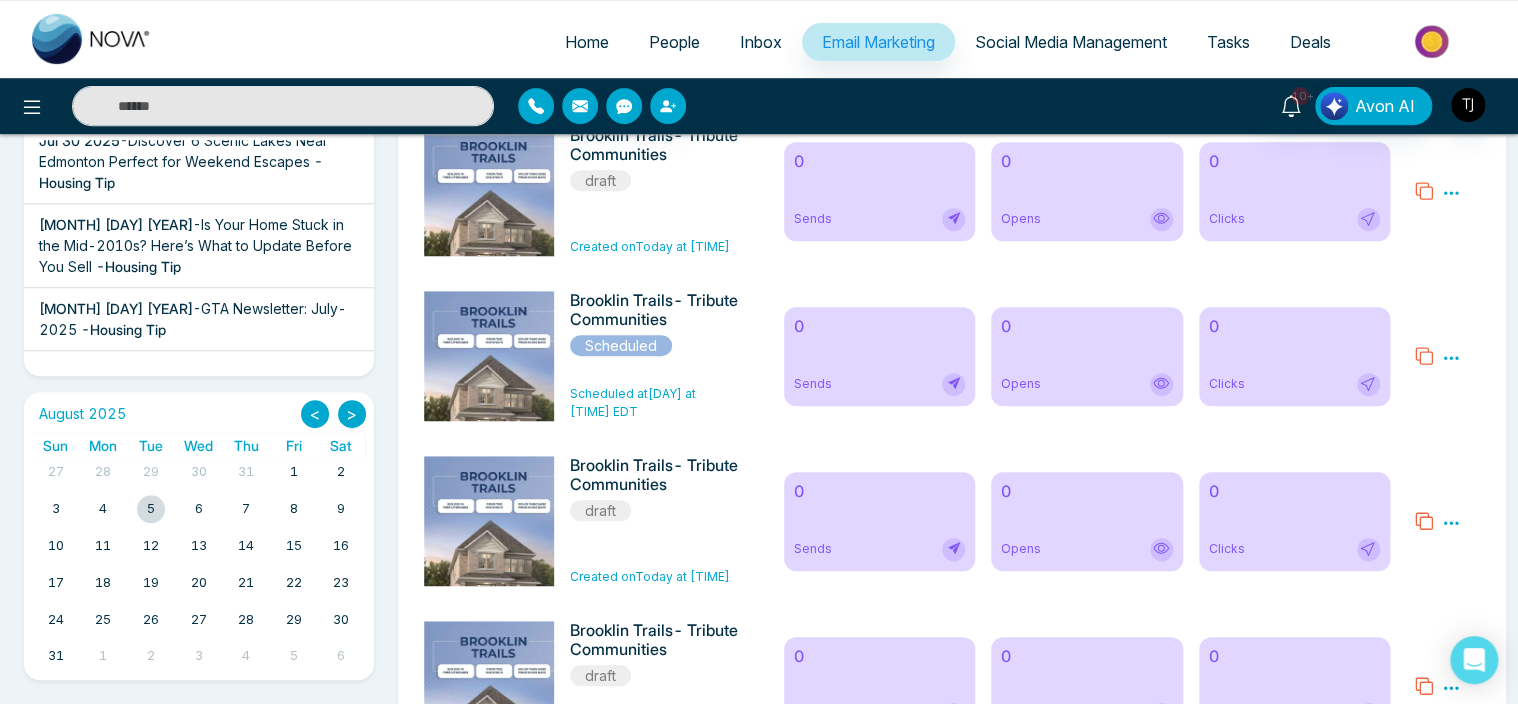 click on "6" at bounding box center (198, 509) 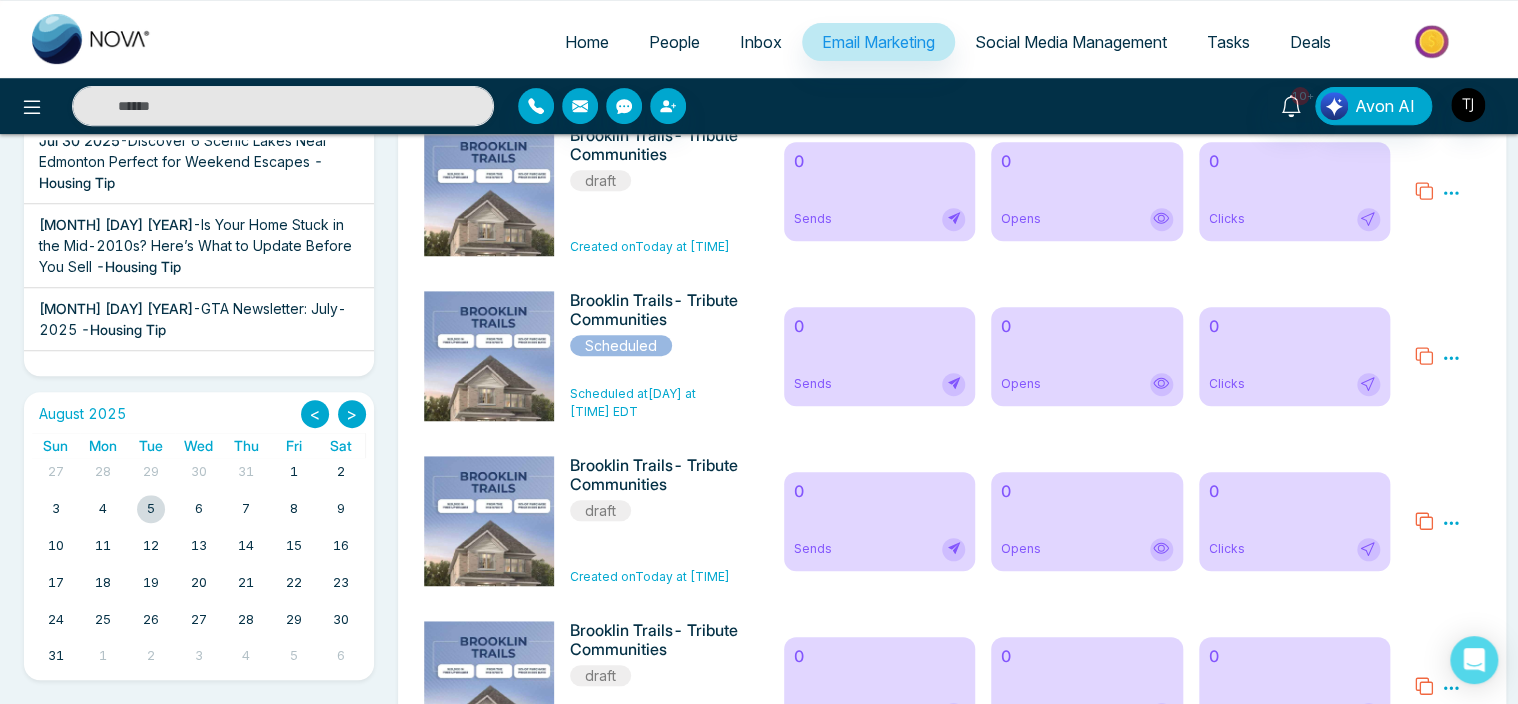 click on "6" at bounding box center (198, 509) 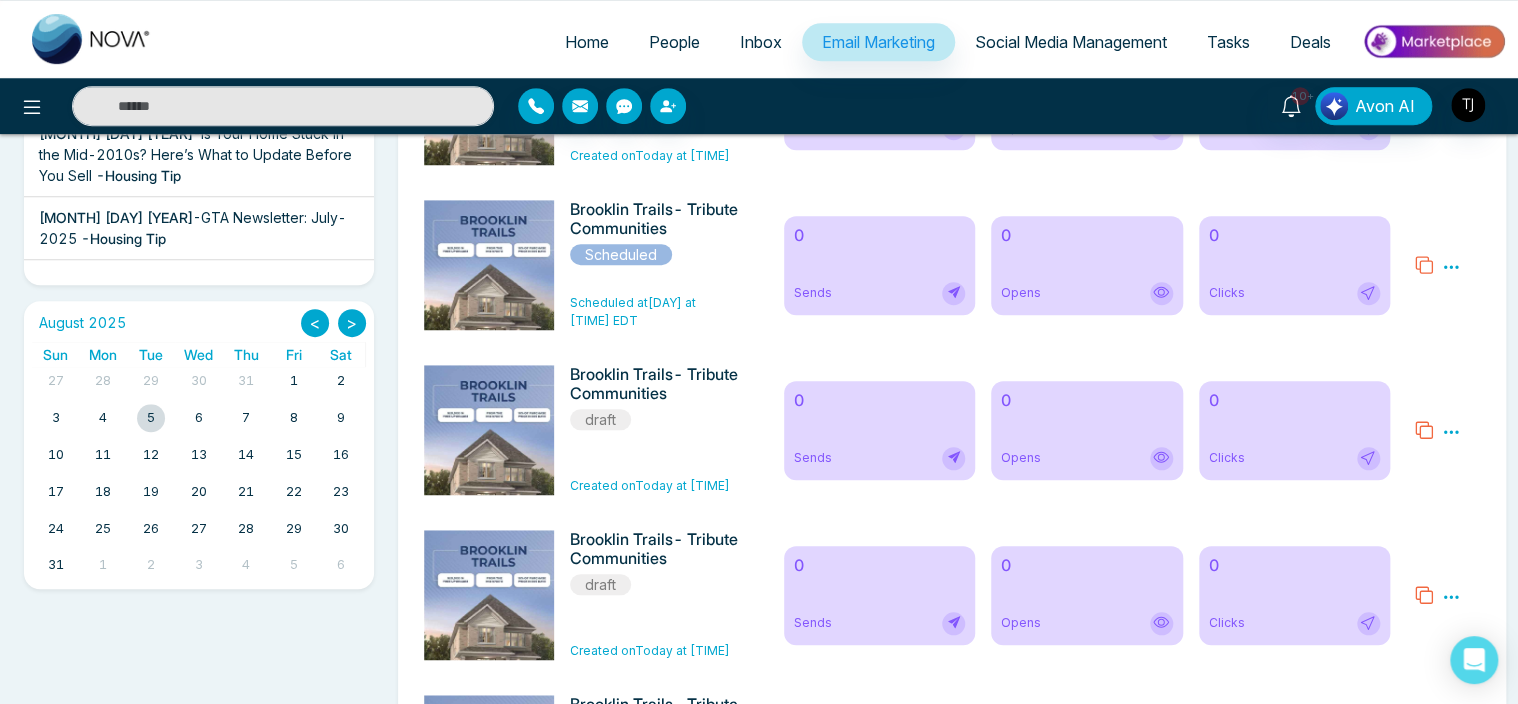 scroll, scrollTop: 481, scrollLeft: 0, axis: vertical 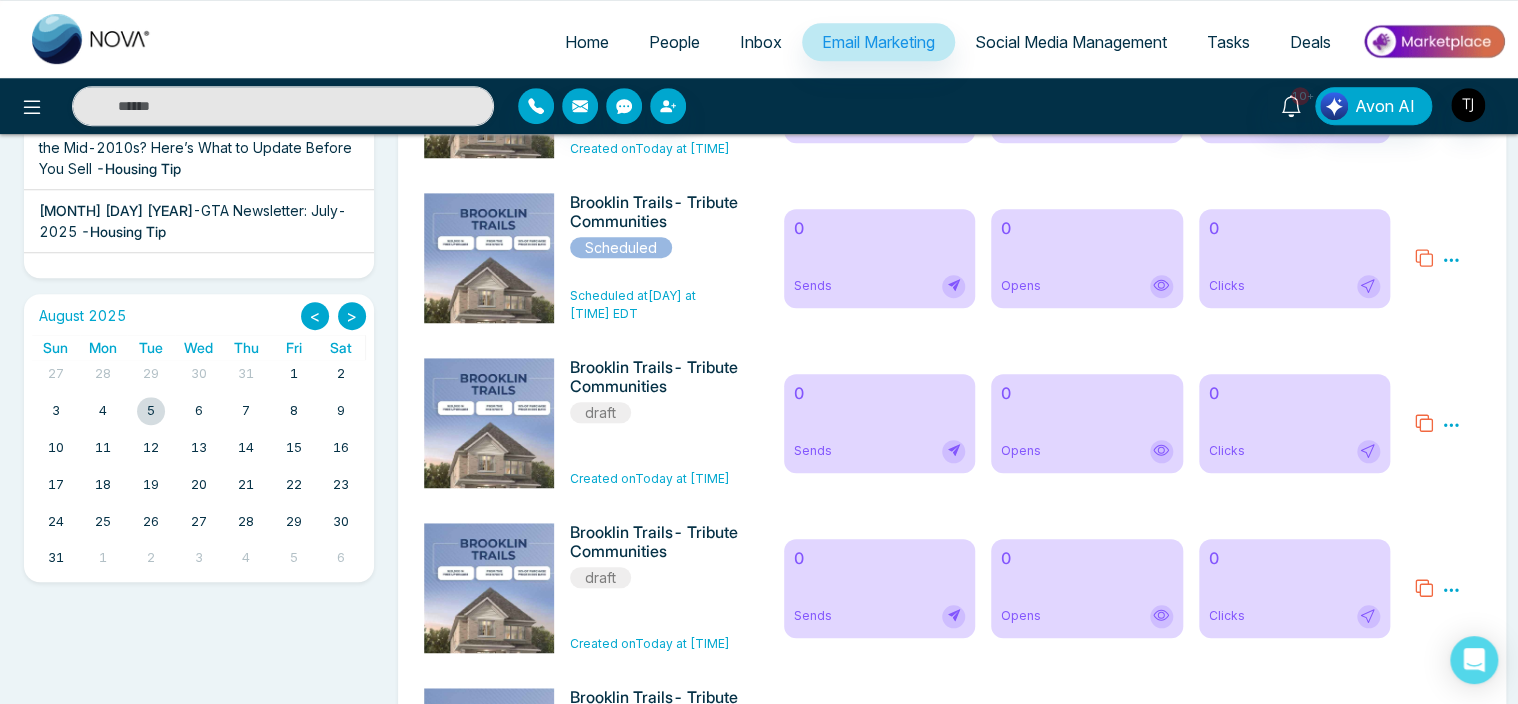 click on "6" at bounding box center (198, 411) 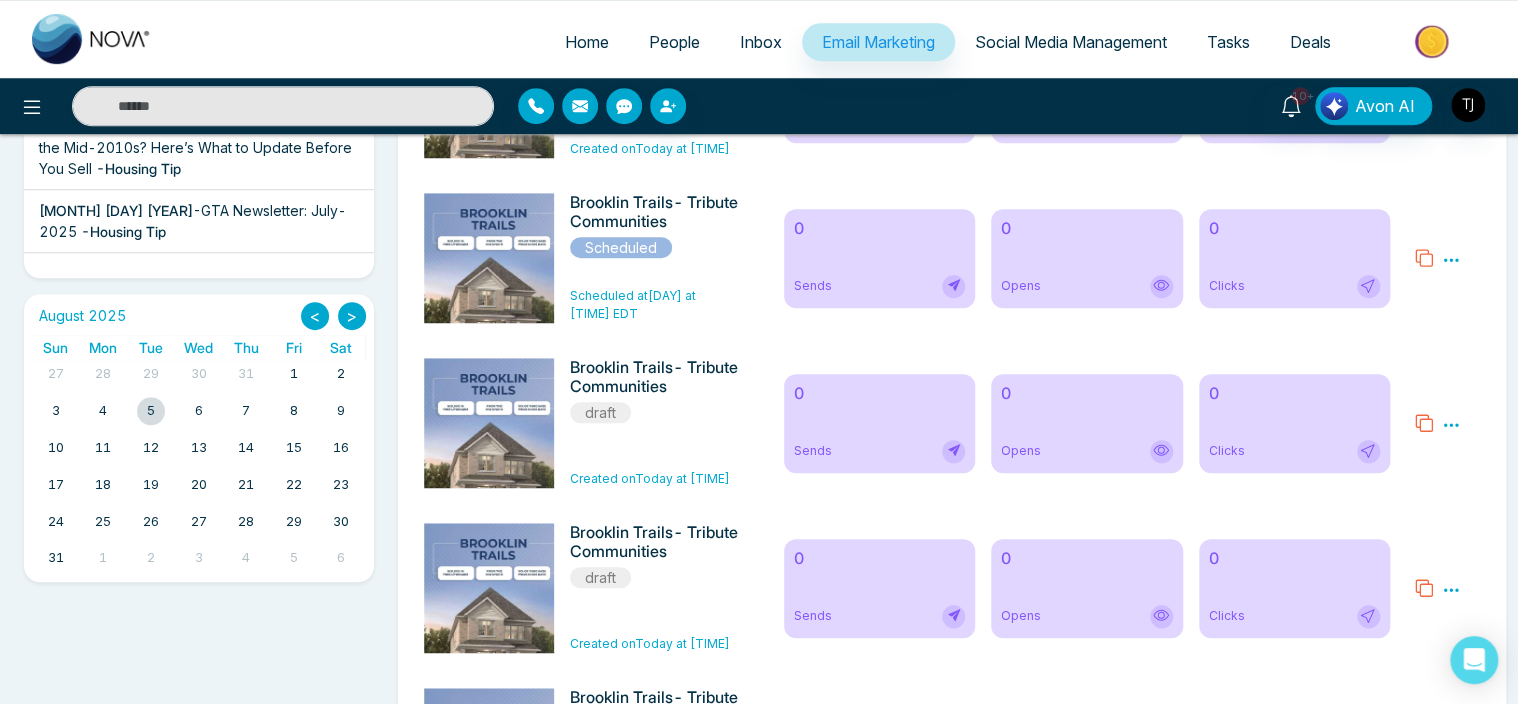 click on "6" at bounding box center (198, 411) 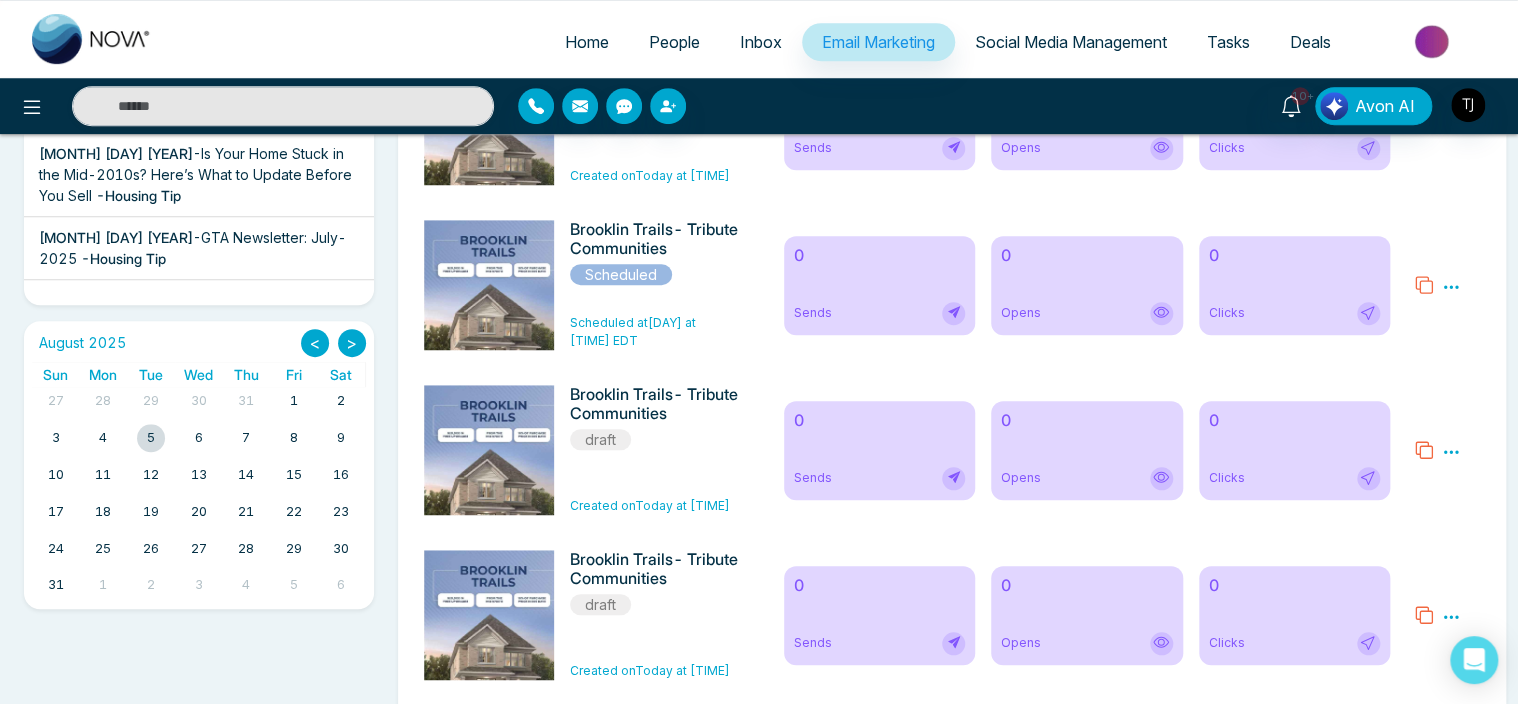 scroll, scrollTop: 453, scrollLeft: 0, axis: vertical 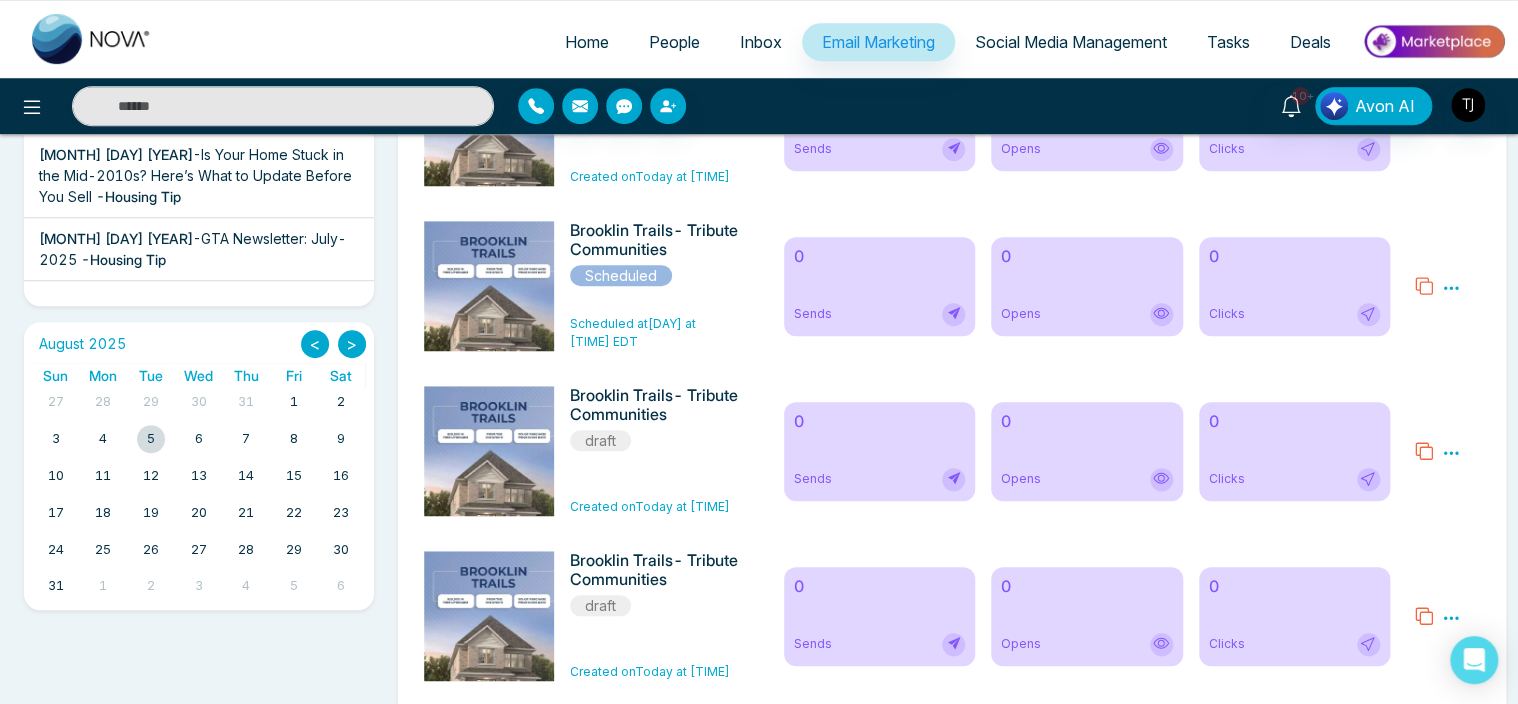 click on "4" at bounding box center (103, 439) 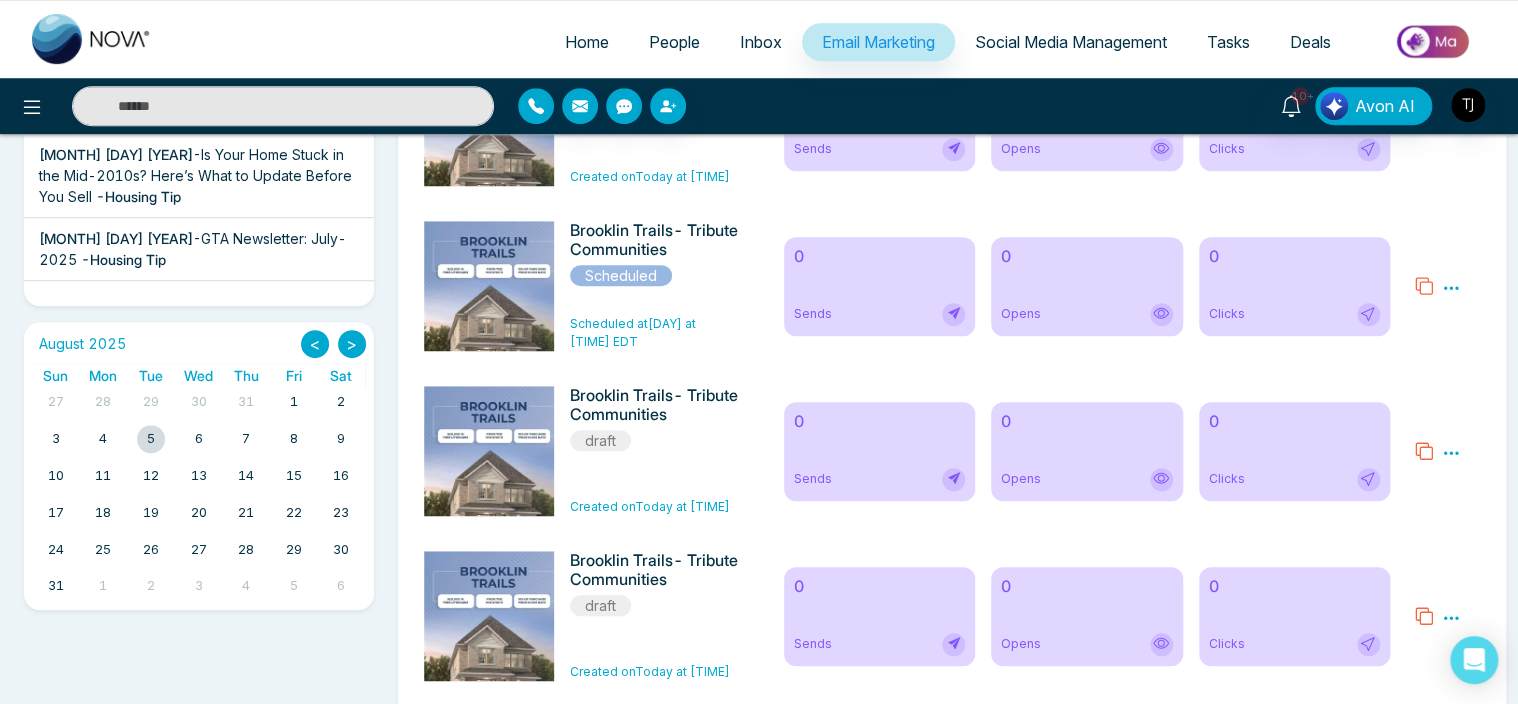 click at bounding box center (151, 439) 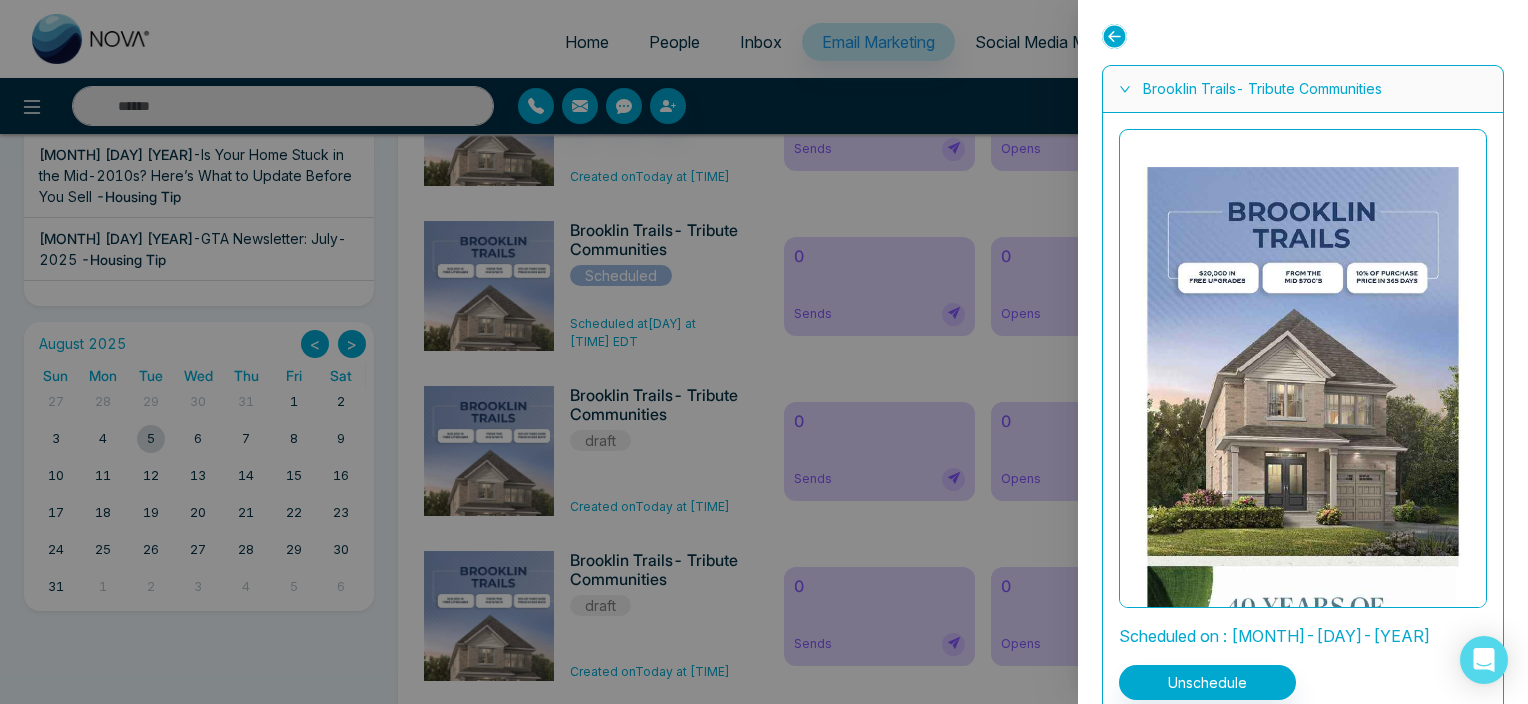 click at bounding box center [764, 352] 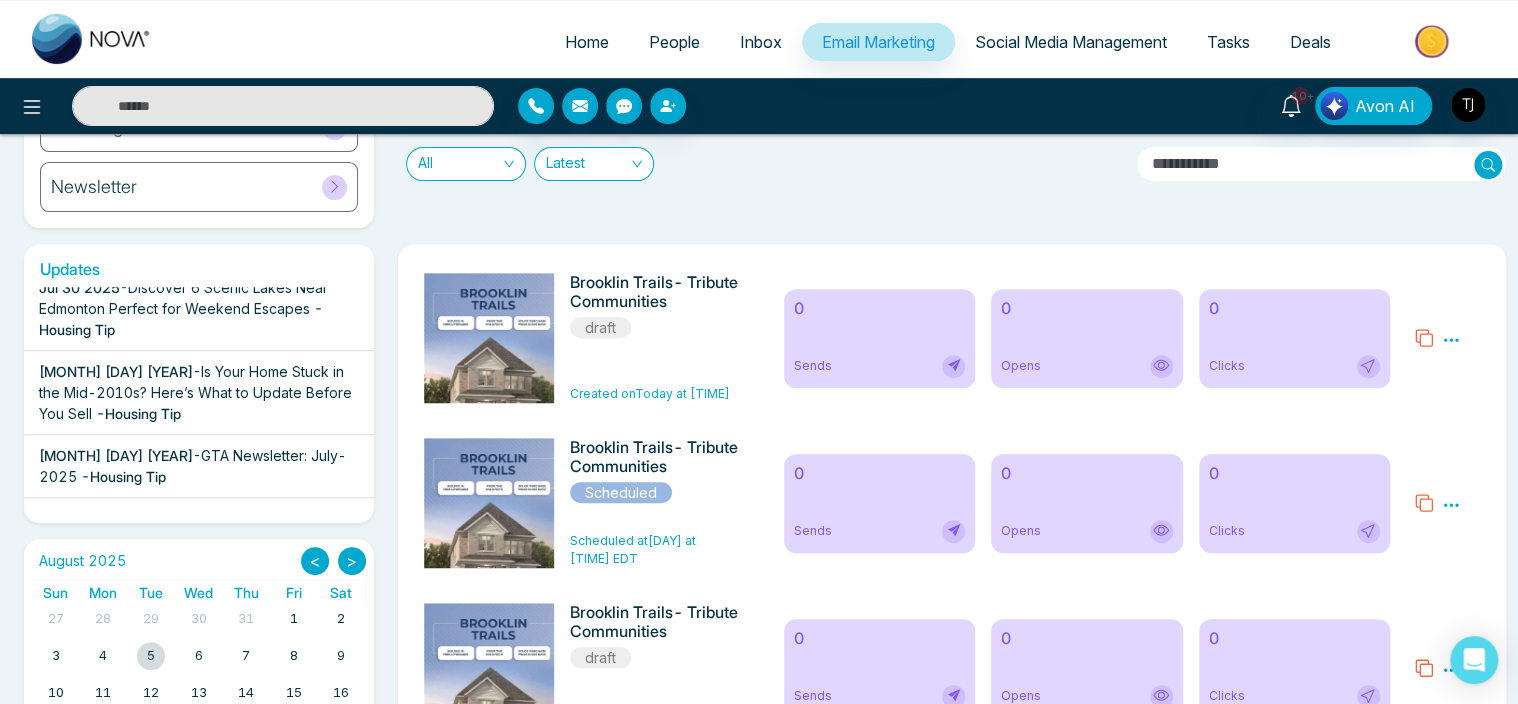 scroll, scrollTop: 254, scrollLeft: 0, axis: vertical 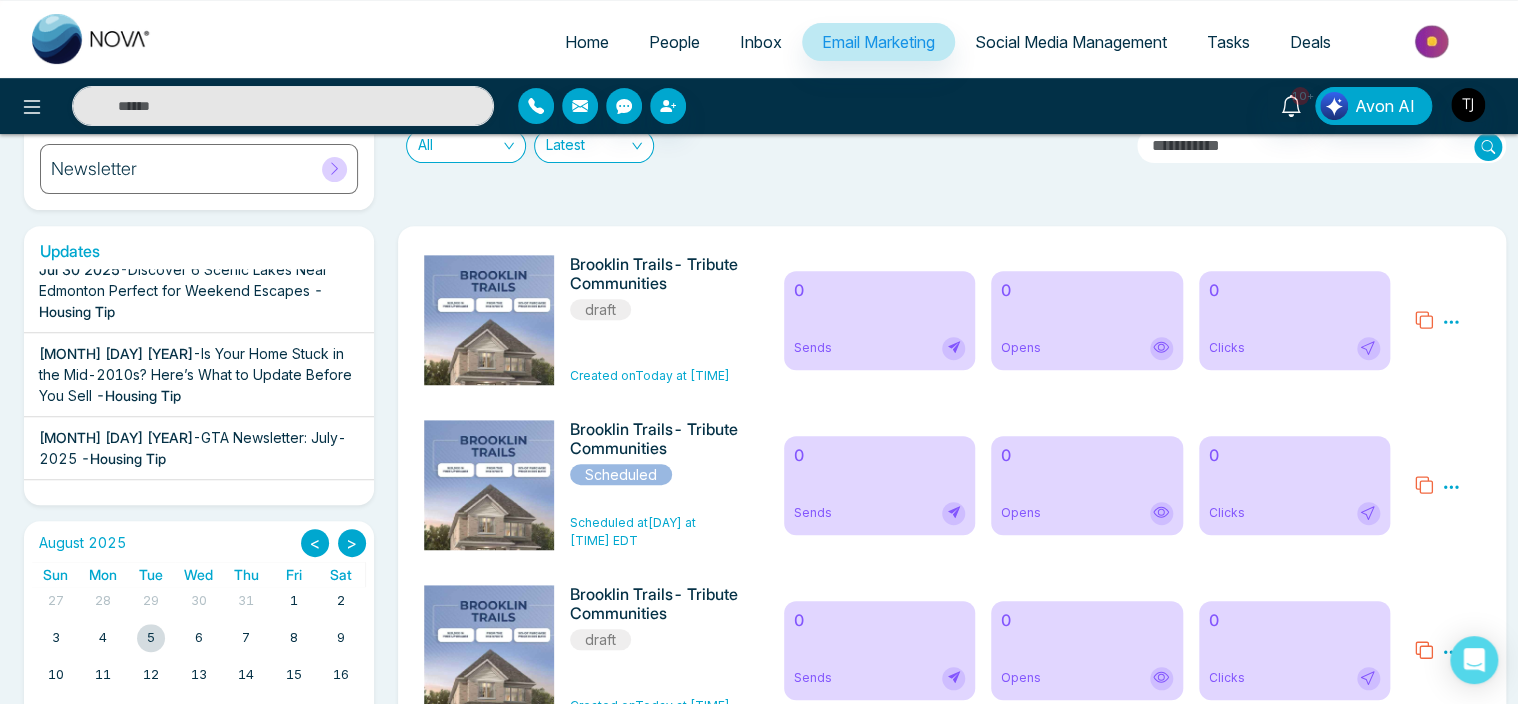 click on "Brooklin Trails- Tribute Communities Scheduled Scheduled at [DAY] at [TIME] [TIMEZONE]" at bounding box center [654, 485] 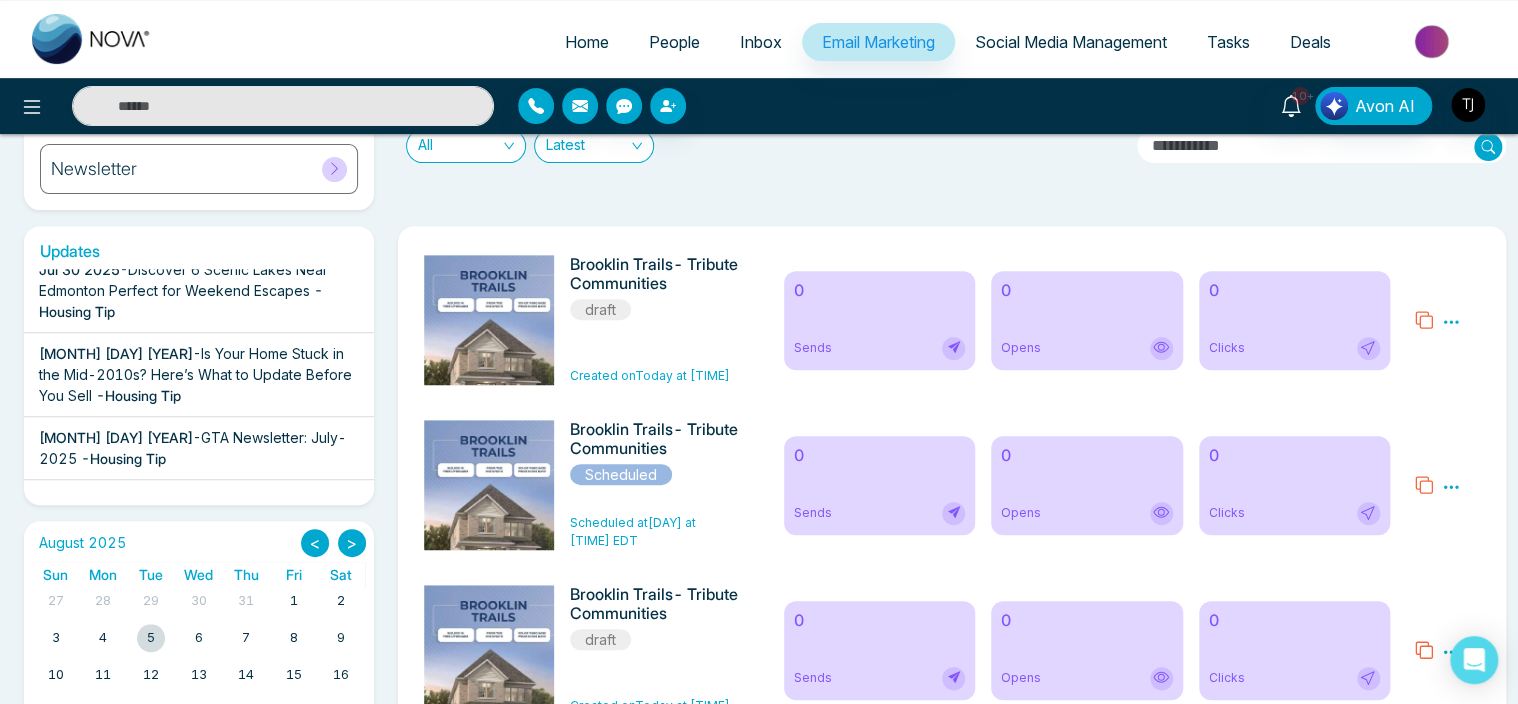 click at bounding box center (494, 1011) 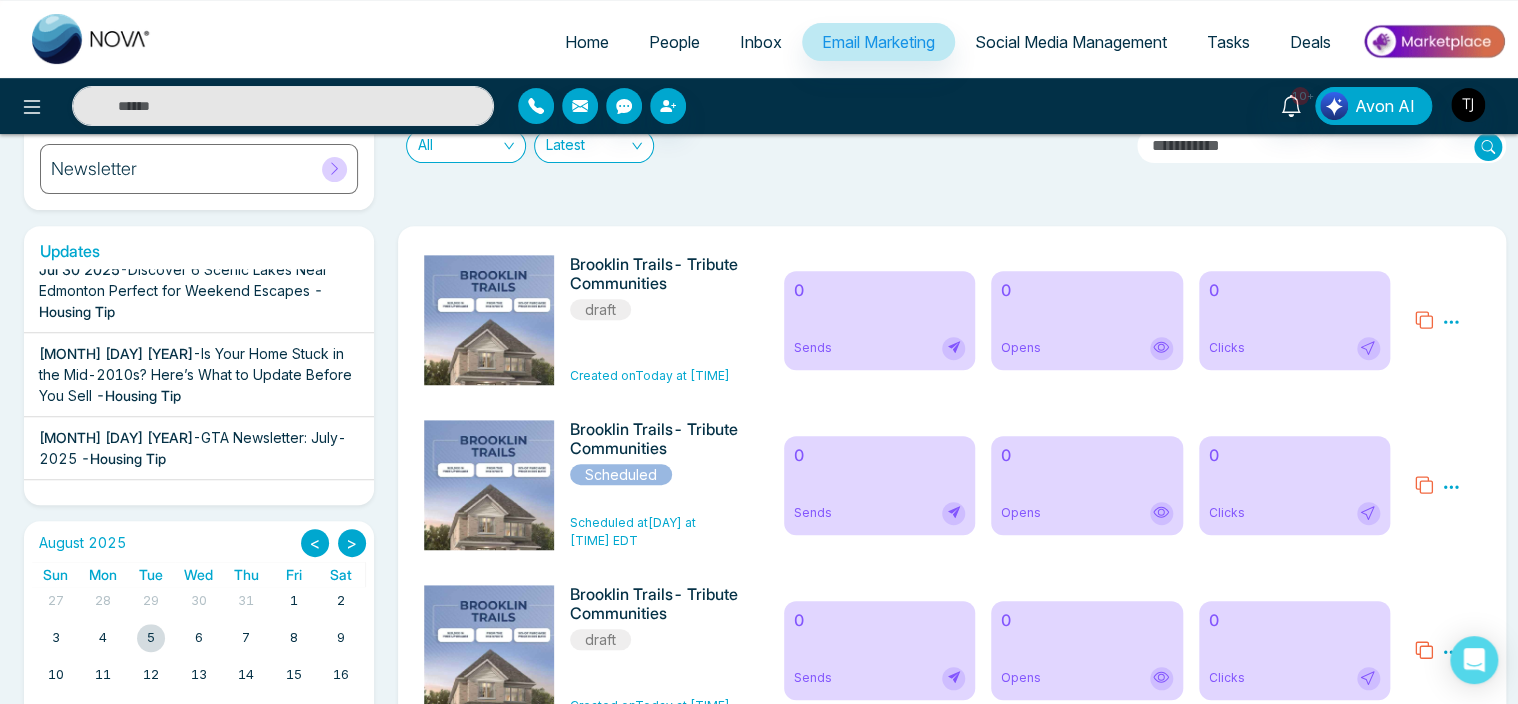 click 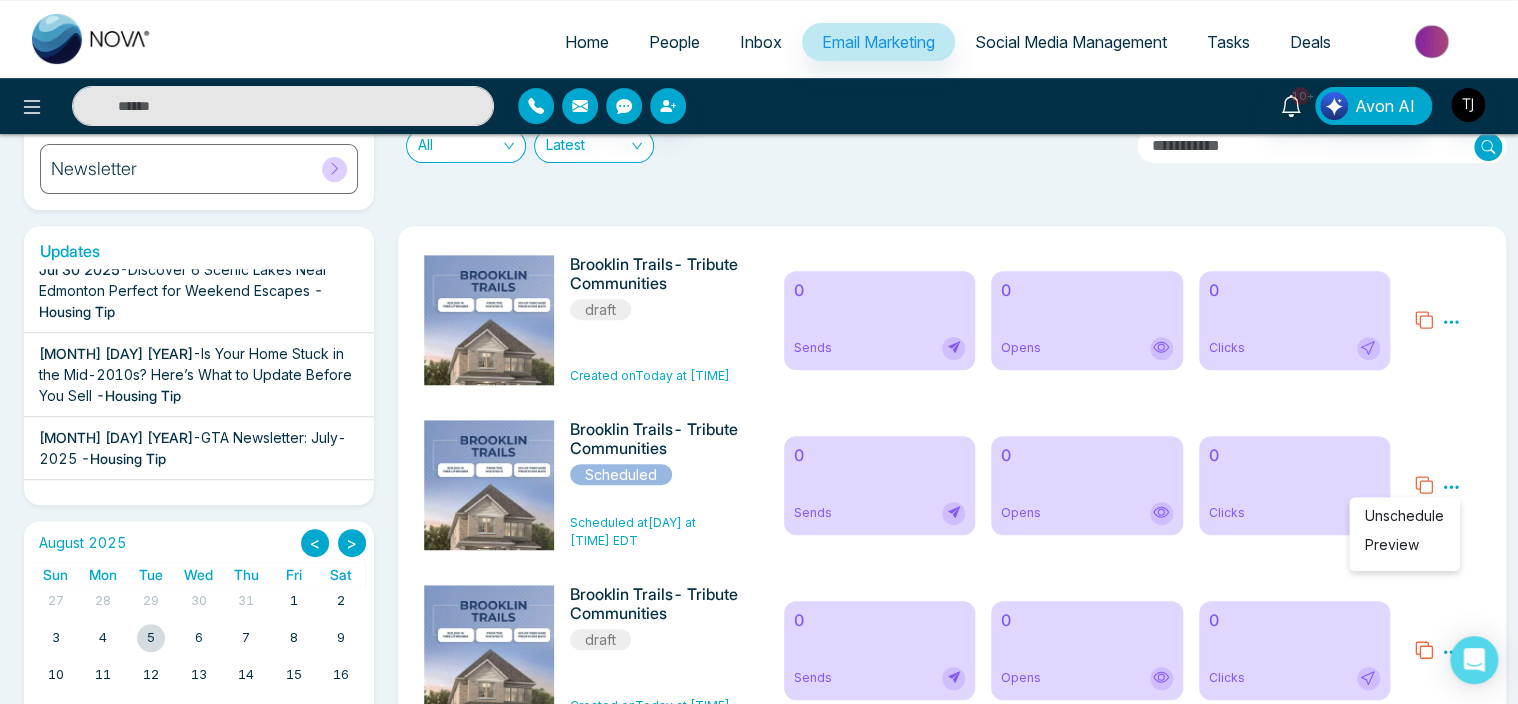 click on "Unschedule Preview" at bounding box center [1447, 485] 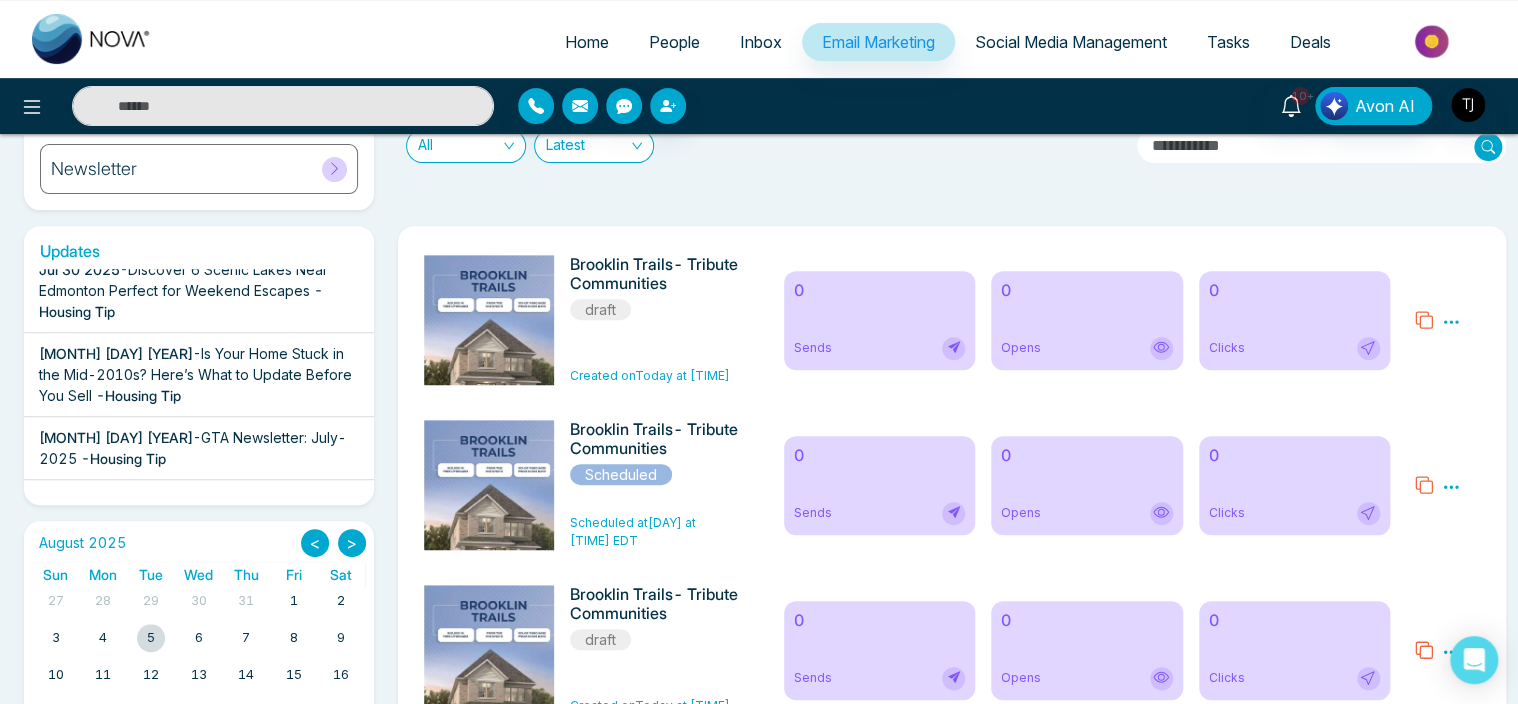 click 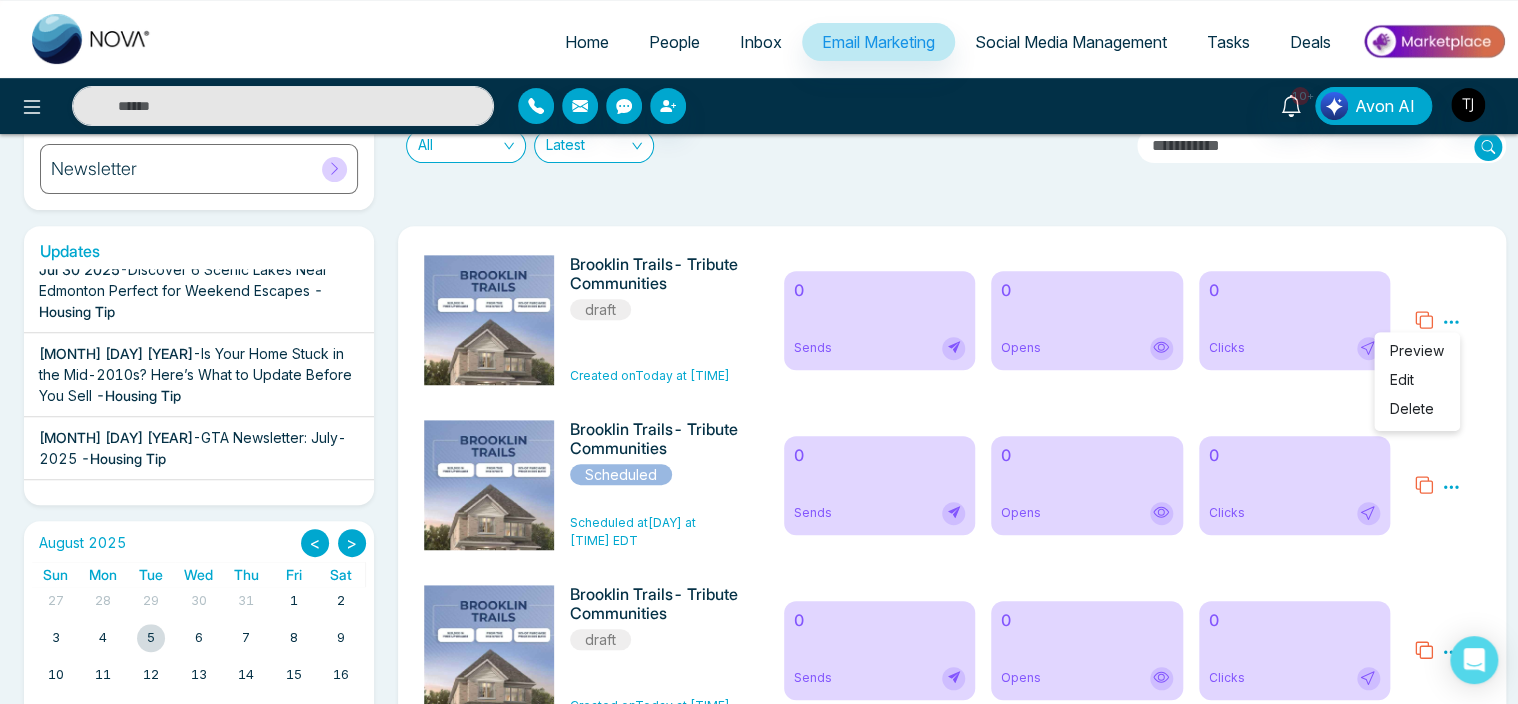 click on "Preview Edit Delete" at bounding box center [1447, 320] 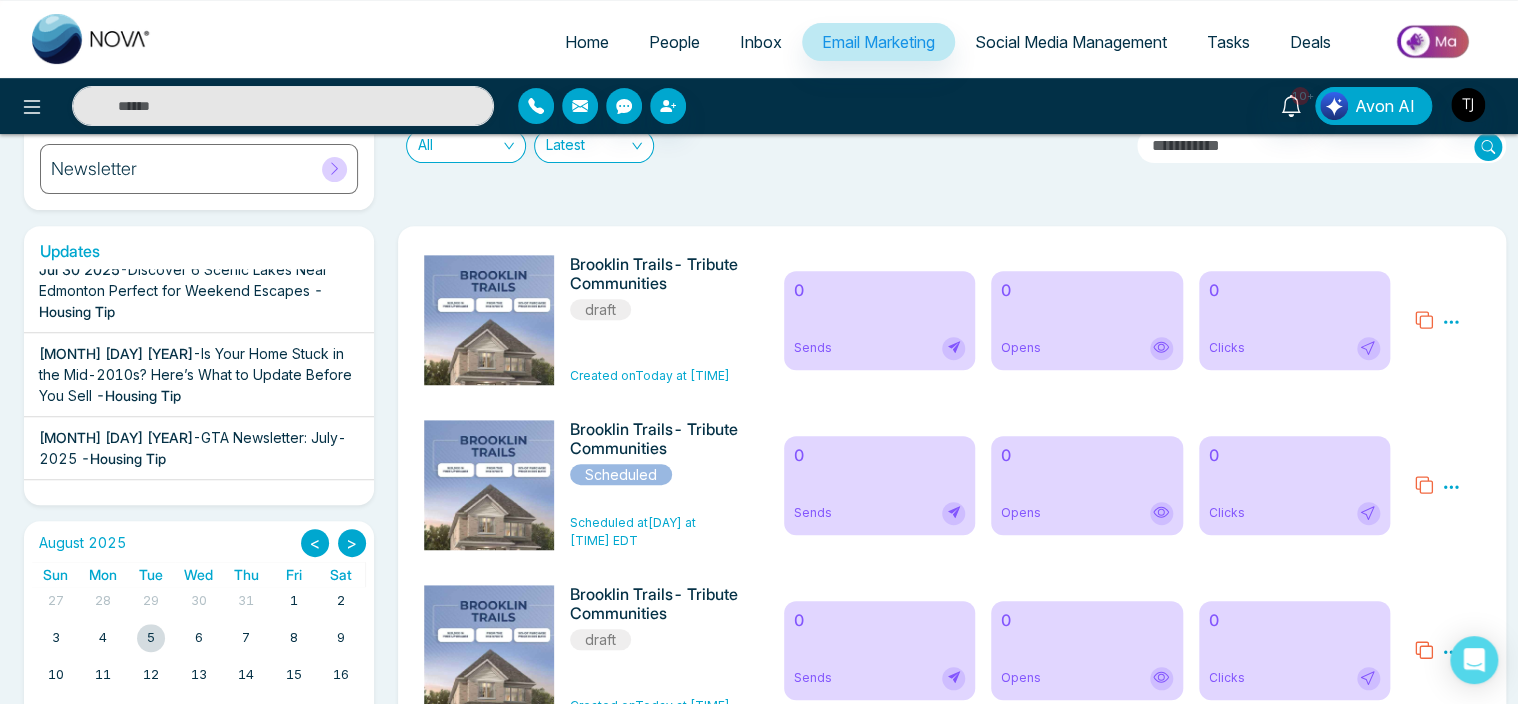 click 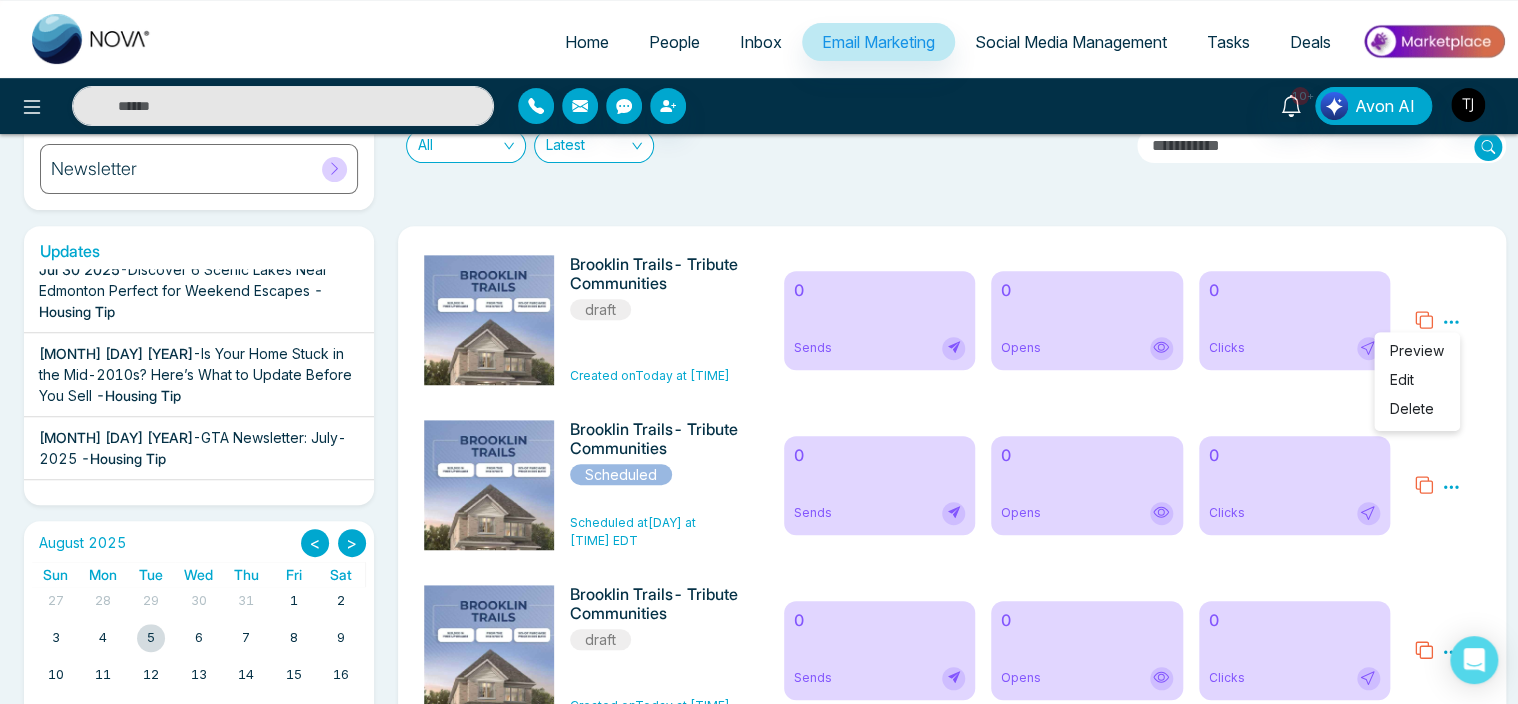 click on "Brooklin Trails- Tribute Communities draft Created on Today at [TIME] 0 Sends 0 Opens 0 Clicks Preview Edit Delete Brooklin Trails- Tribute Communities Scheduled Scheduled at Tomorrow at [TIME] [TIMEZONE] 0 Sends 0 Opens 0 Clicks Unschedule Preview Brooklin Trails- Tribute Communities draft Created on Today at [TIME] 0 Sends 0 Opens 0 Clicks Preview Edit Delete Brooklin Trails- Tribute Communities draft Created on Today at [TIME] 0 Sends 0 Opens 0 Clicks Preview Edit Delete Brooklin Trails- Tribute Communities draft Created on Today at [TIME] 0 Sends 0 Opens 0 Clicks Preview Edit Delete Brooklin Trails- Tribute Communities draft Created on Today at [TIME] 0 Sends 0 Opens 0 Clicks Preview Edit Delete Brooklin Trails- Tribute Communities draft Created on Today at [TIME] 0 Sends 0 Opens 0 Clicks Preview Edit Delete Brooklin Trails- Tribute Communities draft Created on Last [DAY] at [TIME] 0 Sends 0 0" at bounding box center (952, 8487) 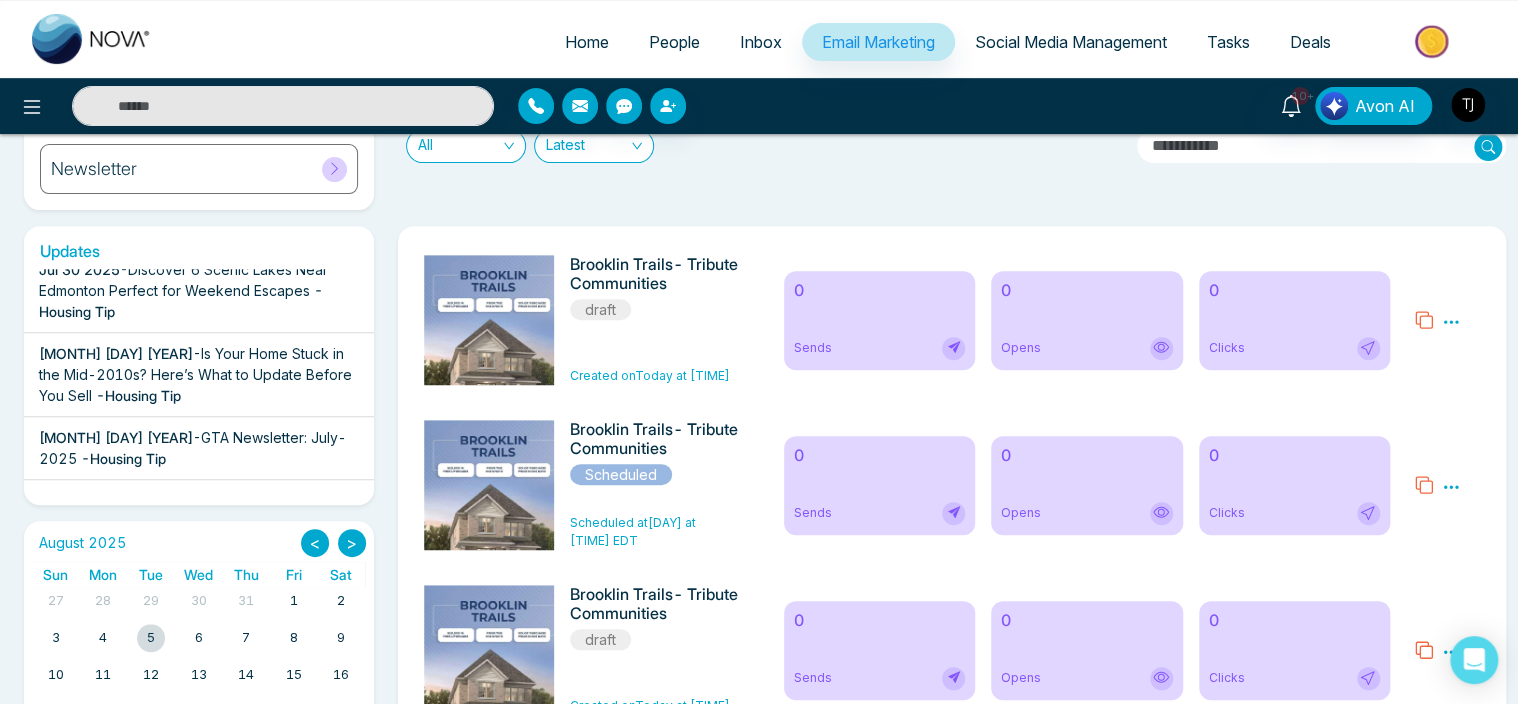 scroll, scrollTop: 0, scrollLeft: 0, axis: both 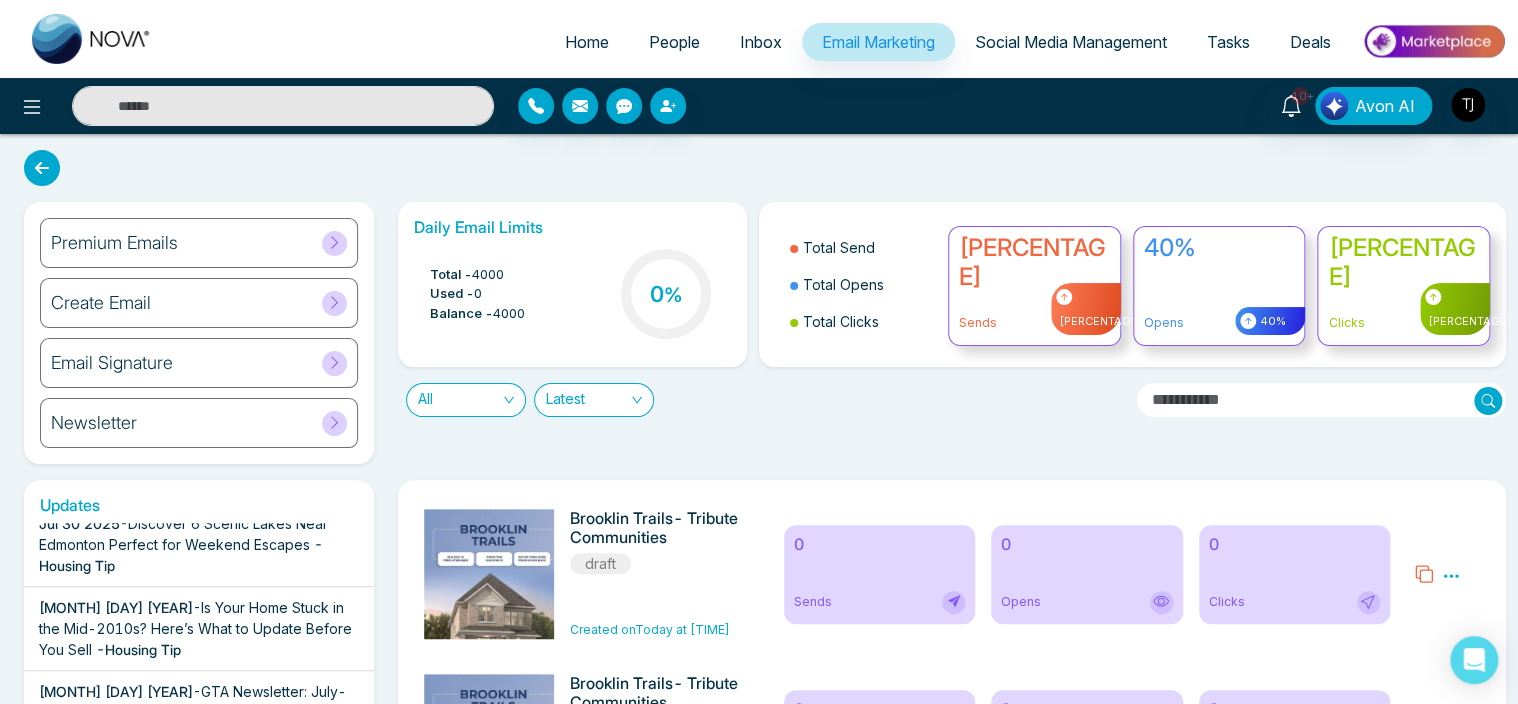 click on "Create Email" at bounding box center (199, 303) 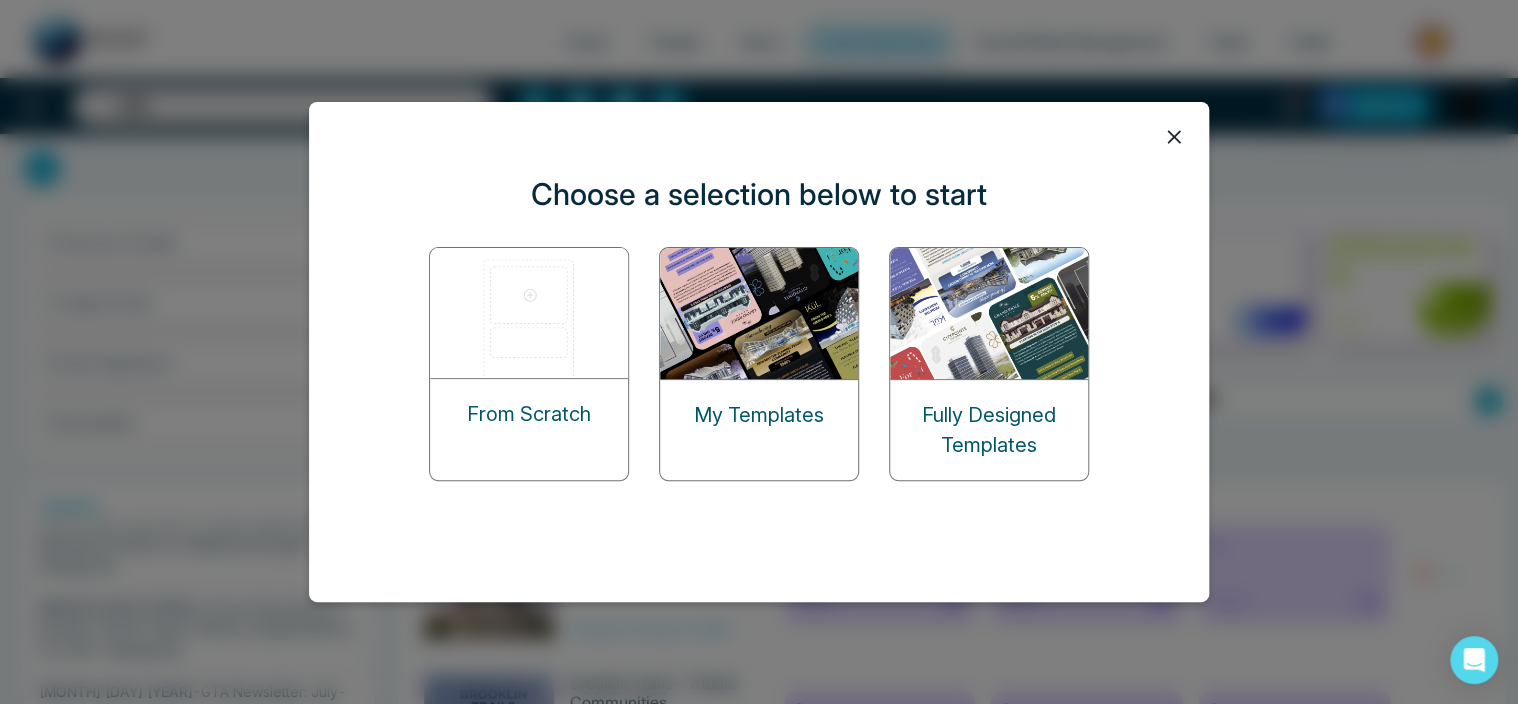 click 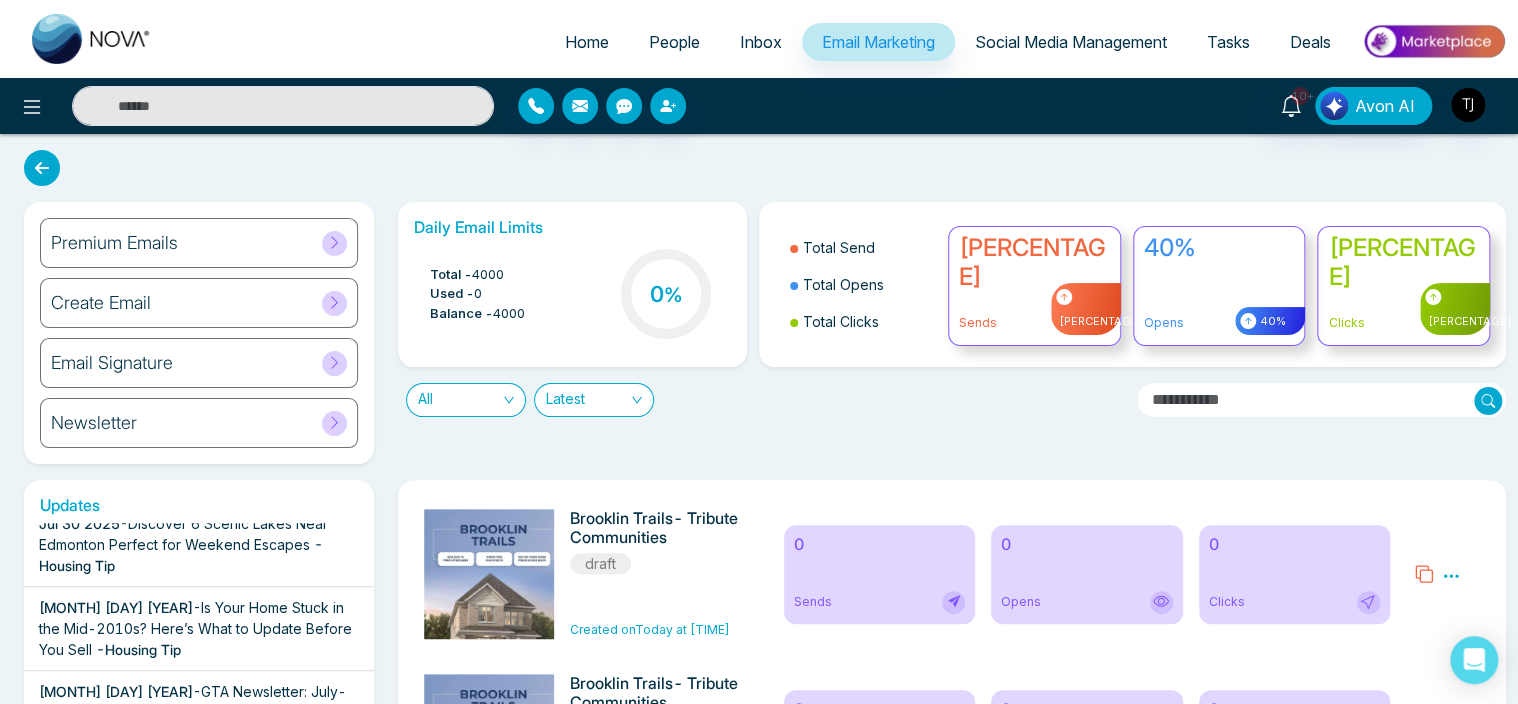 click on "Create Email" at bounding box center [199, 303] 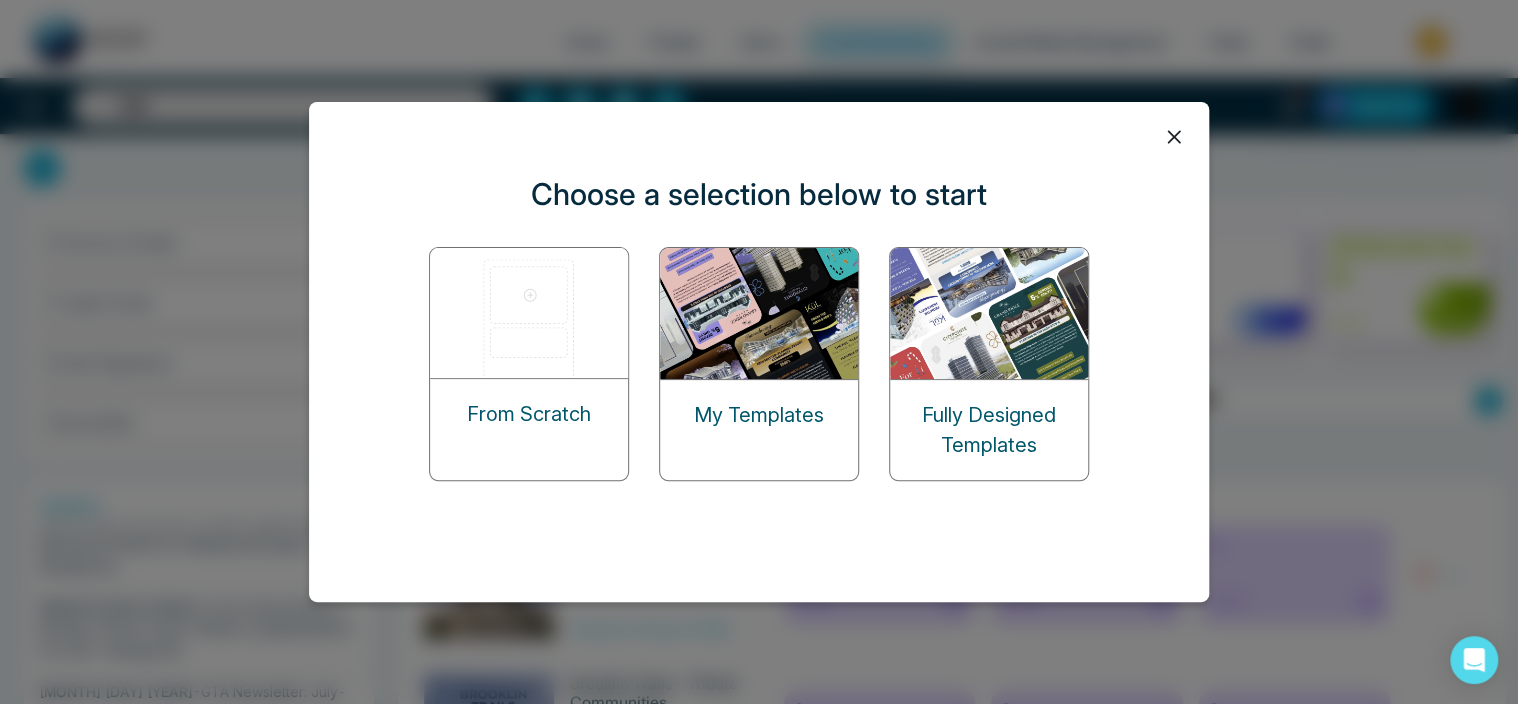 click on "From Scratch" at bounding box center (529, 414) 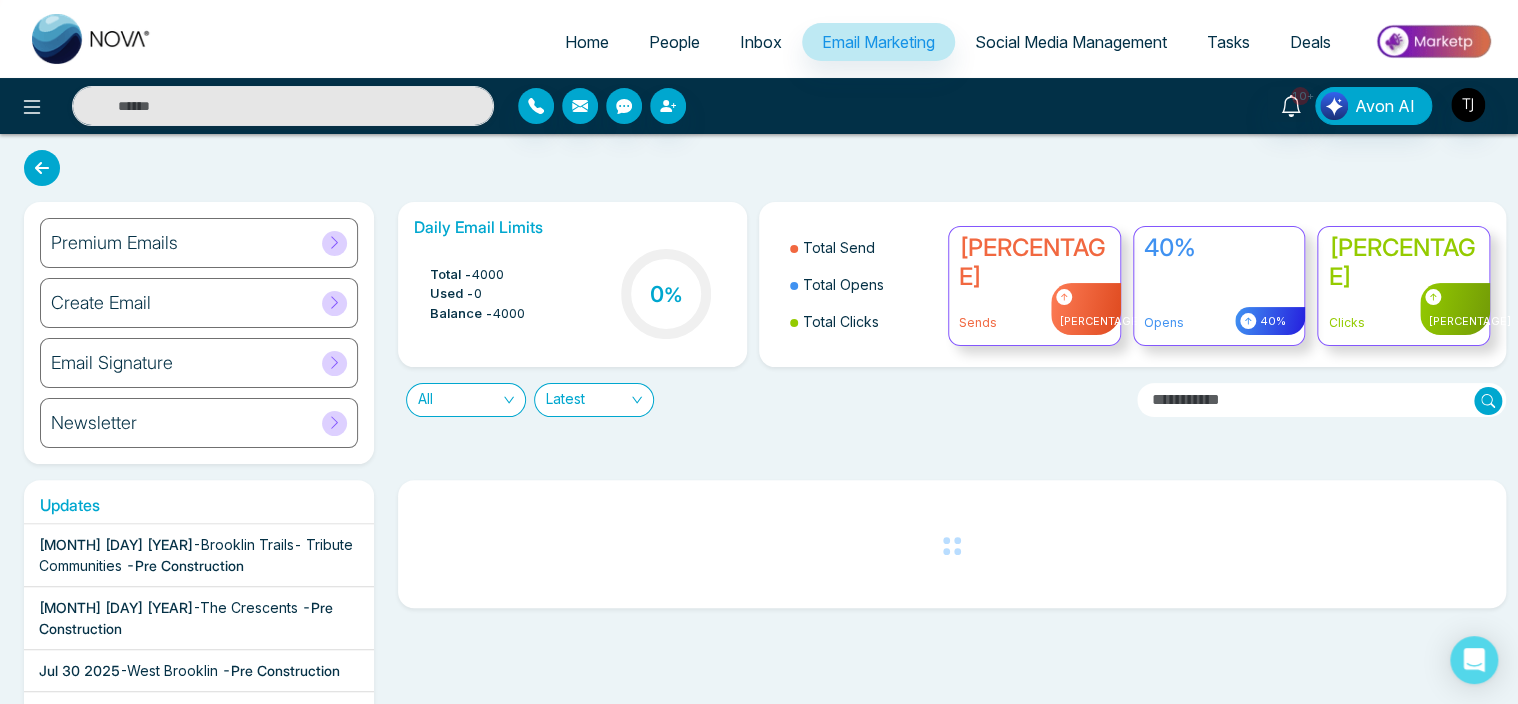 click on "Create Email" at bounding box center (199, 303) 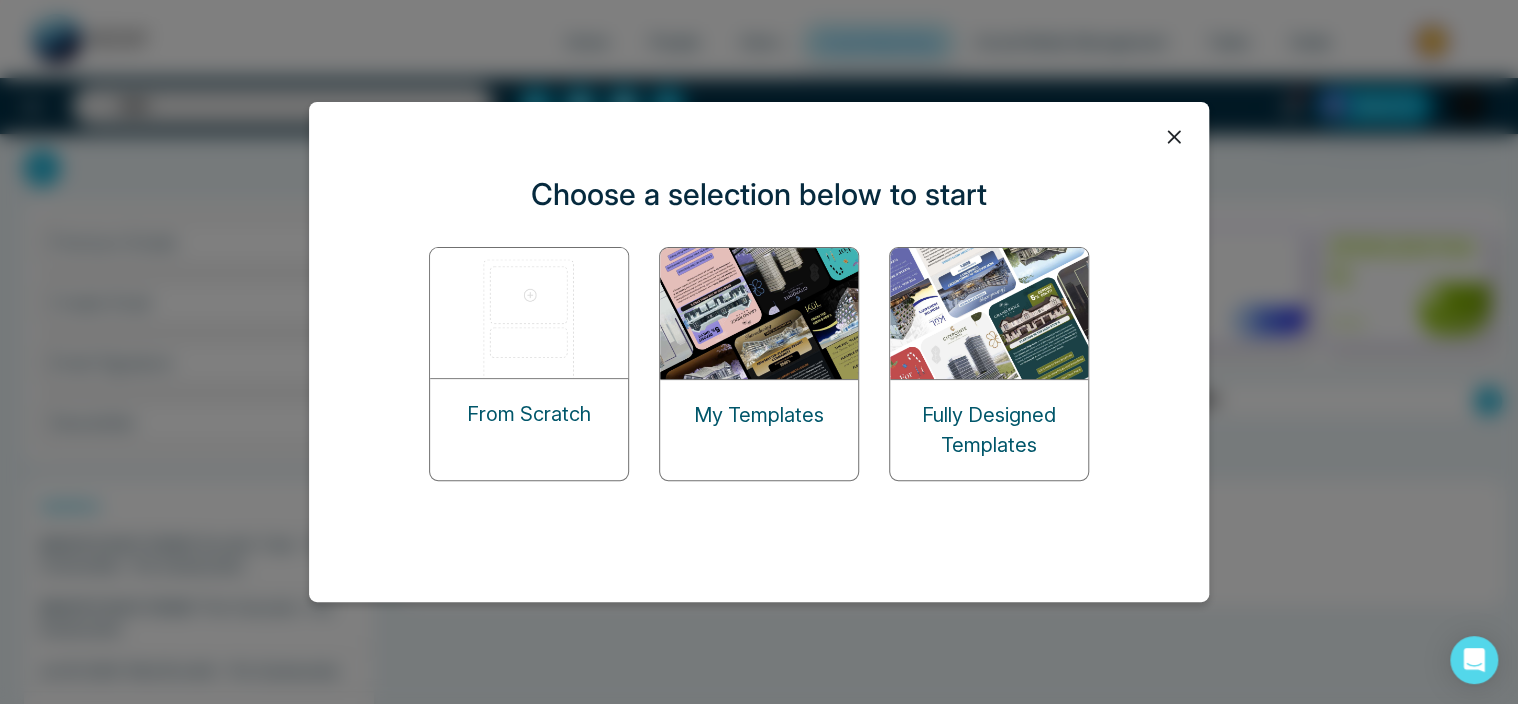click on "From Scratch" at bounding box center [529, 414] 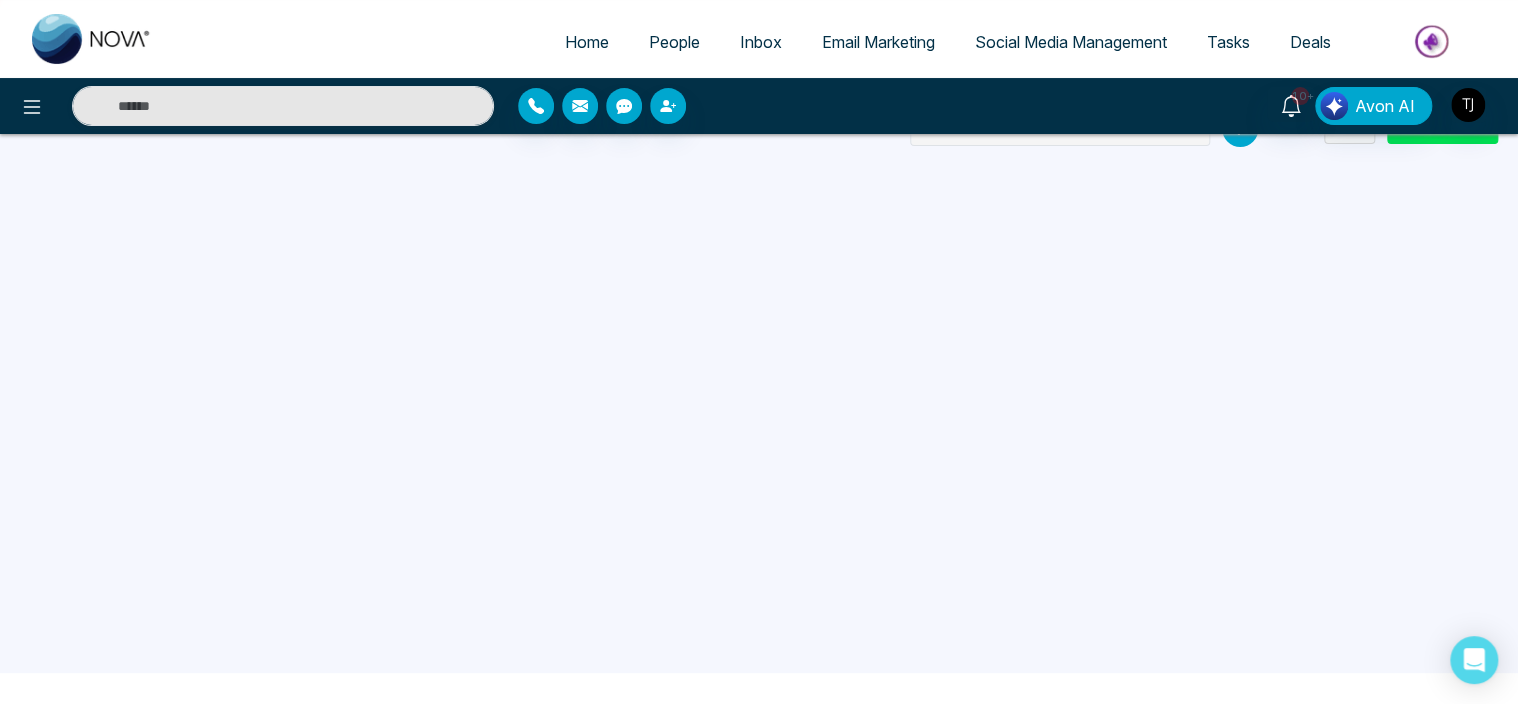 scroll, scrollTop: 29, scrollLeft: 0, axis: vertical 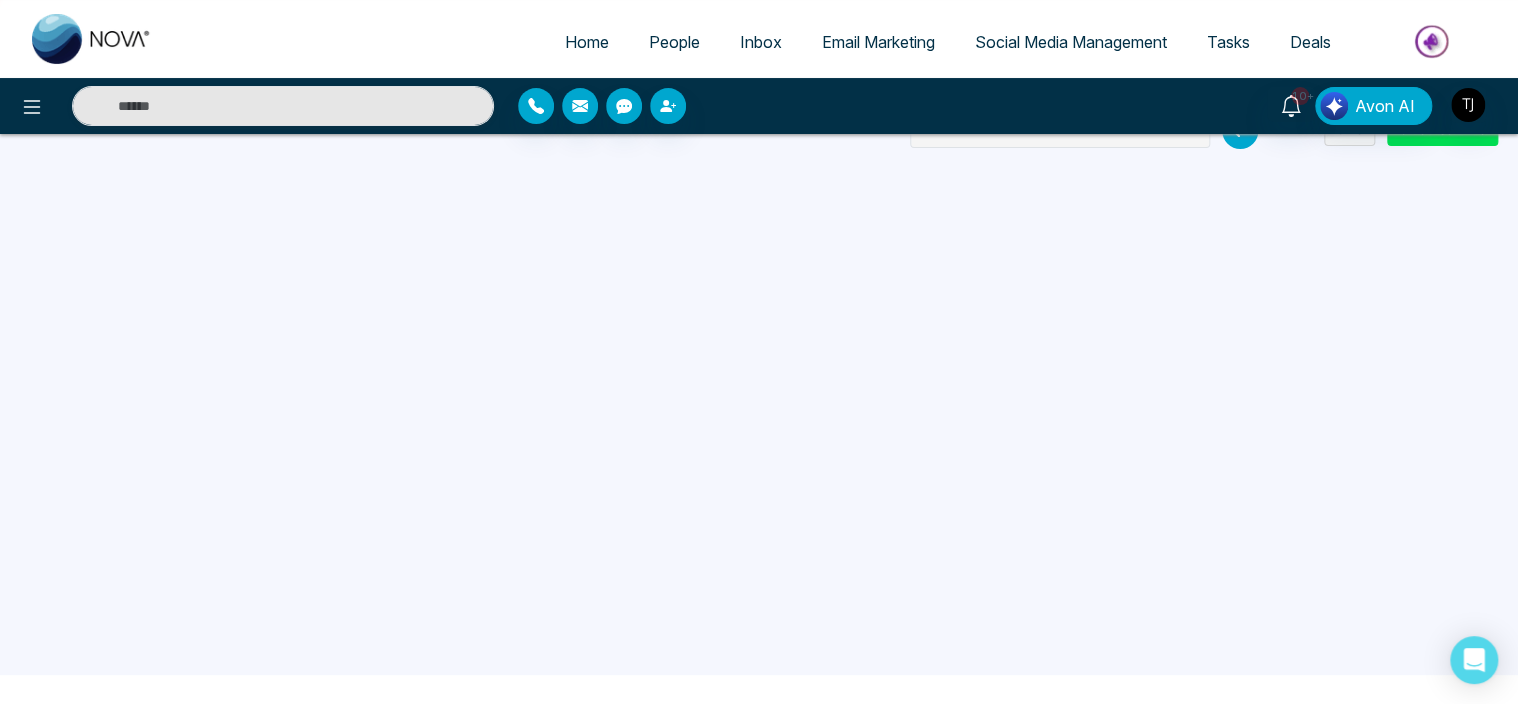 click on "Email Marketing" at bounding box center (878, 42) 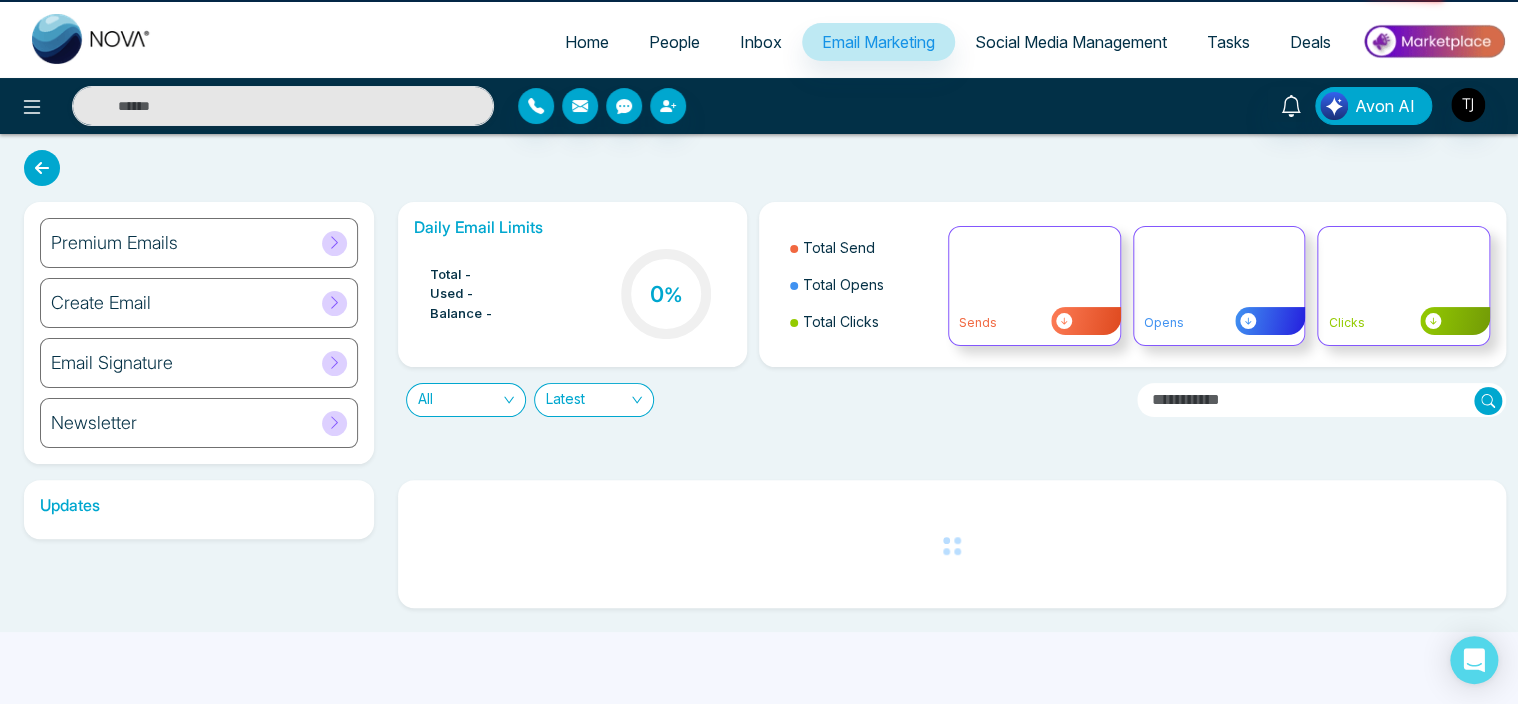 scroll, scrollTop: 0, scrollLeft: 0, axis: both 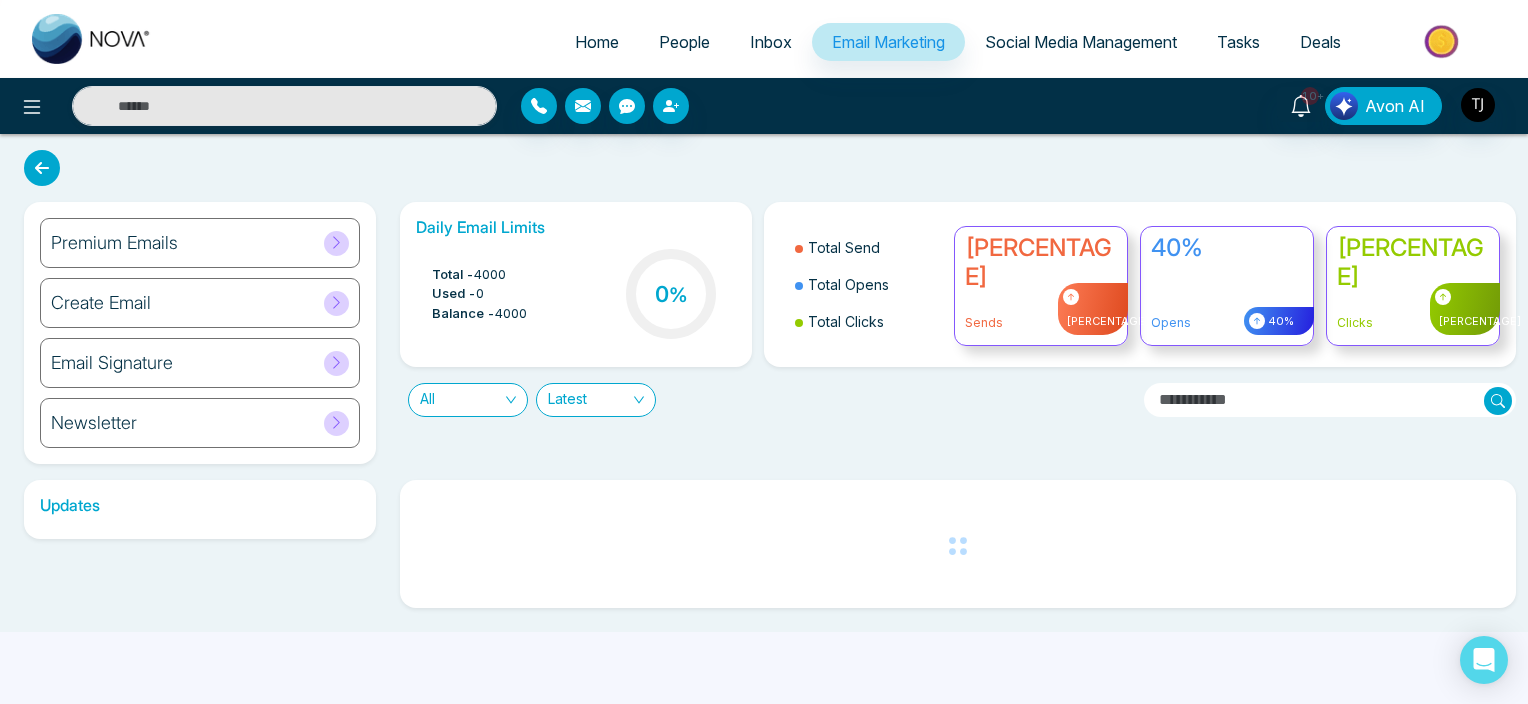 click on "Create Email" at bounding box center [200, 303] 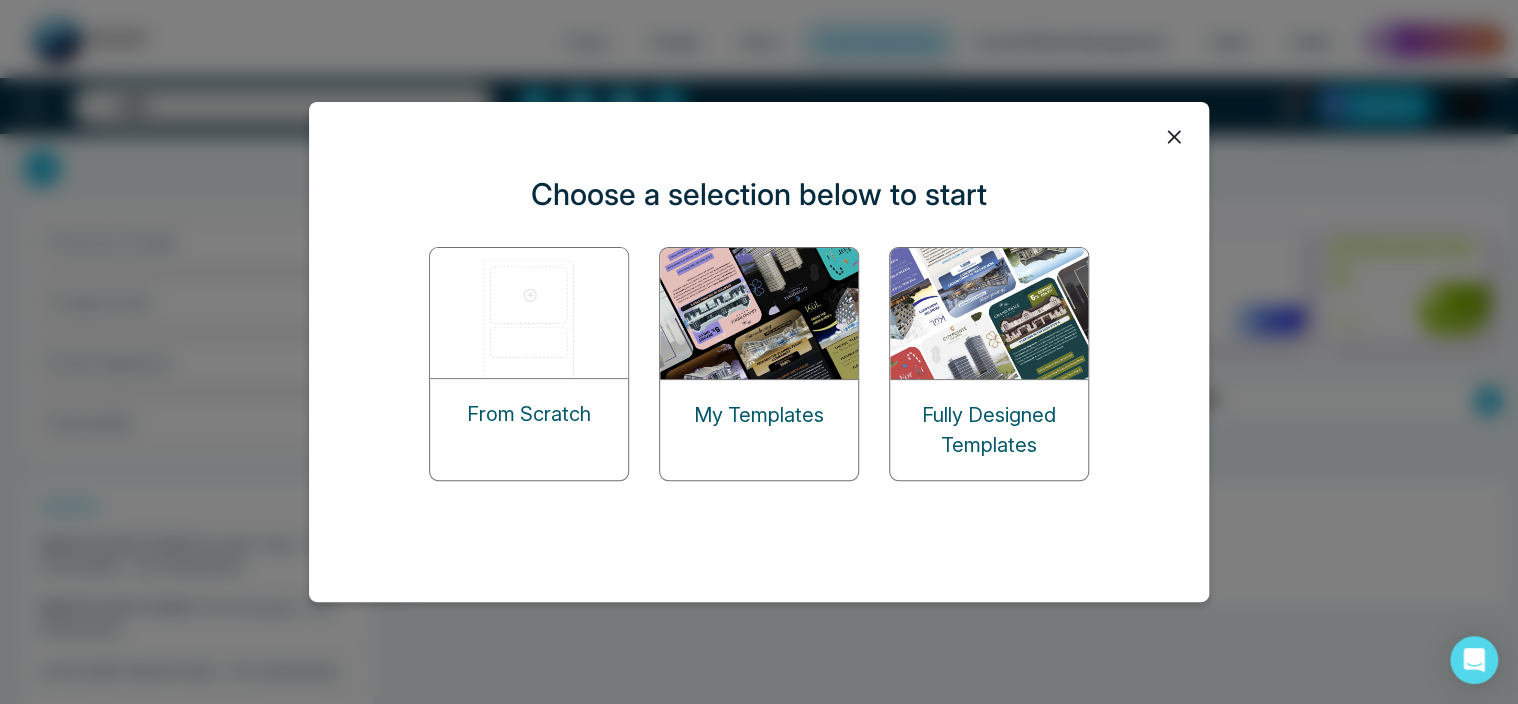click at bounding box center (530, 313) 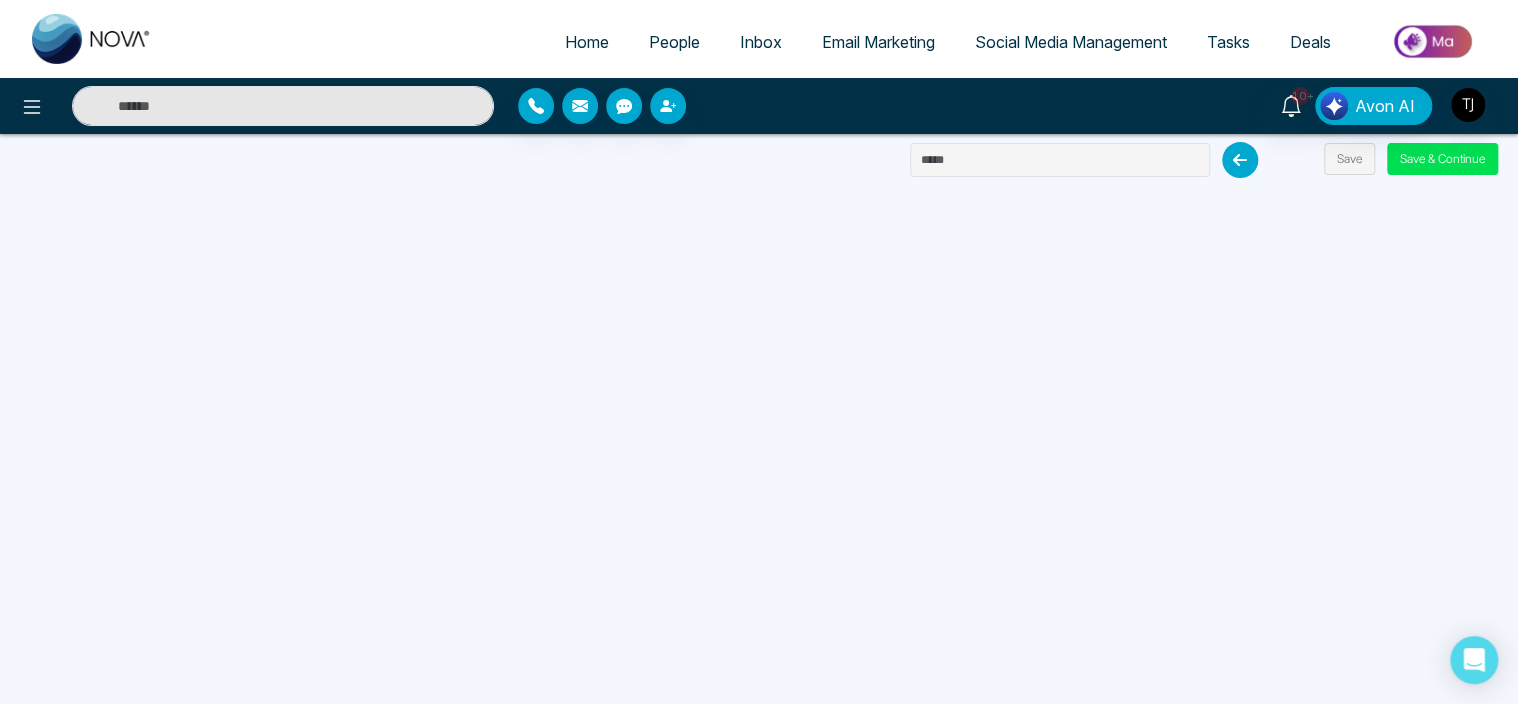 click on "Email Marketing" at bounding box center [878, 42] 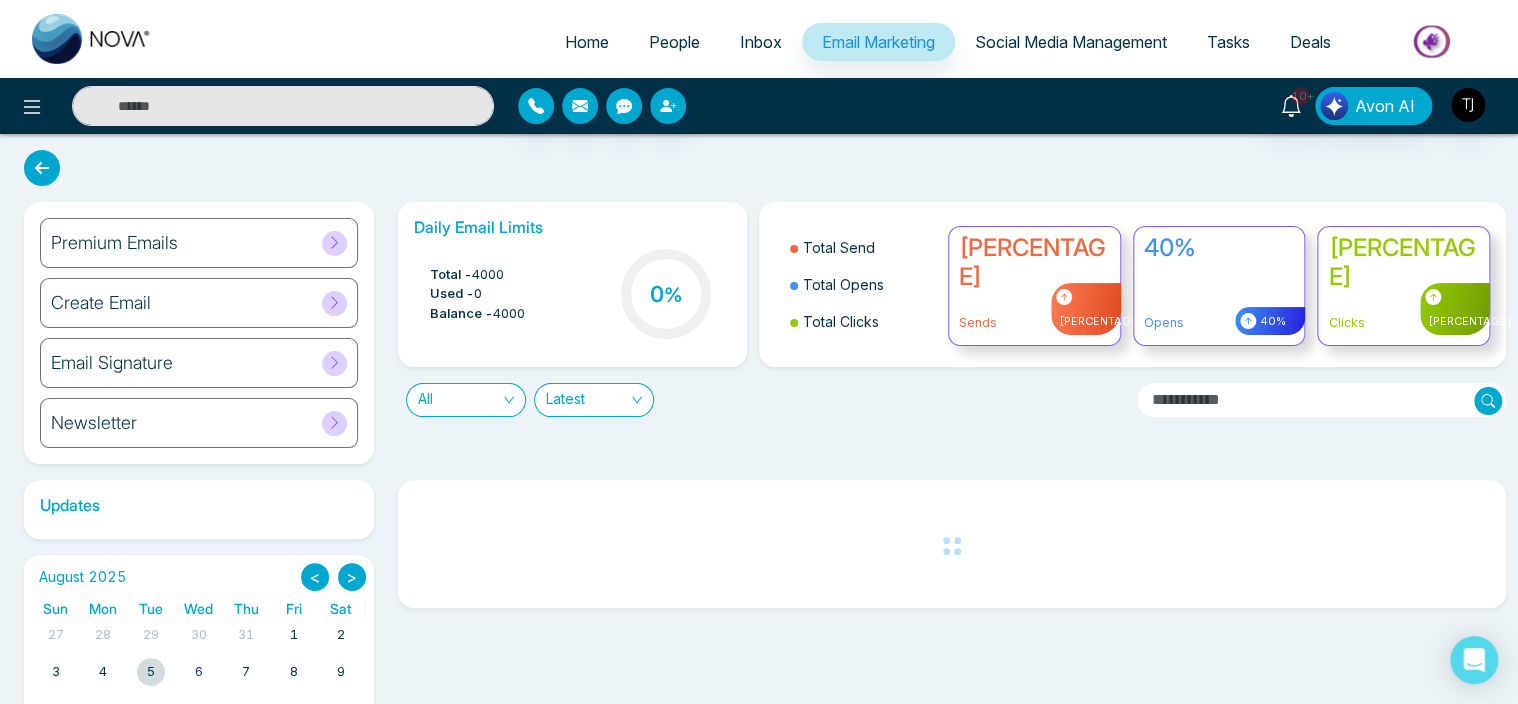 click on "Create Email" at bounding box center (101, 303) 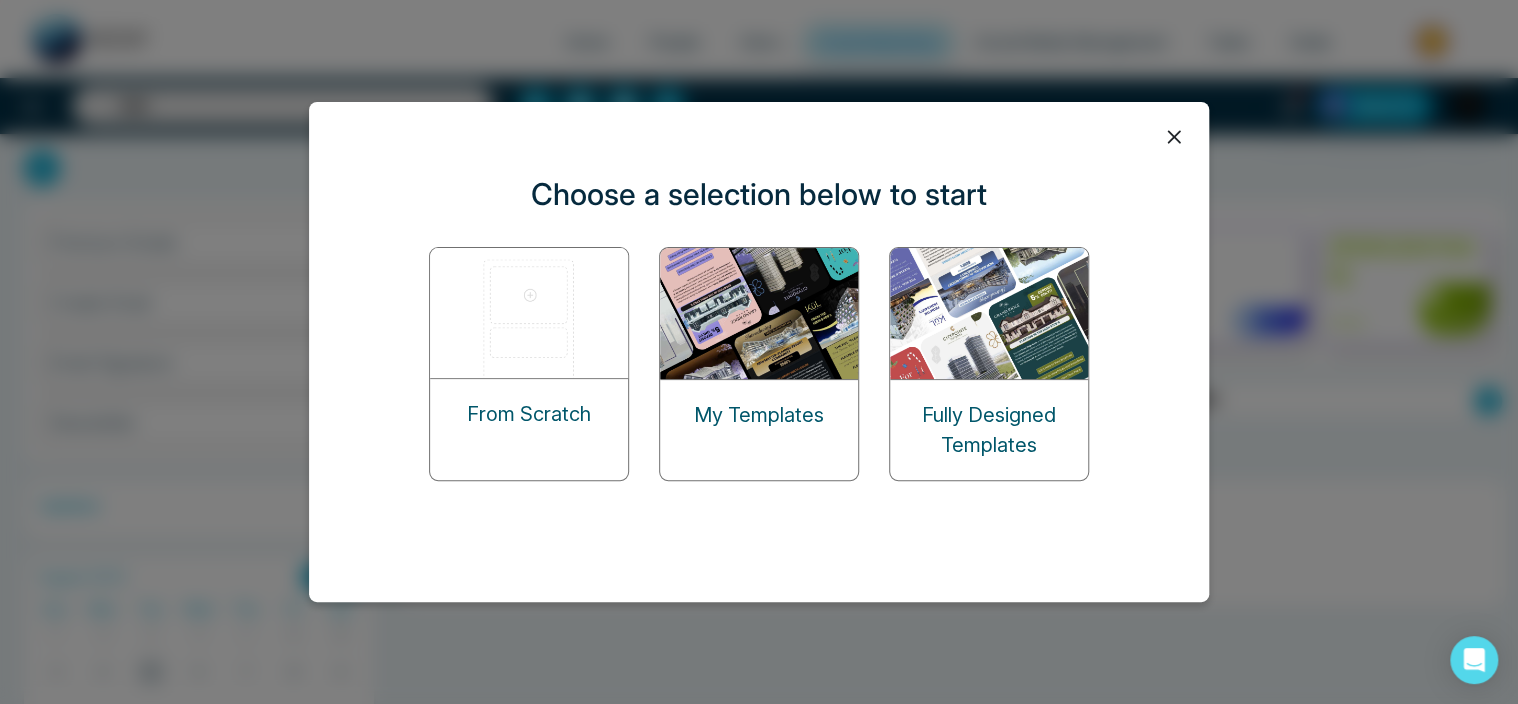 click at bounding box center (530, 313) 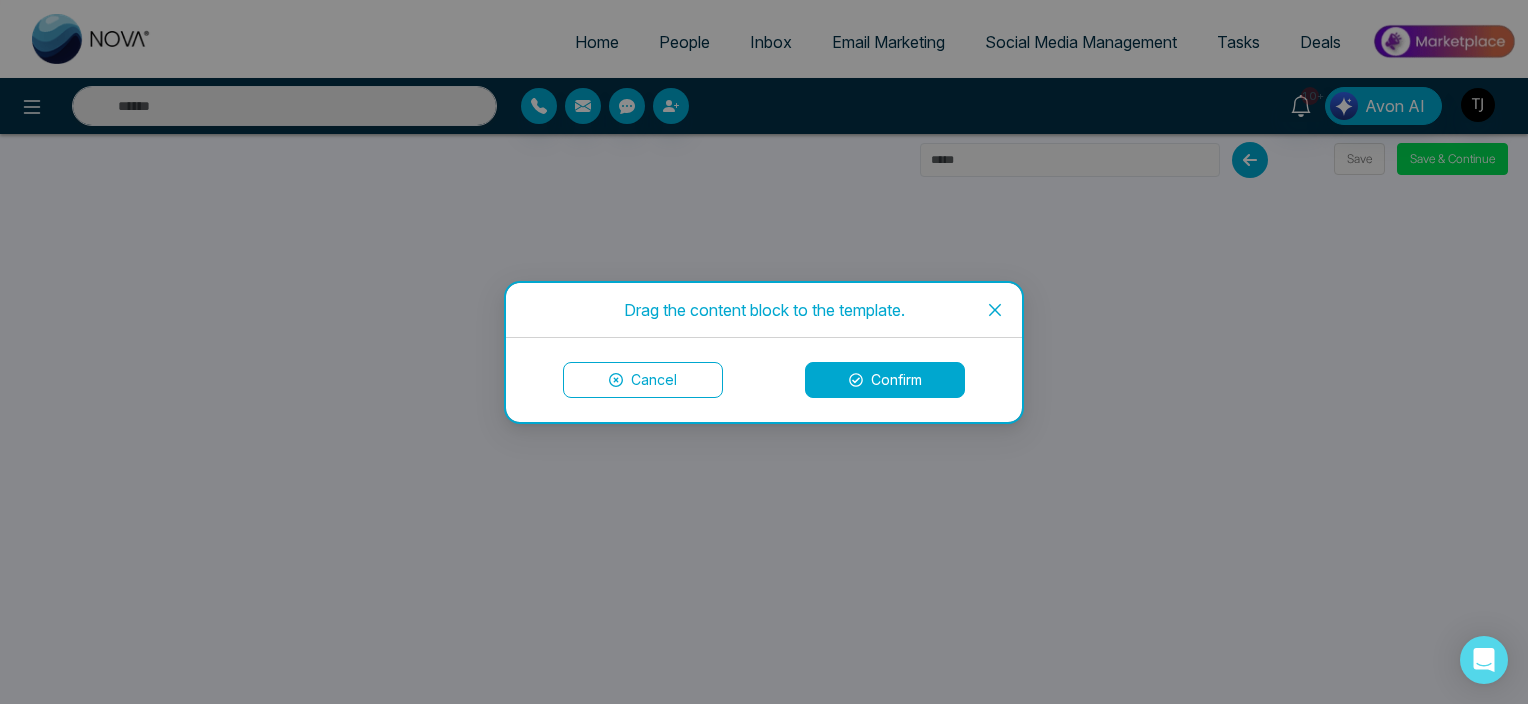 click 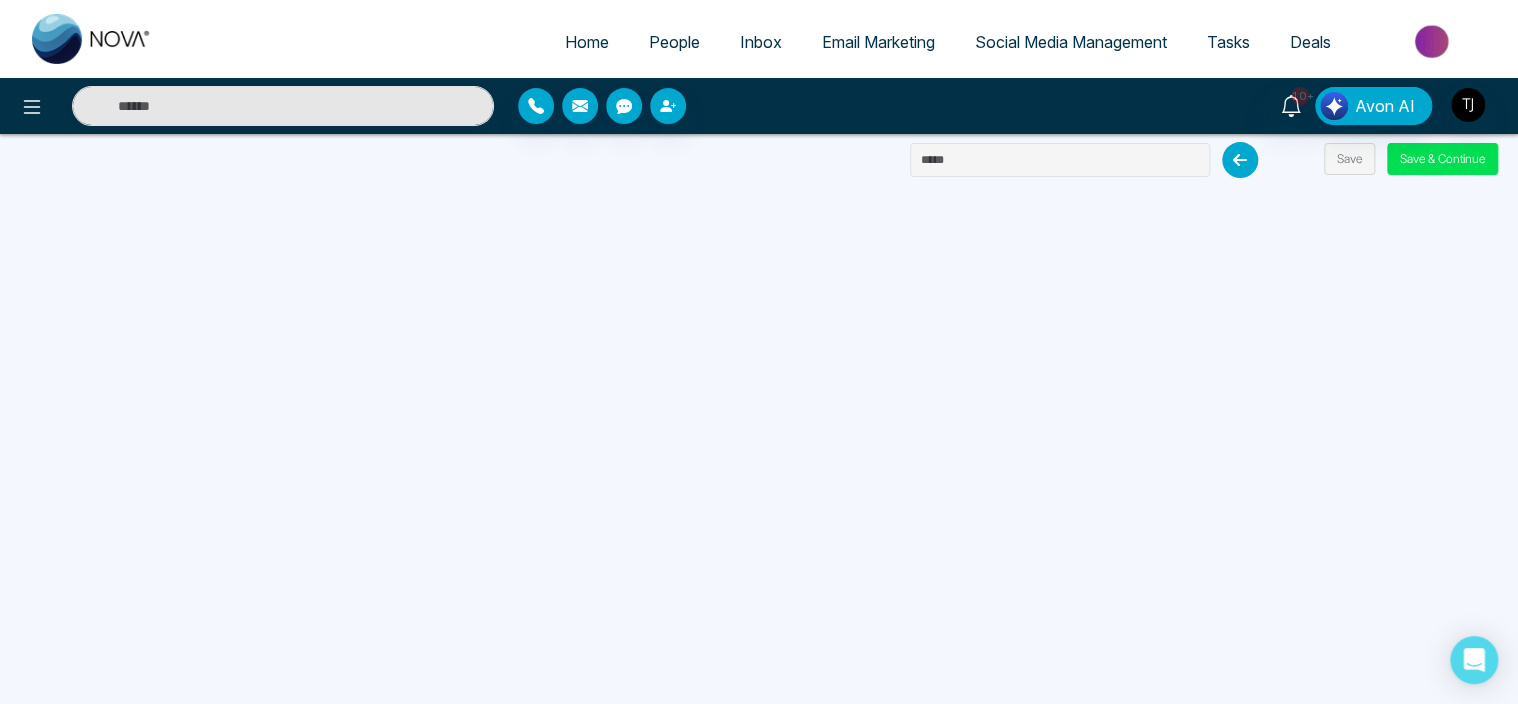 click on "Email Marketing" at bounding box center [878, 42] 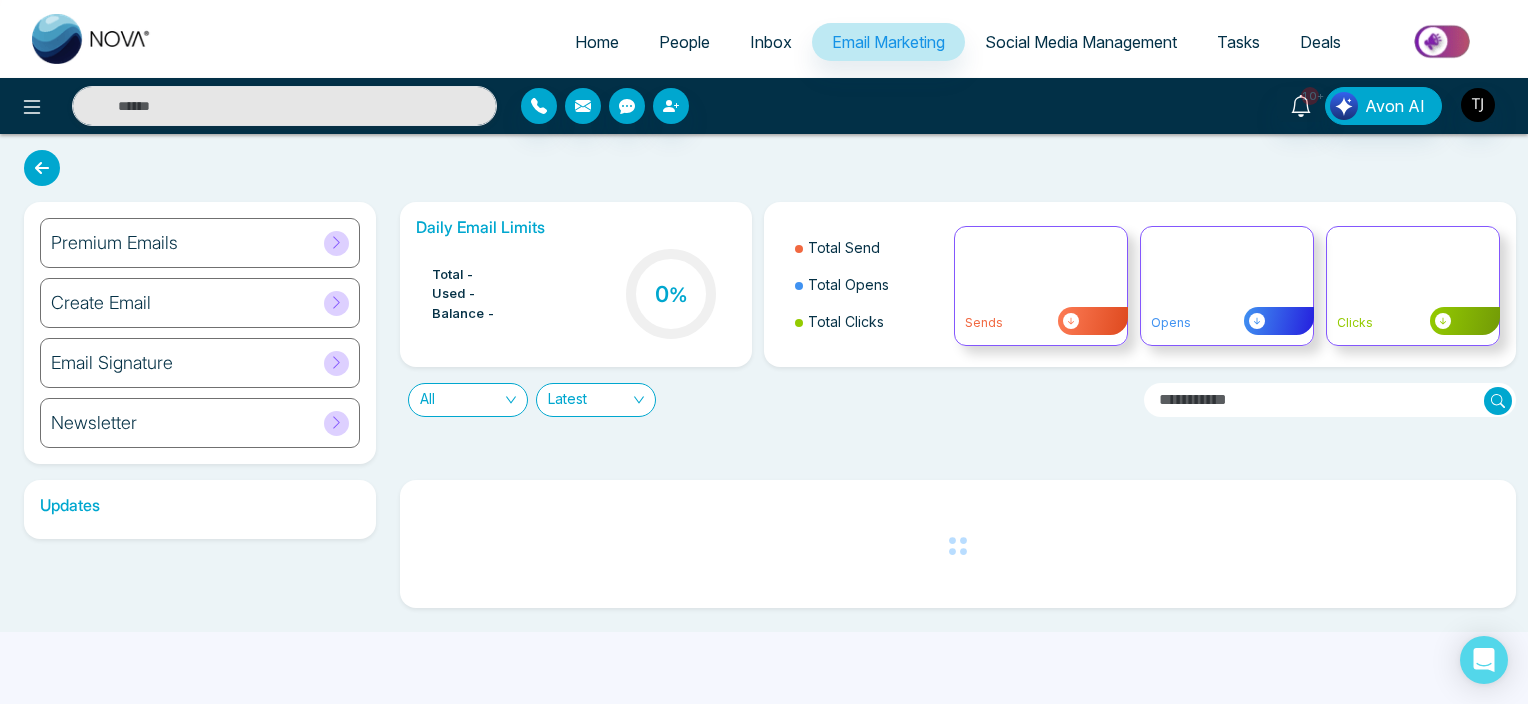 click on "Create Email" at bounding box center (200, 303) 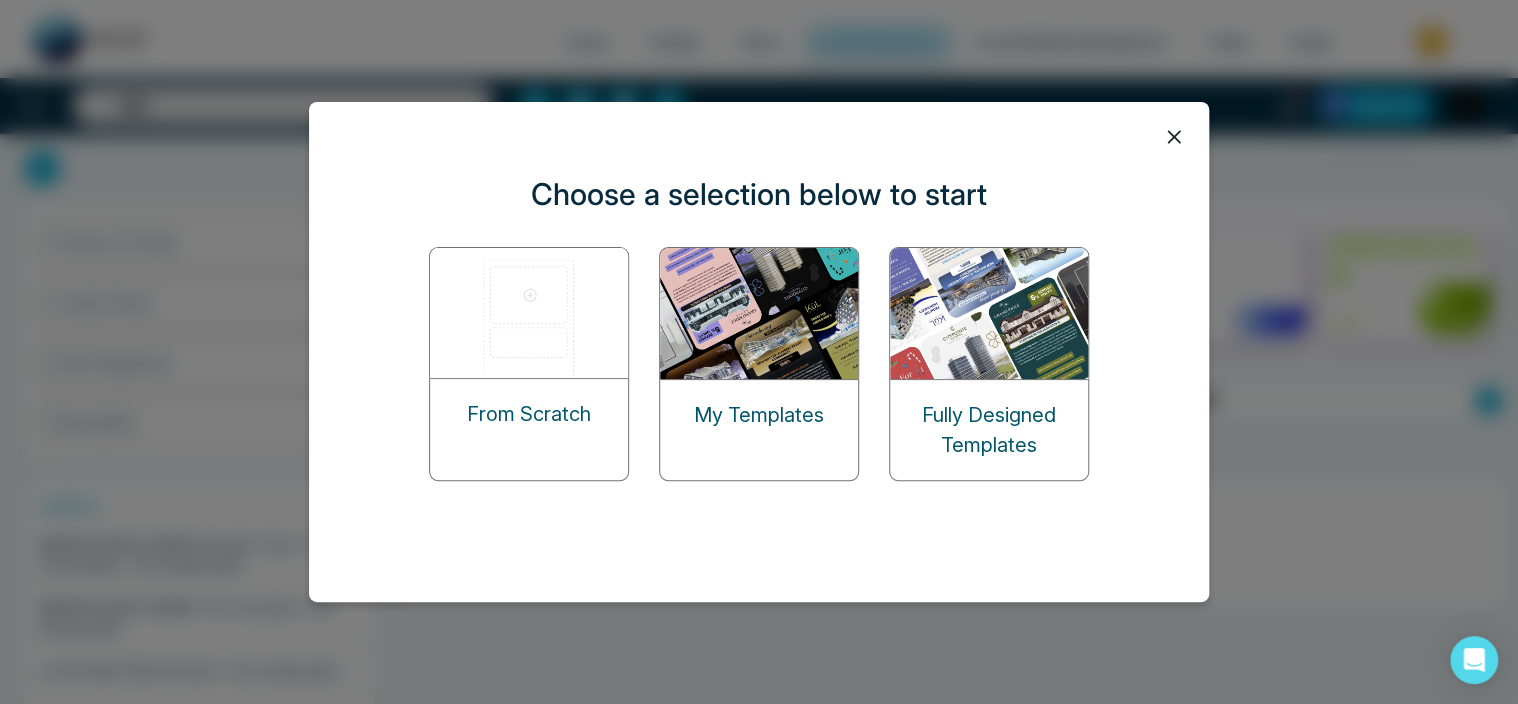 click at bounding box center (530, 313) 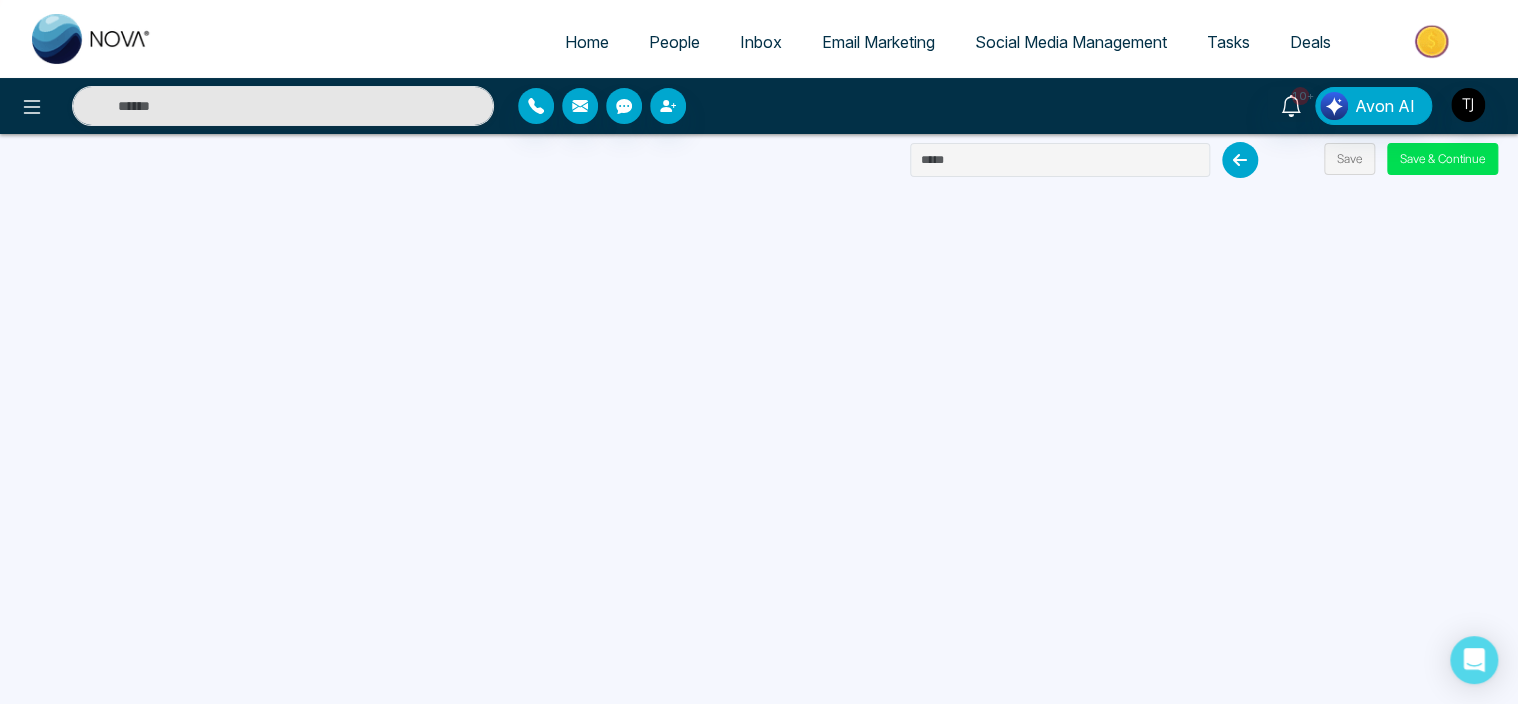 click on "Email Marketing" at bounding box center [878, 42] 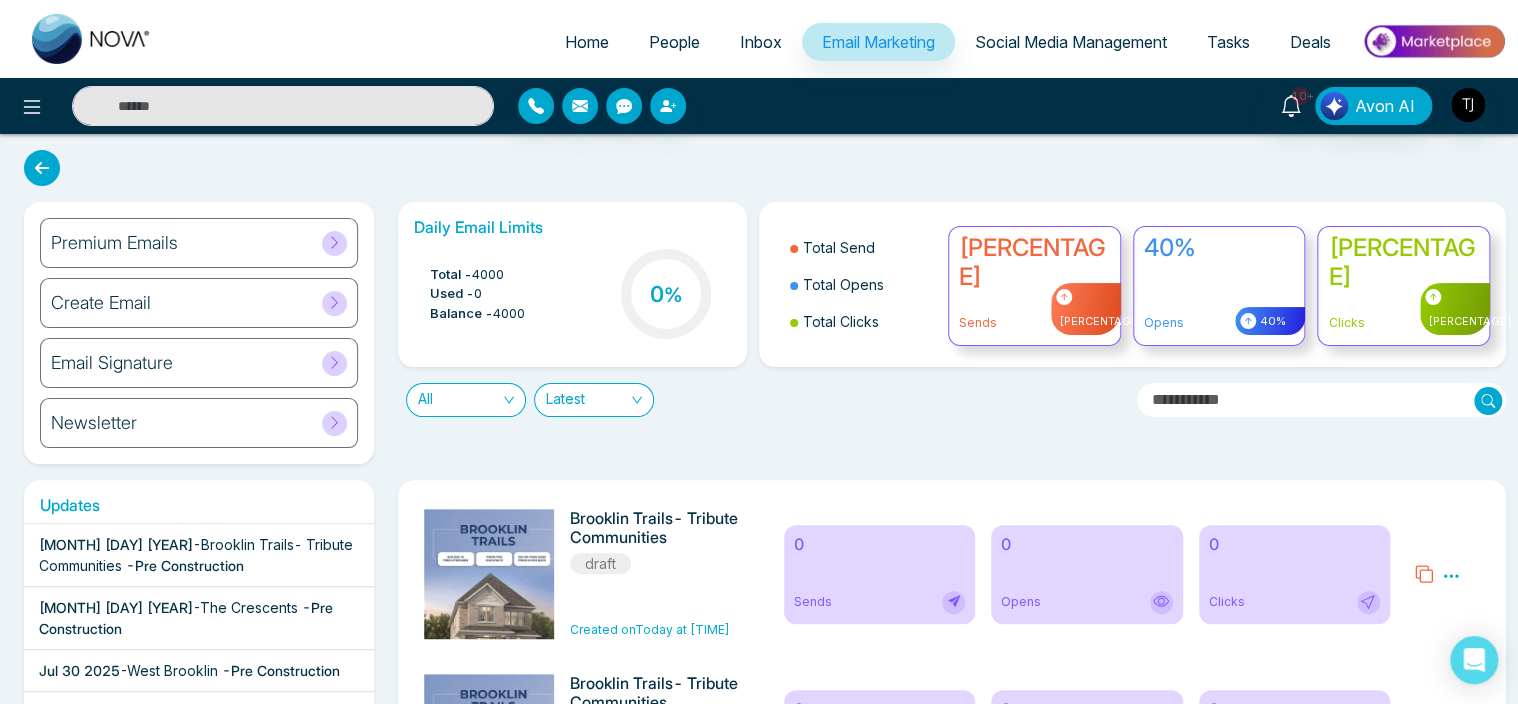 click on "Create Email" at bounding box center (199, 303) 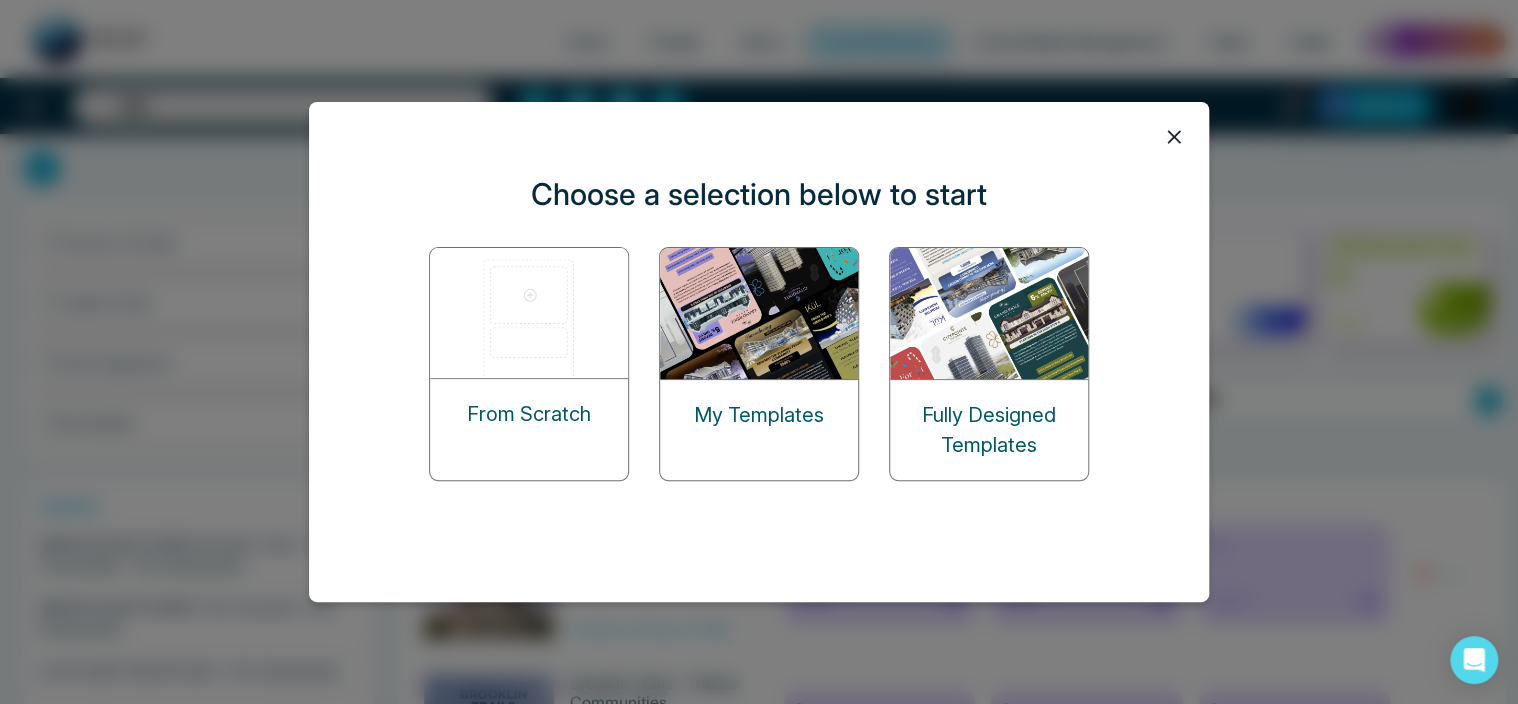 click 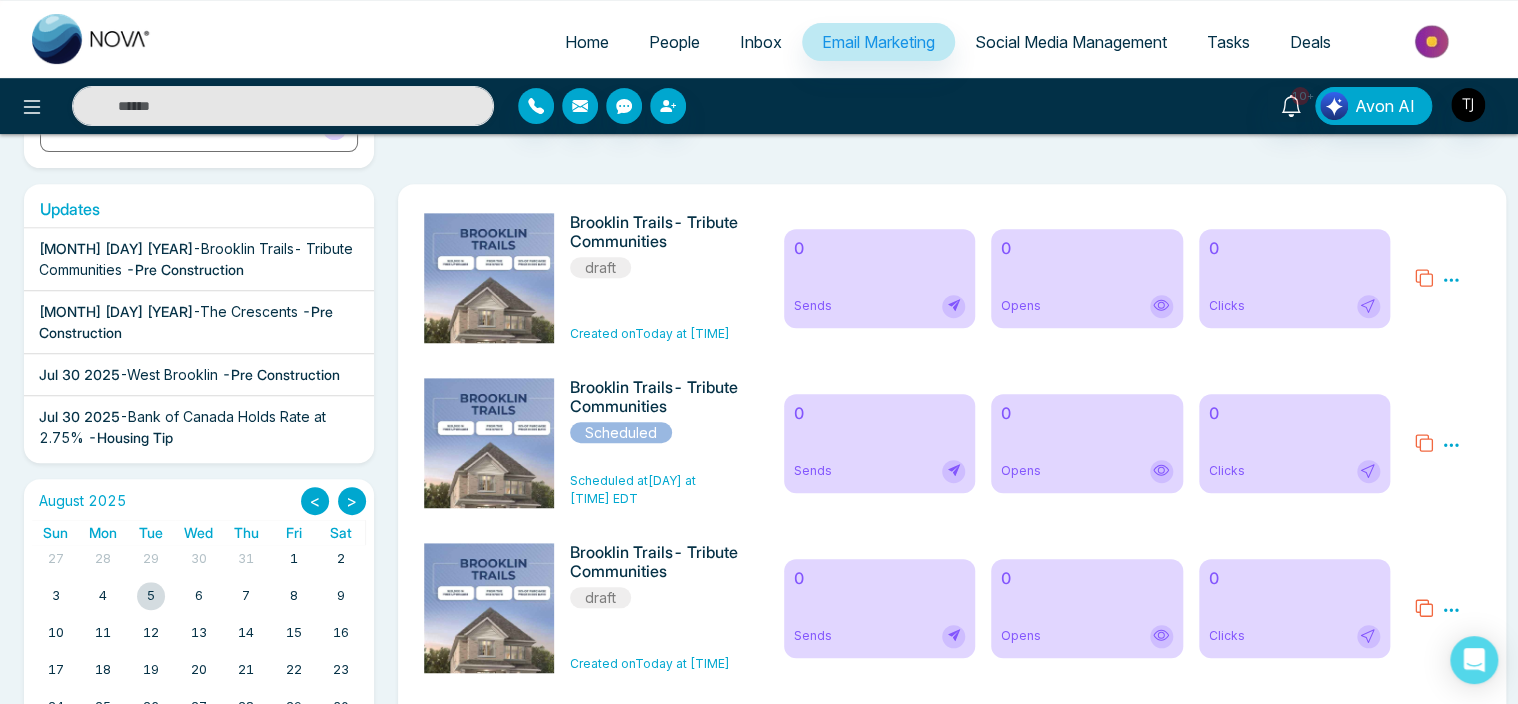 scroll, scrollTop: 294, scrollLeft: 0, axis: vertical 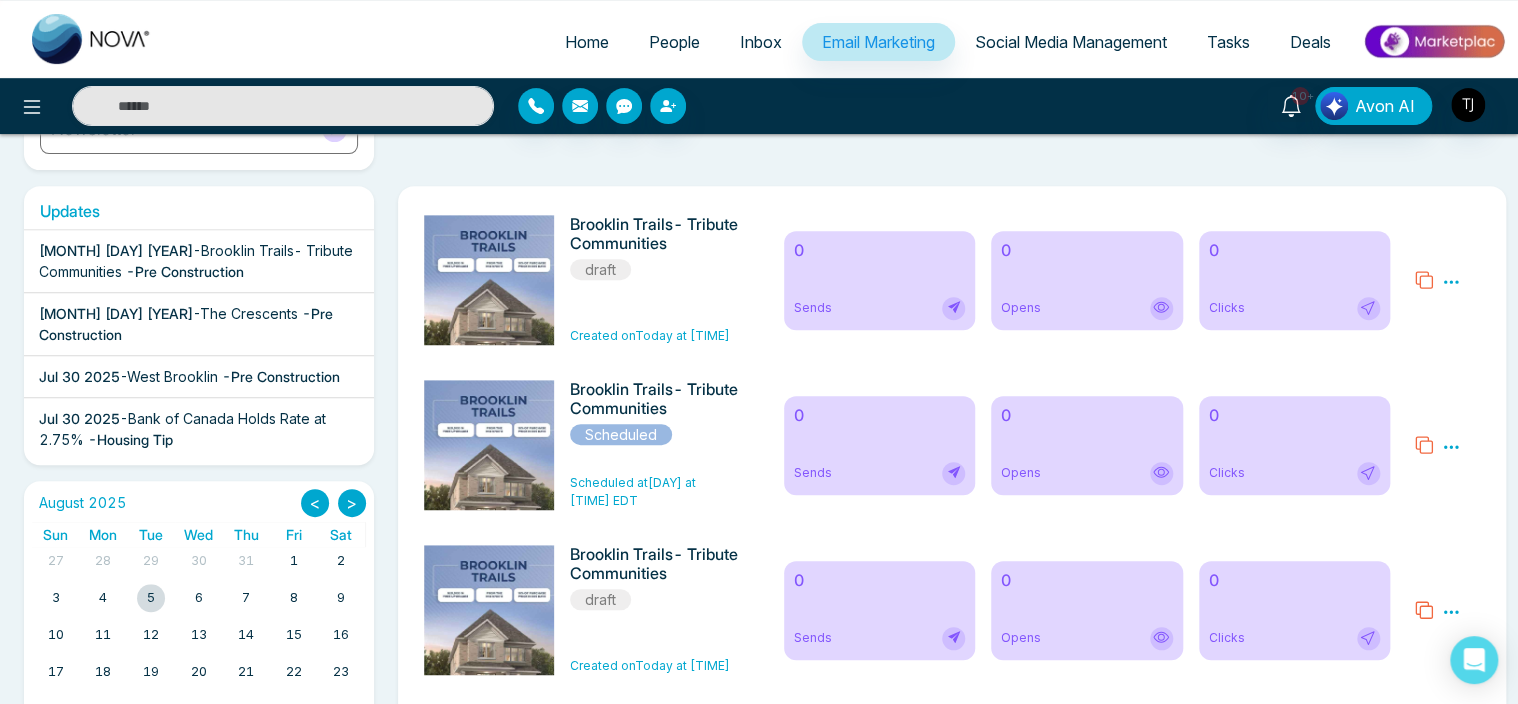 click 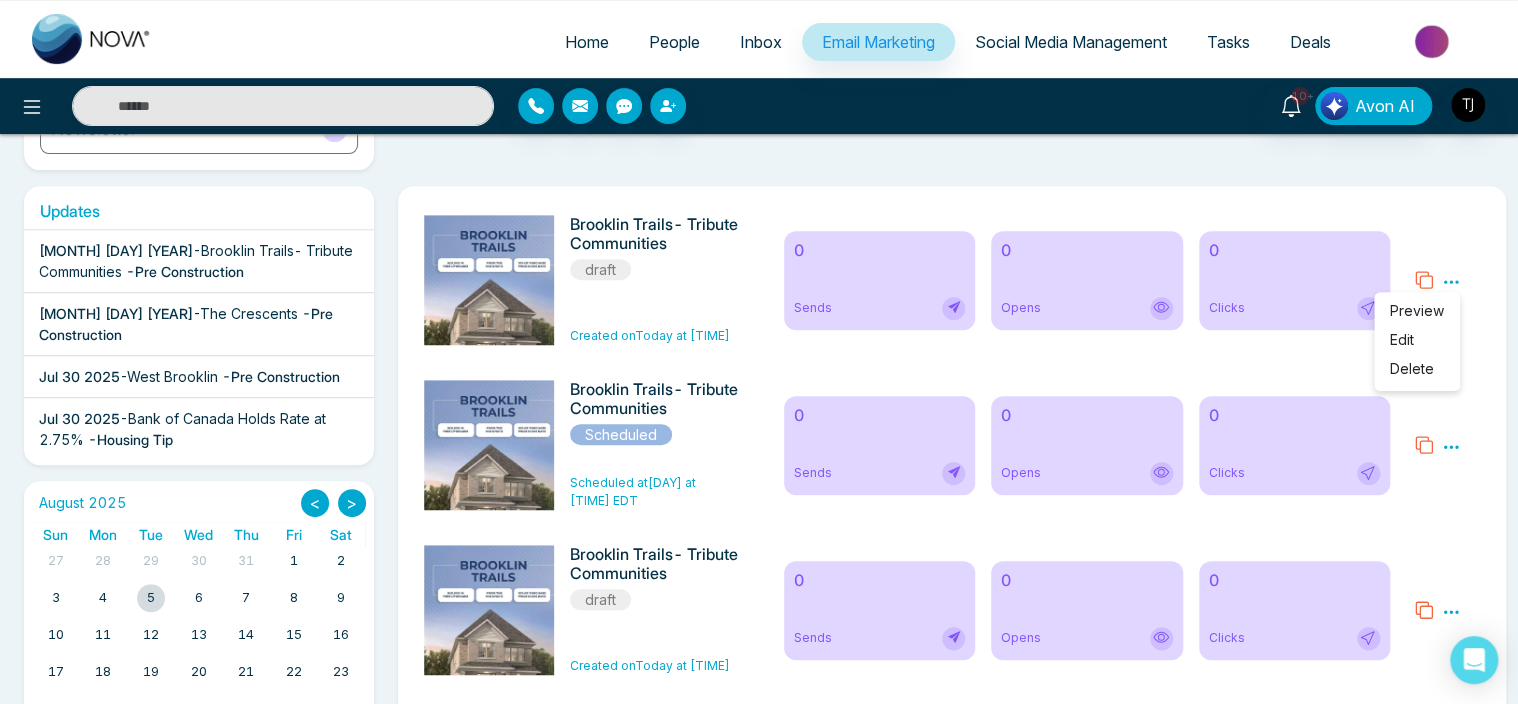 scroll, scrollTop: 910, scrollLeft: 0, axis: vertical 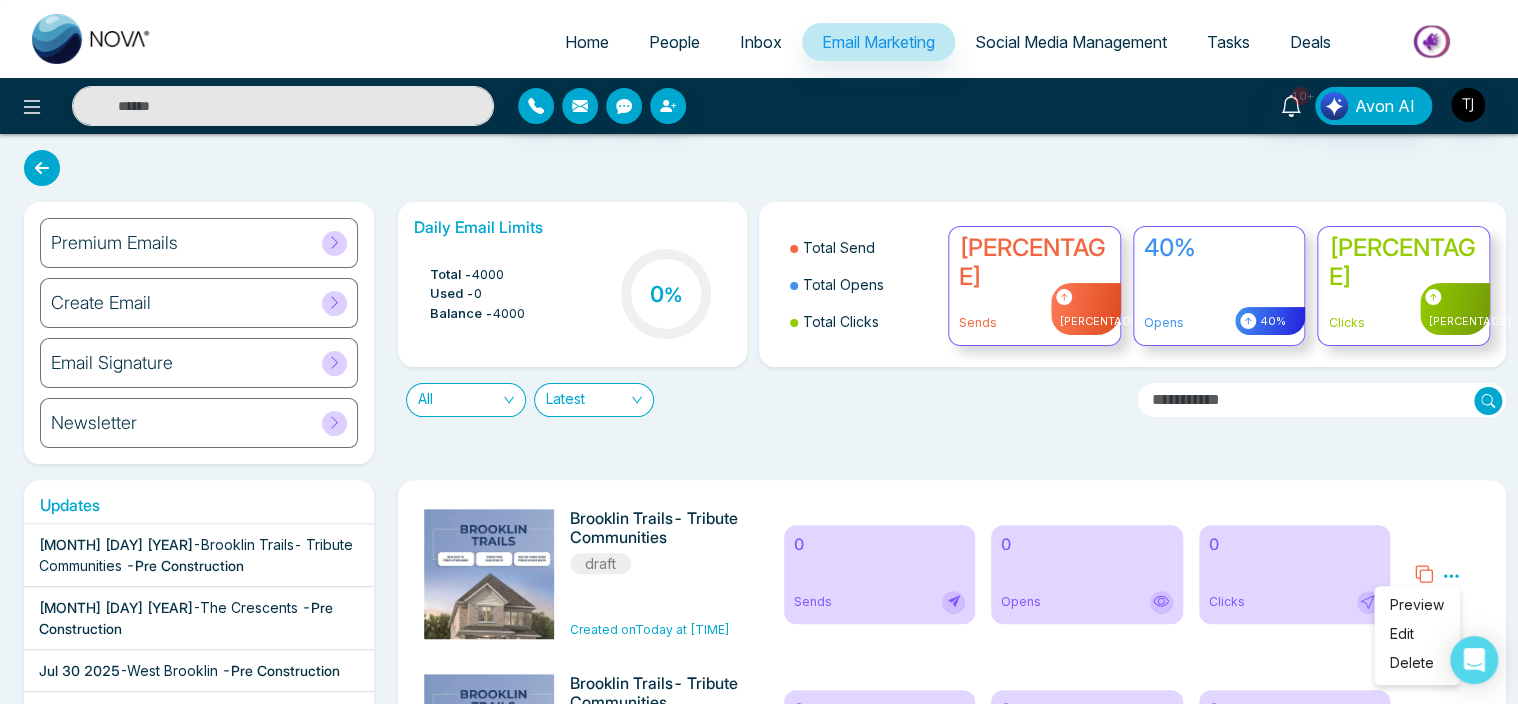 click on "Create Email" at bounding box center (199, 303) 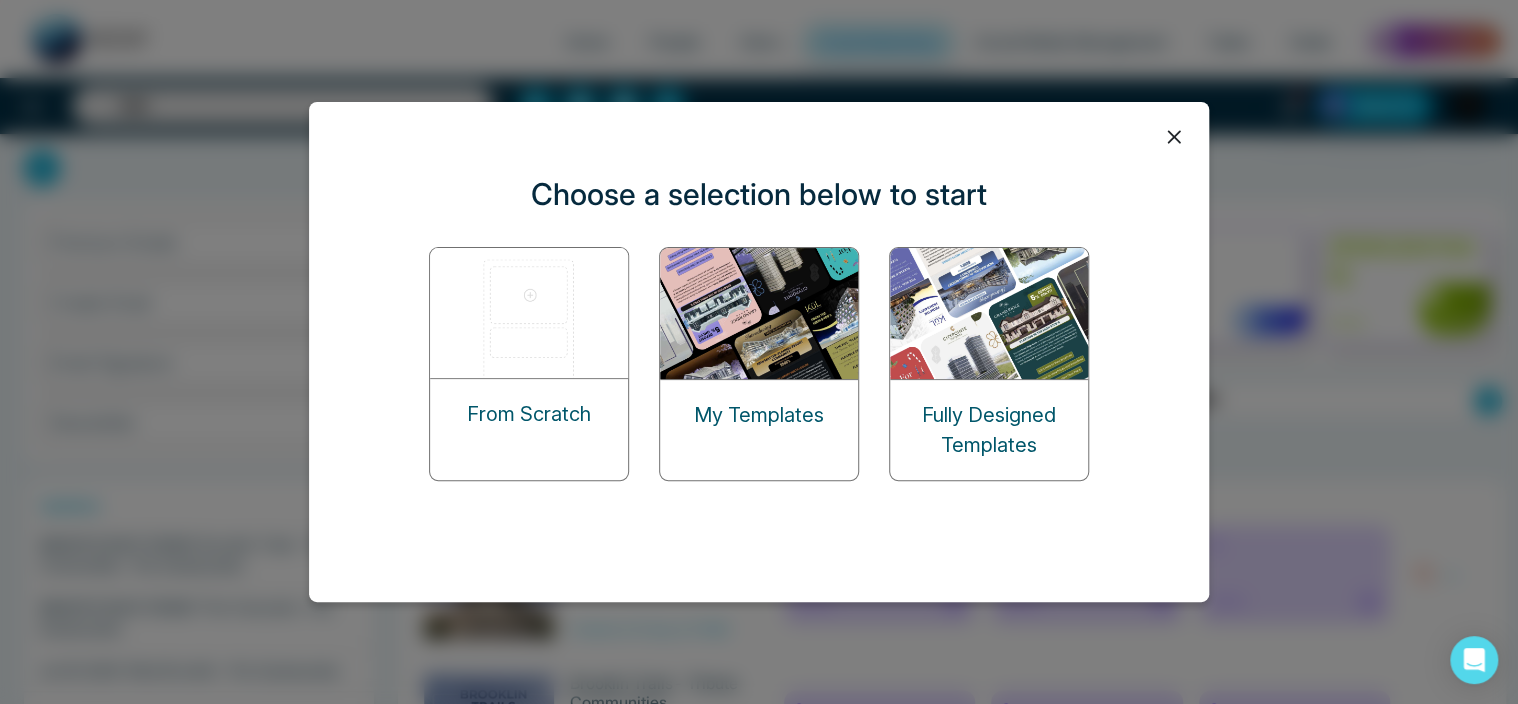 click on "From Scratch" at bounding box center [529, 414] 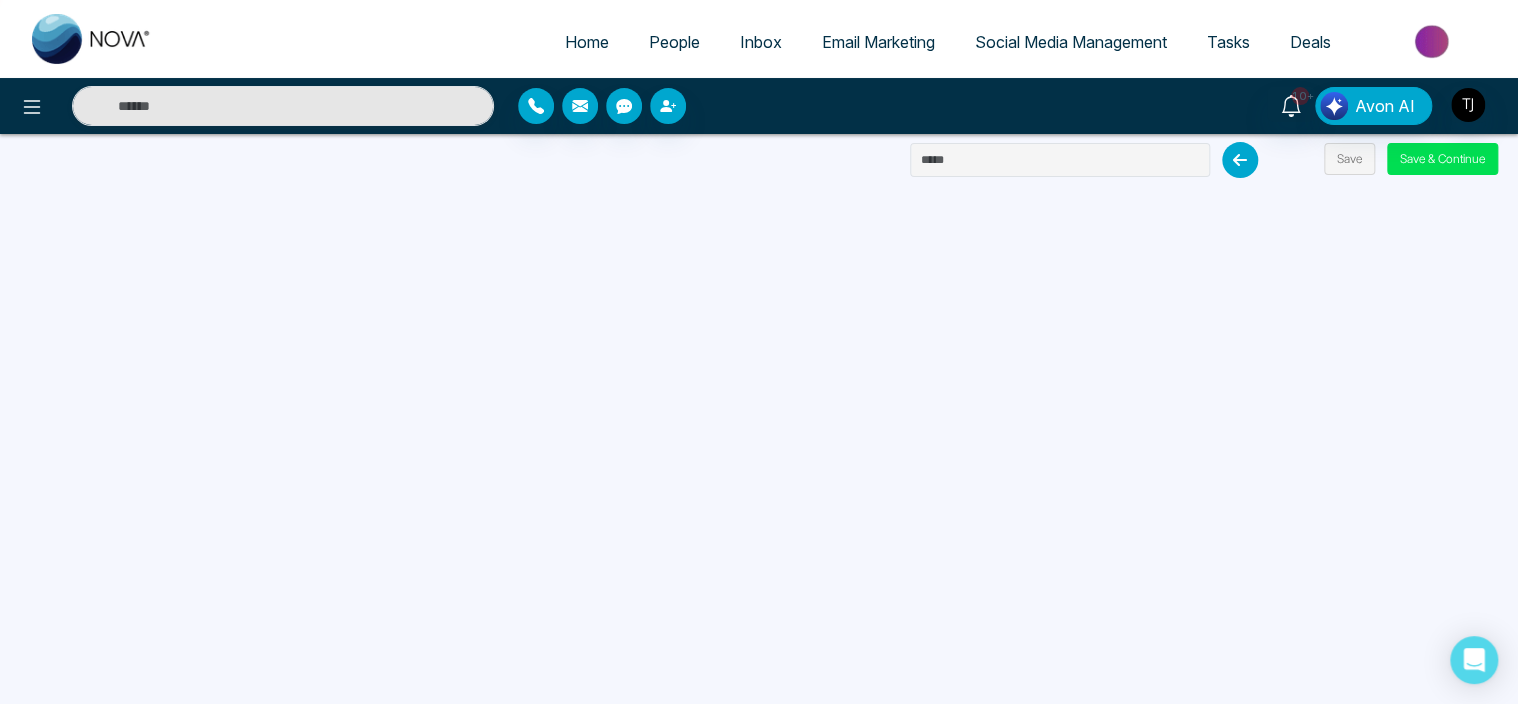 click on "Email Marketing" at bounding box center [878, 42] 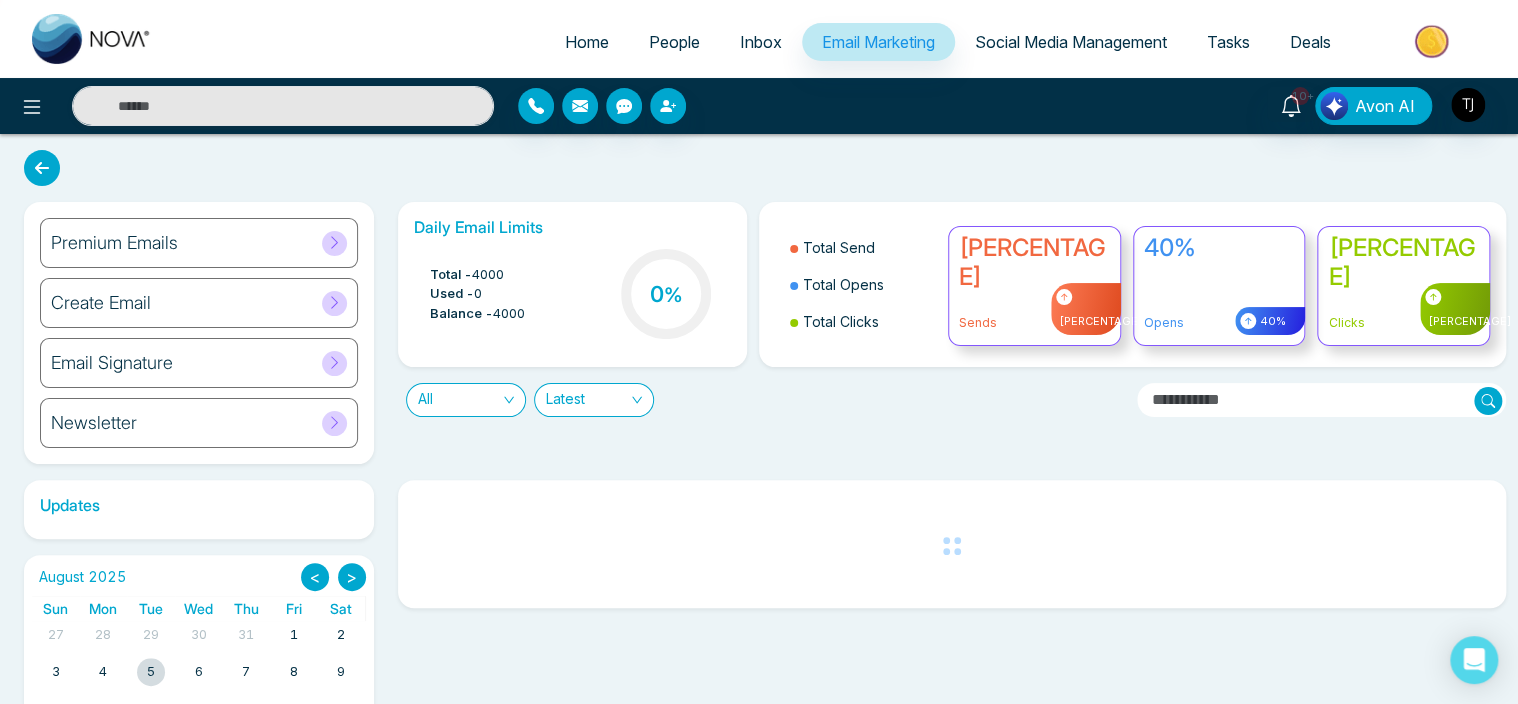 click on "Create Email" at bounding box center [199, 303] 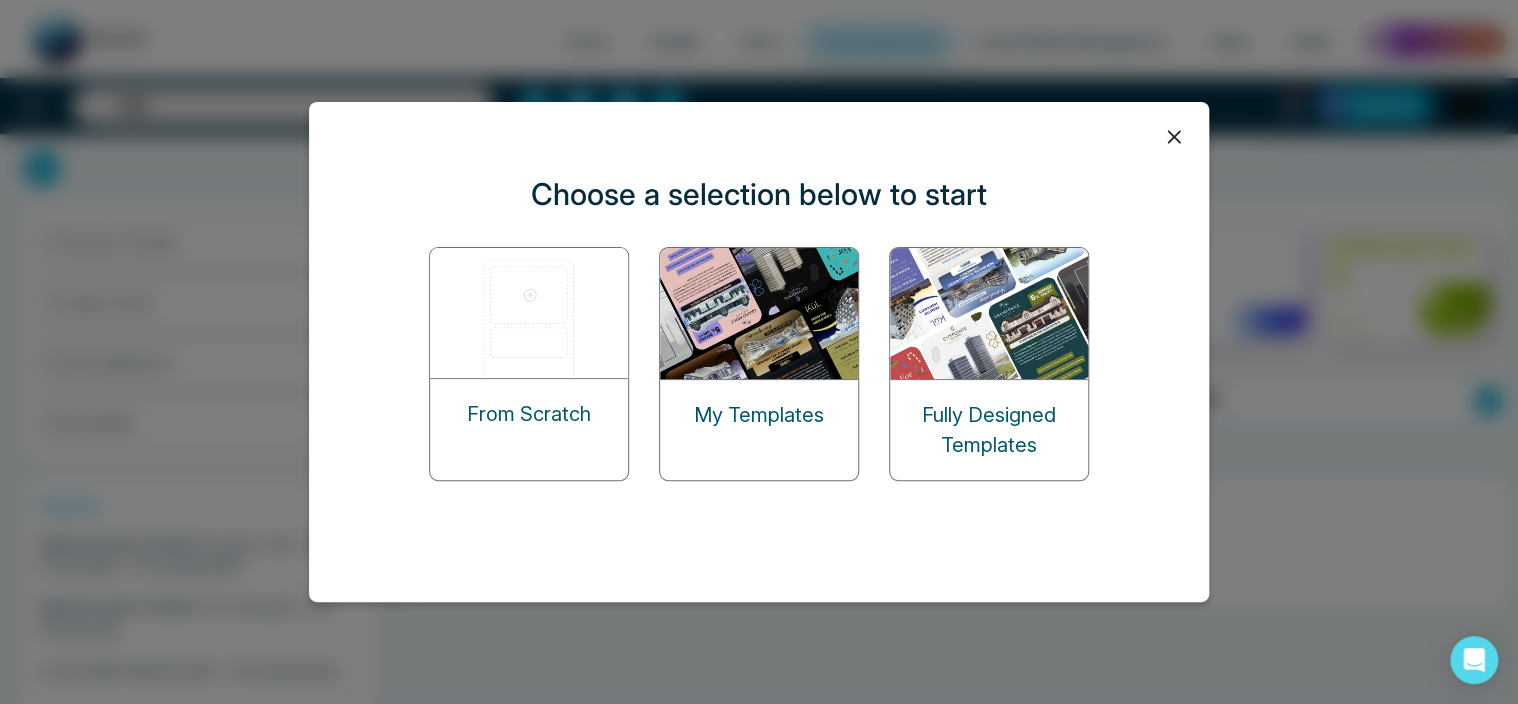 click on "From Scratch" at bounding box center [529, 414] 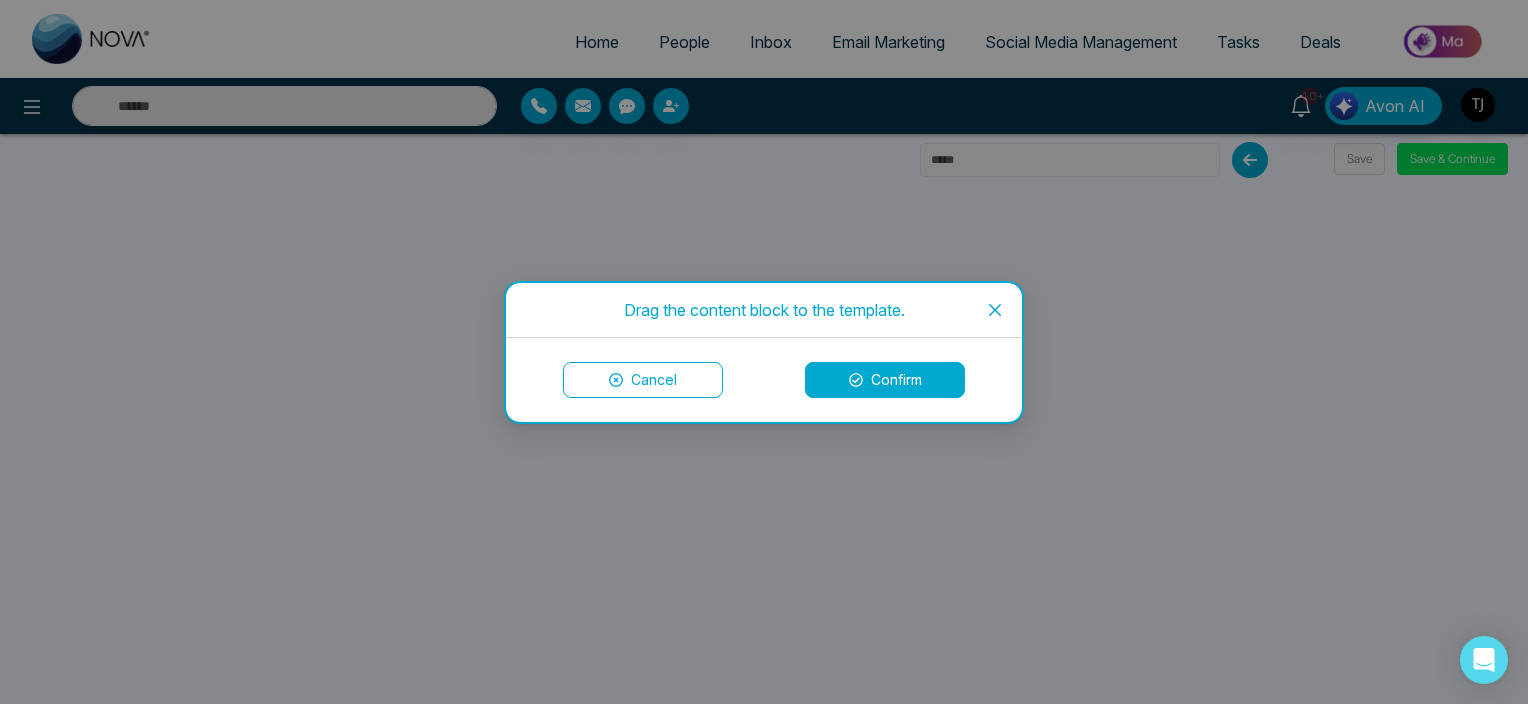 click at bounding box center [995, 310] 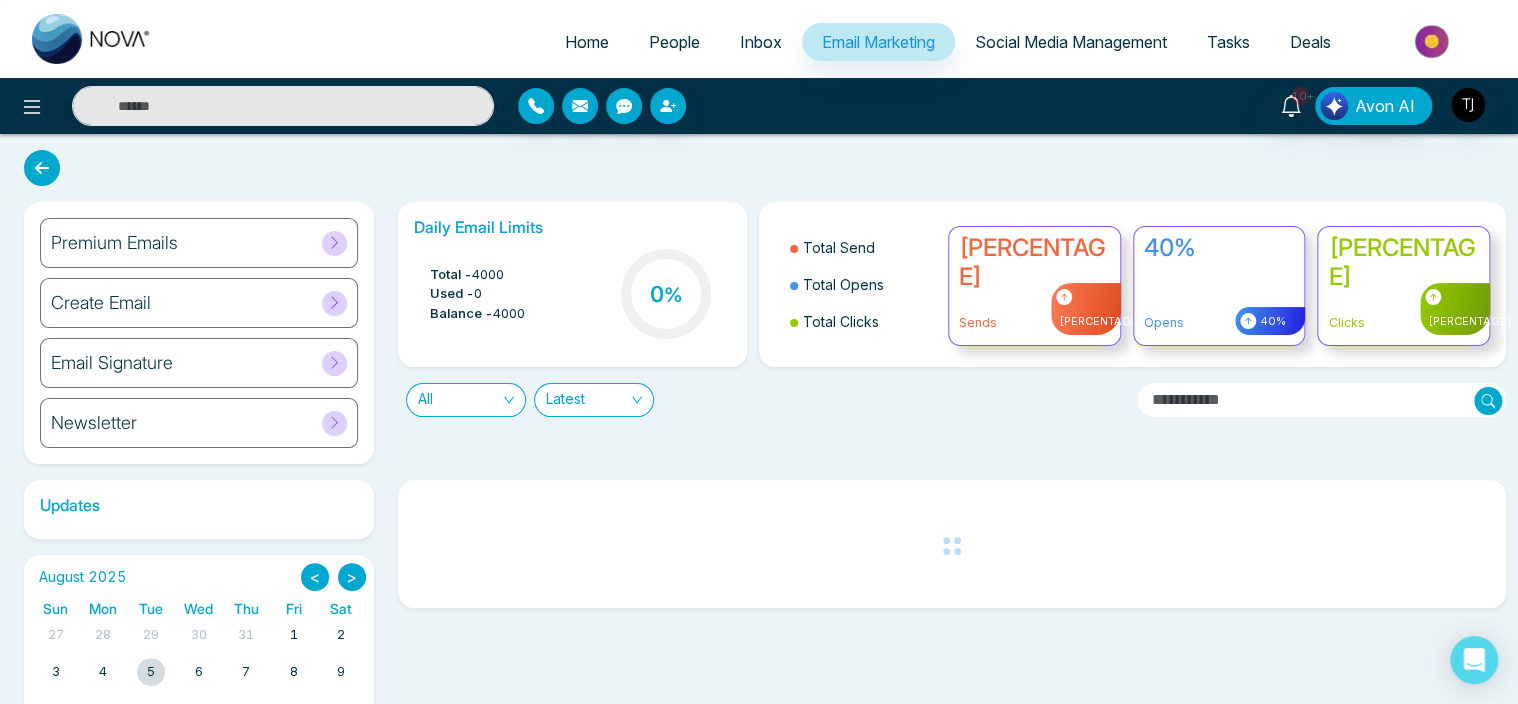 click on "Create Email" at bounding box center (199, 303) 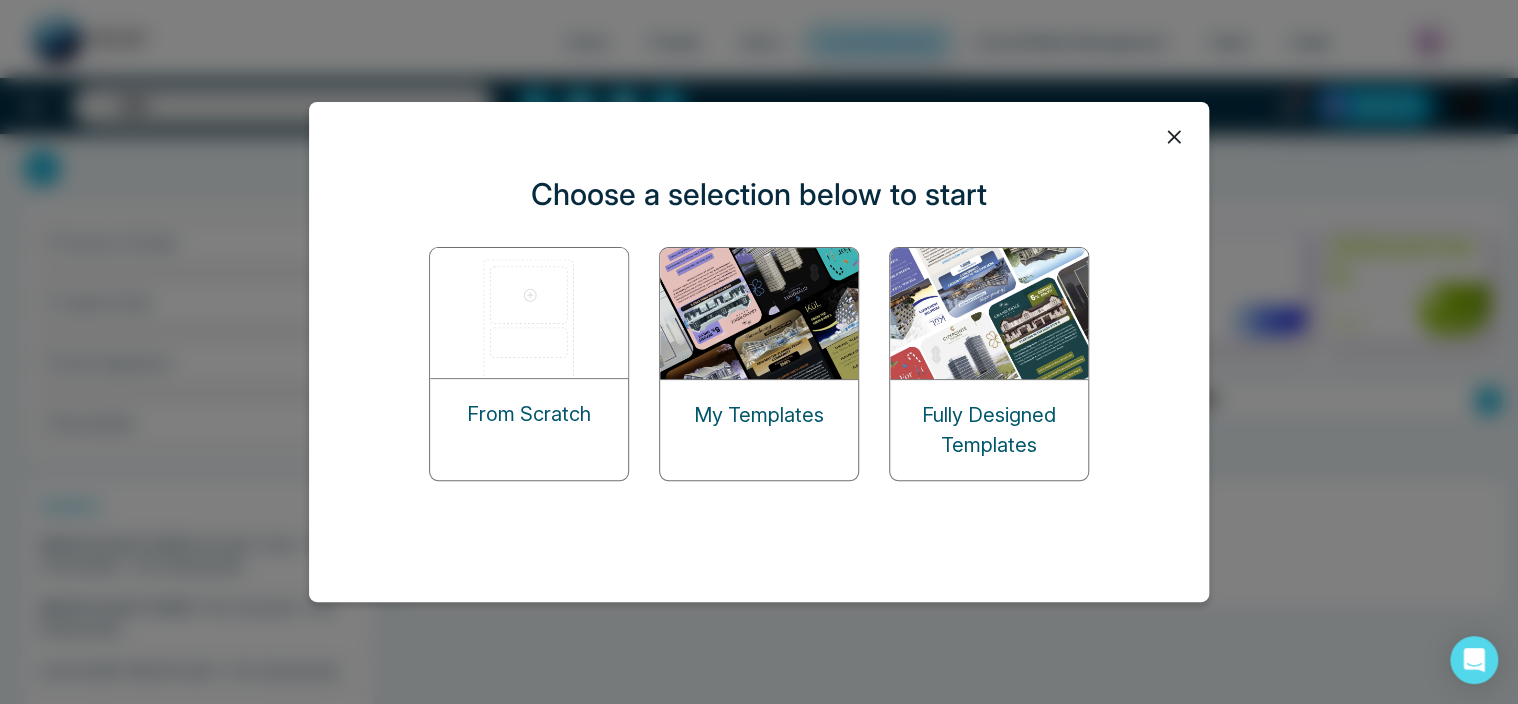 click at bounding box center [530, 313] 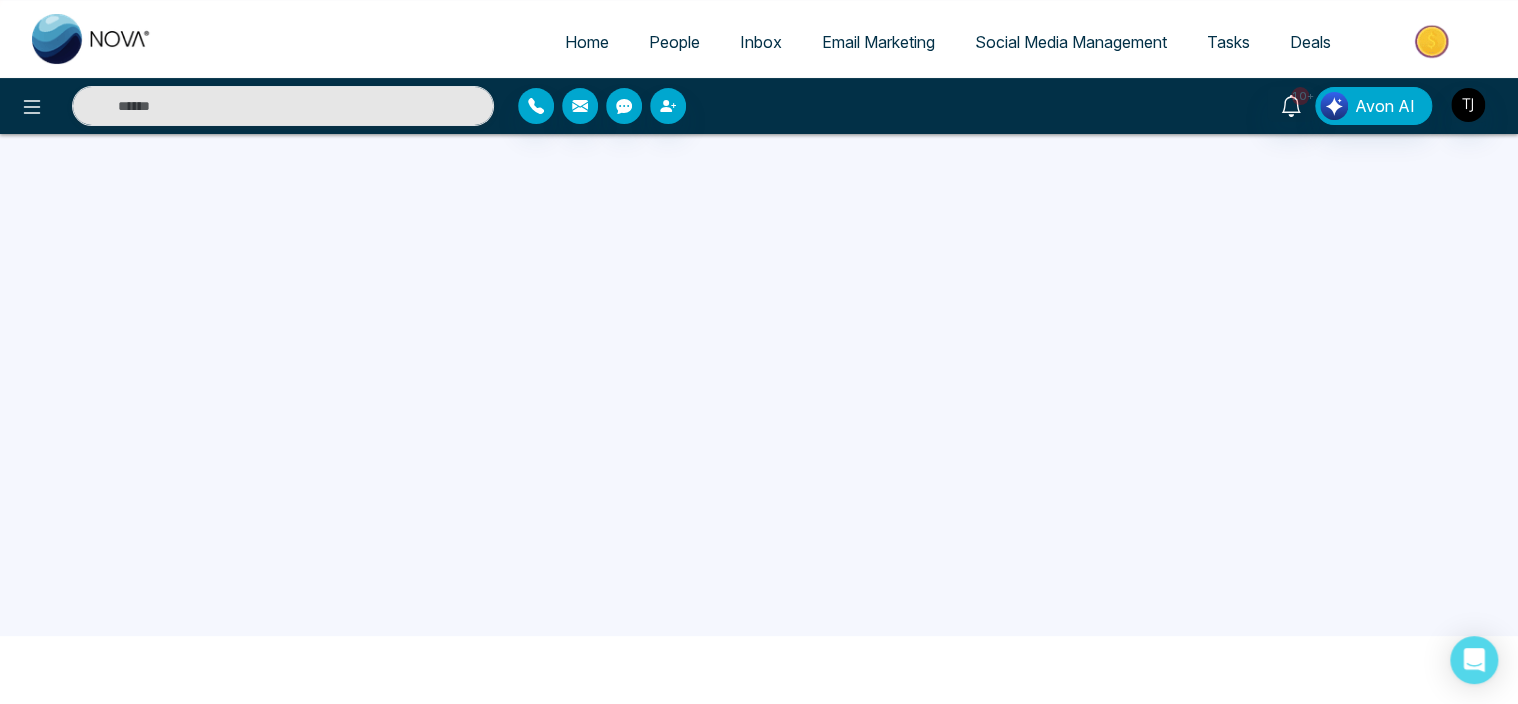 scroll, scrollTop: 67, scrollLeft: 0, axis: vertical 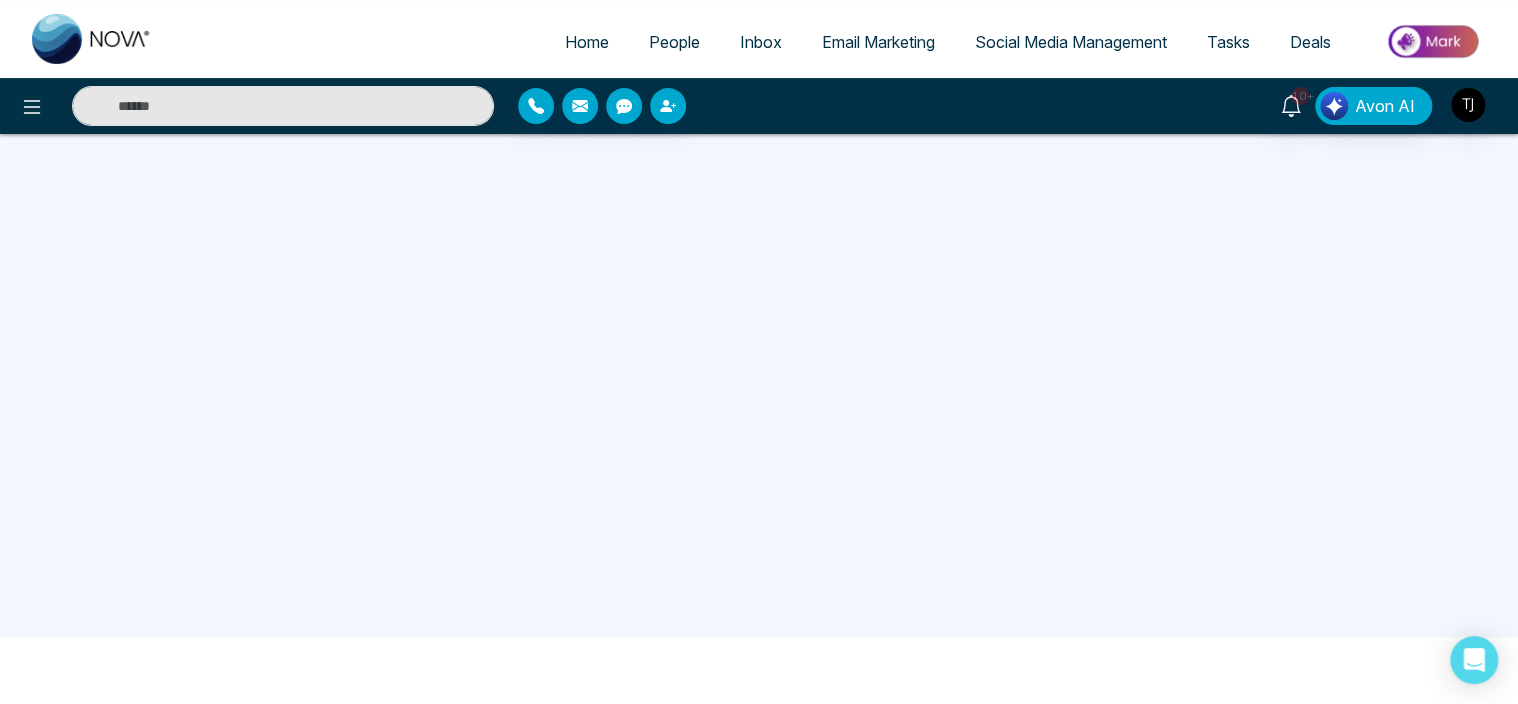 click on "Email Marketing" at bounding box center (878, 42) 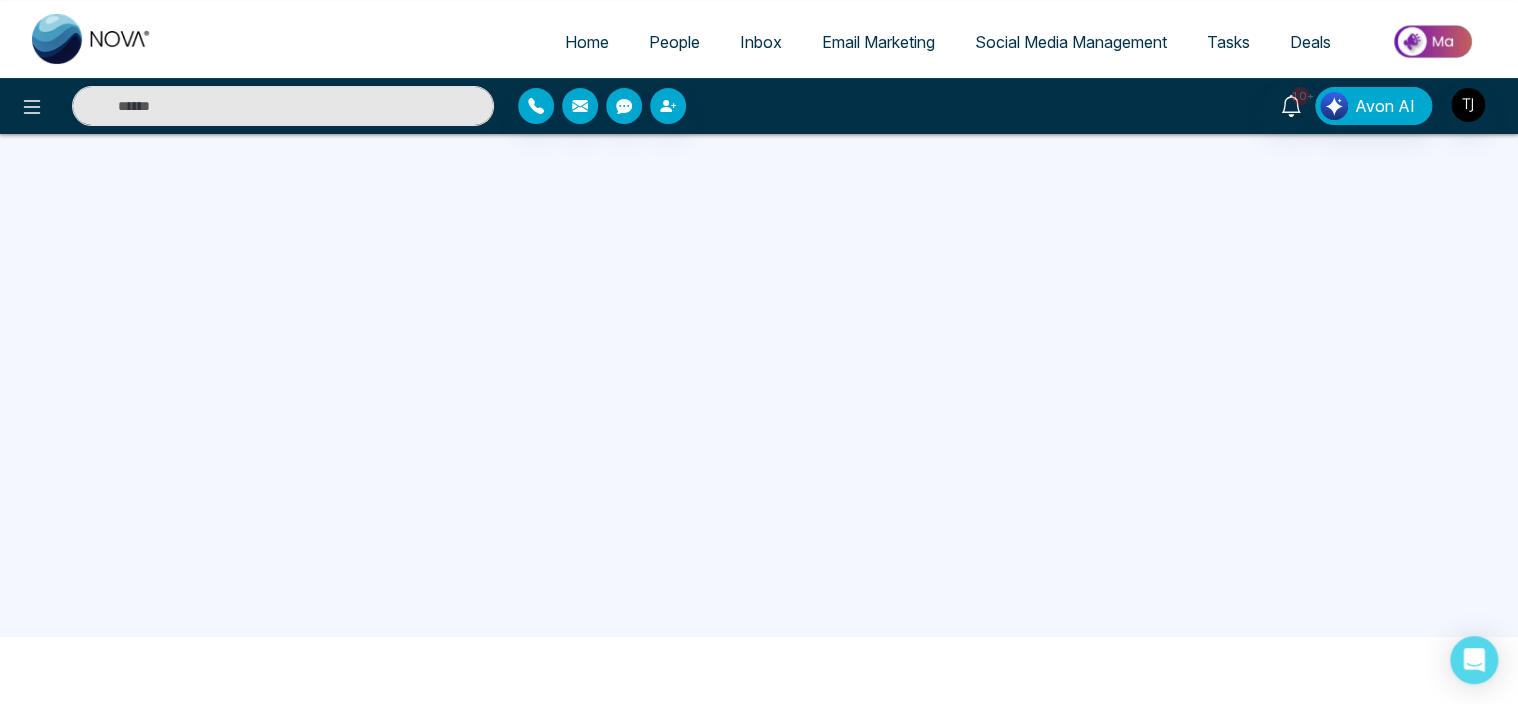scroll, scrollTop: 0, scrollLeft: 0, axis: both 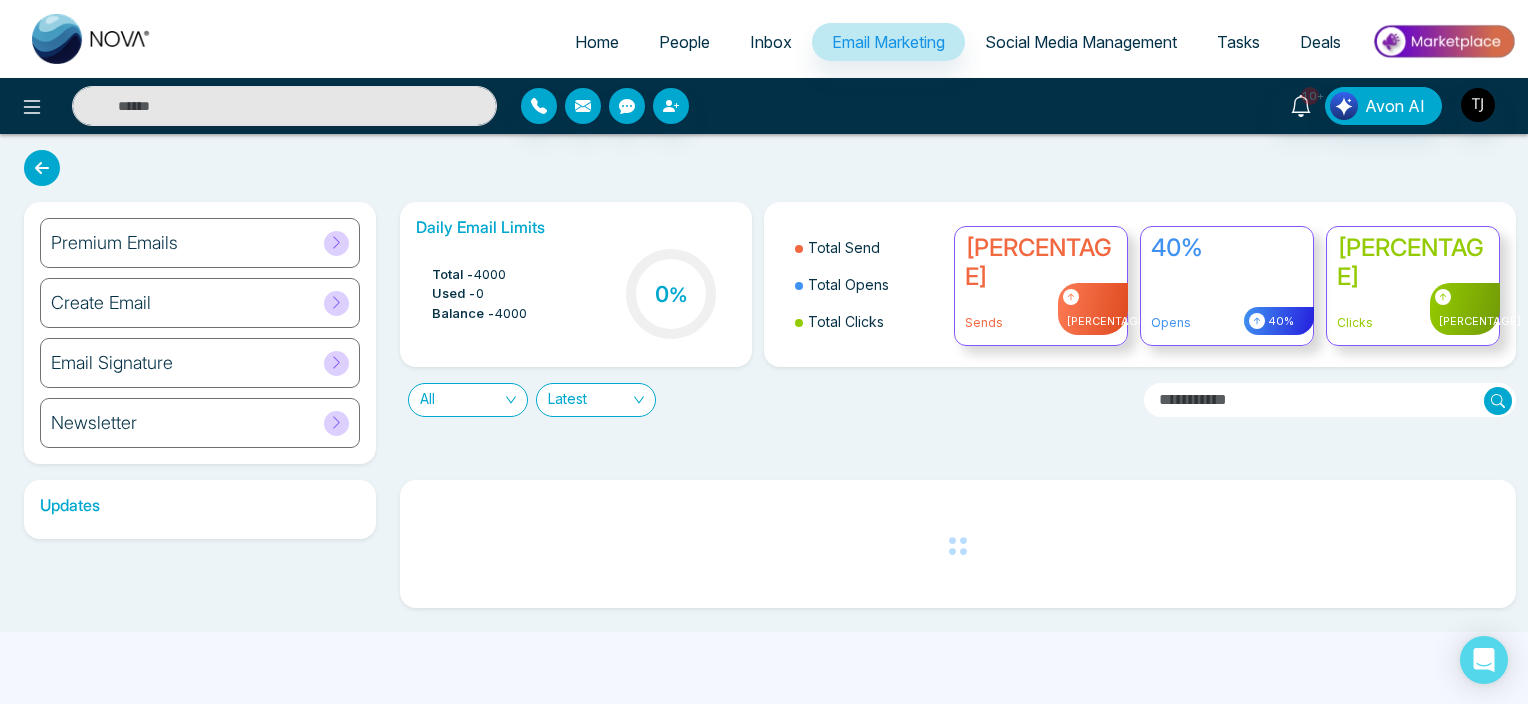 click on "Create Email" at bounding box center (200, 303) 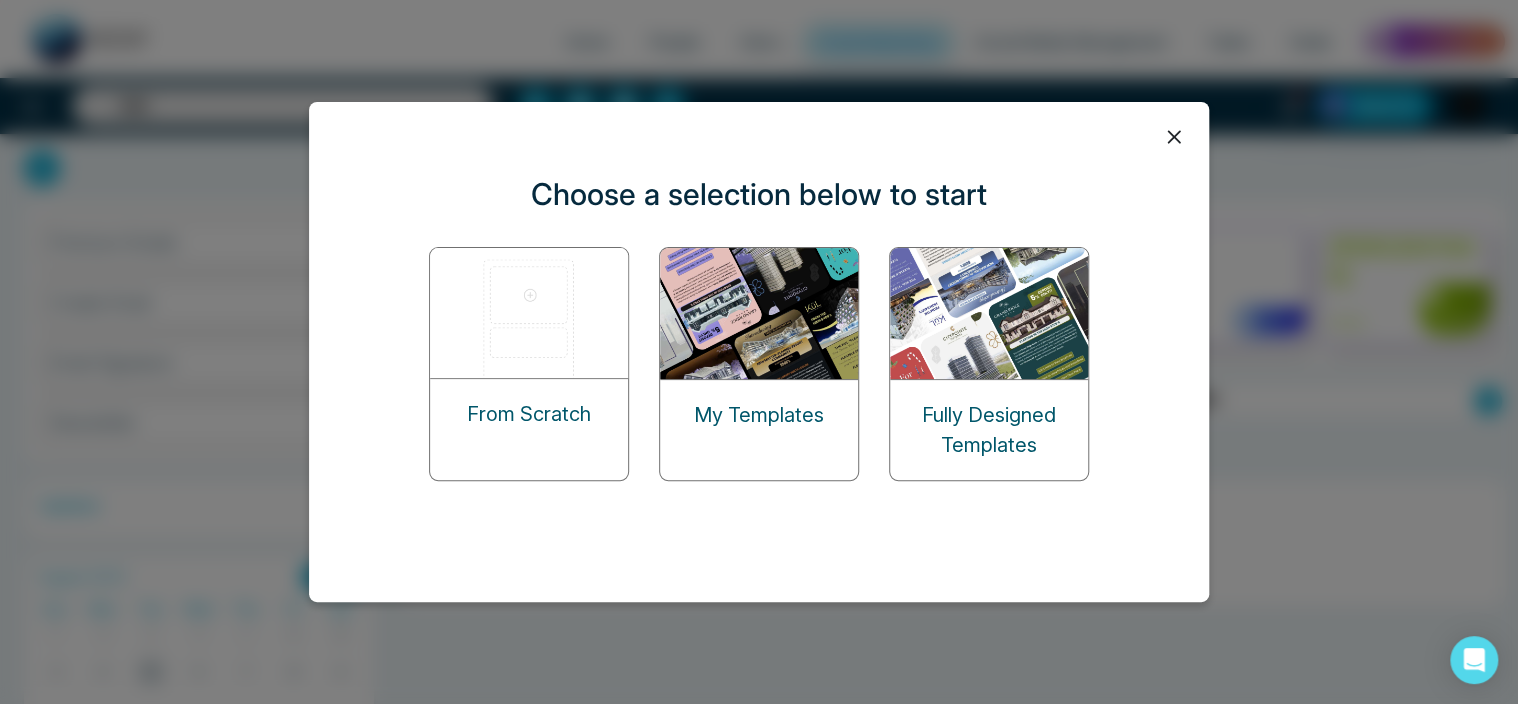 click on "From Scratch" at bounding box center [529, 414] 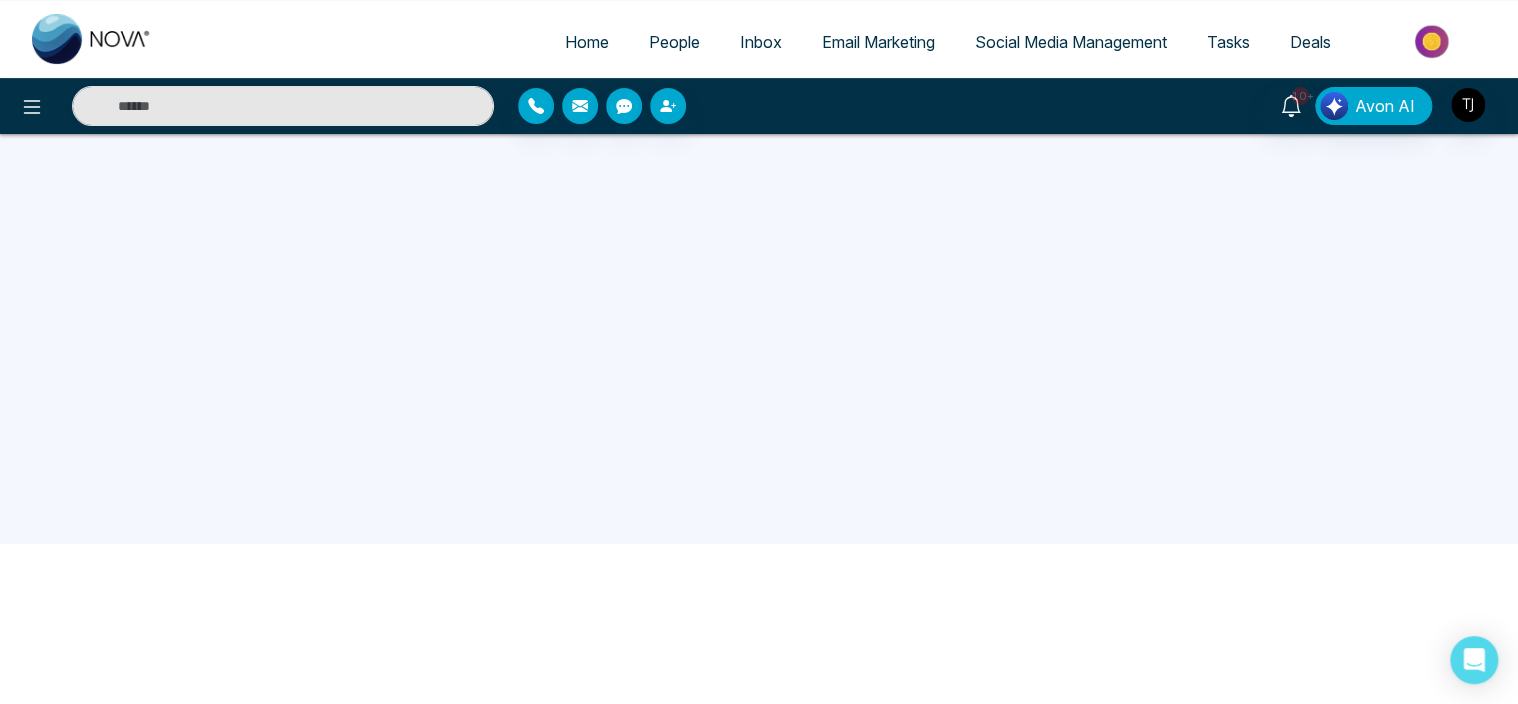 scroll, scrollTop: 190, scrollLeft: 0, axis: vertical 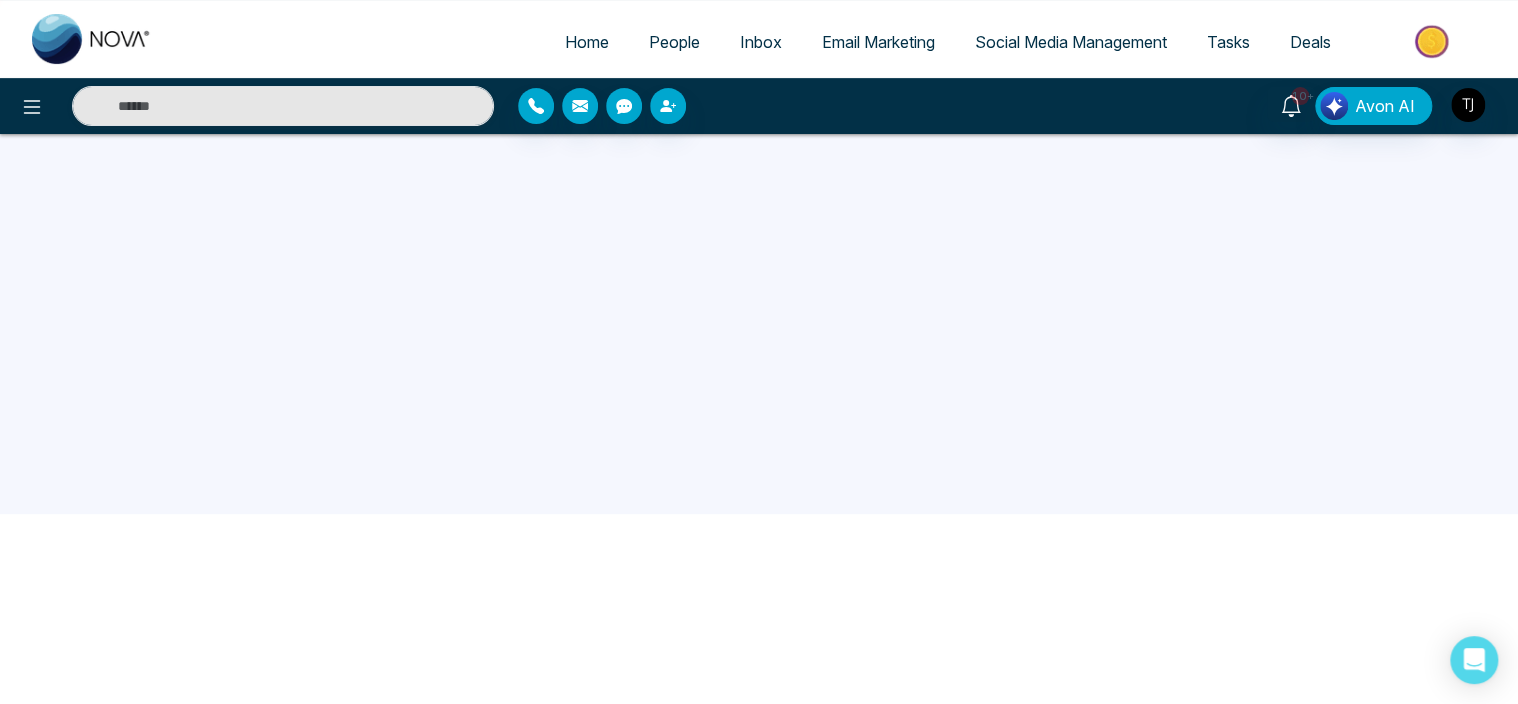 click on "Email Marketing" at bounding box center [878, 42] 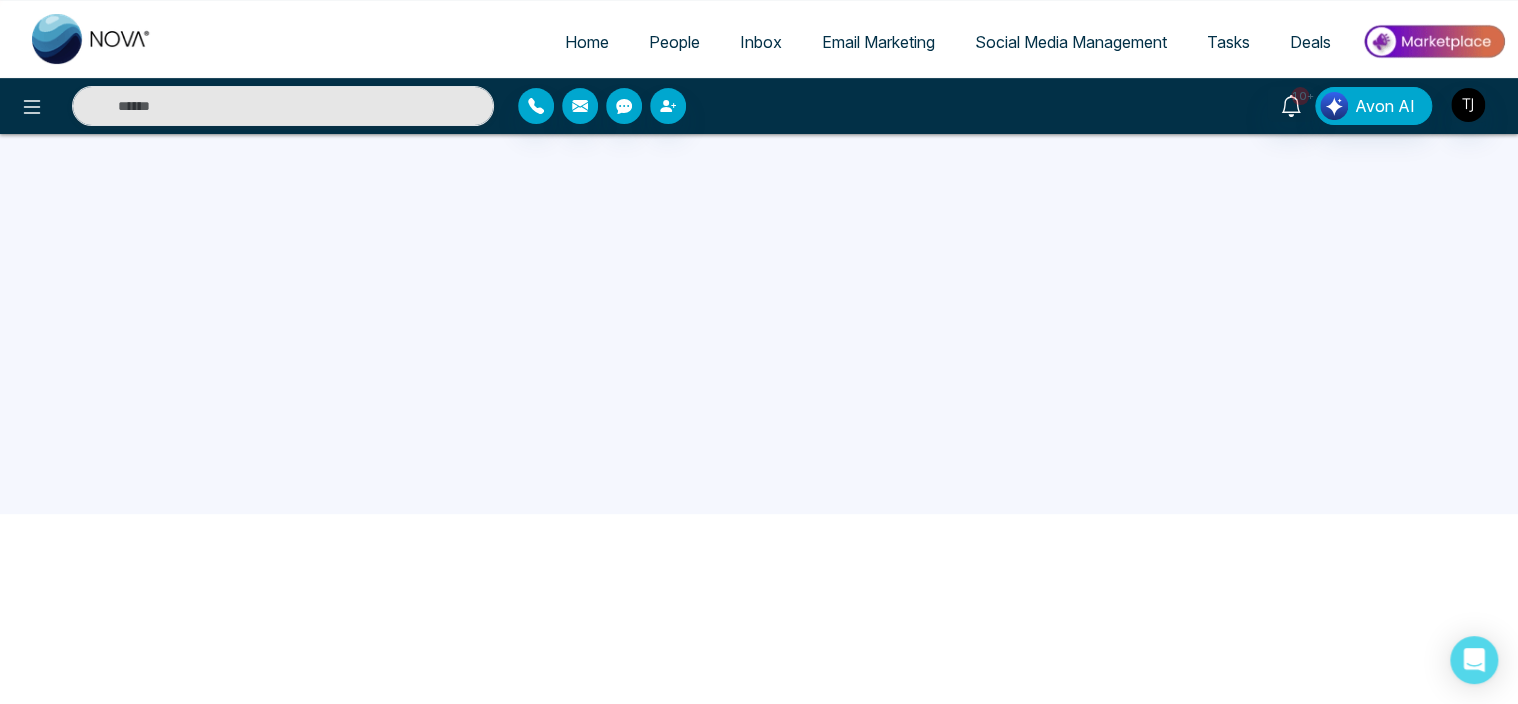 scroll, scrollTop: 0, scrollLeft: 0, axis: both 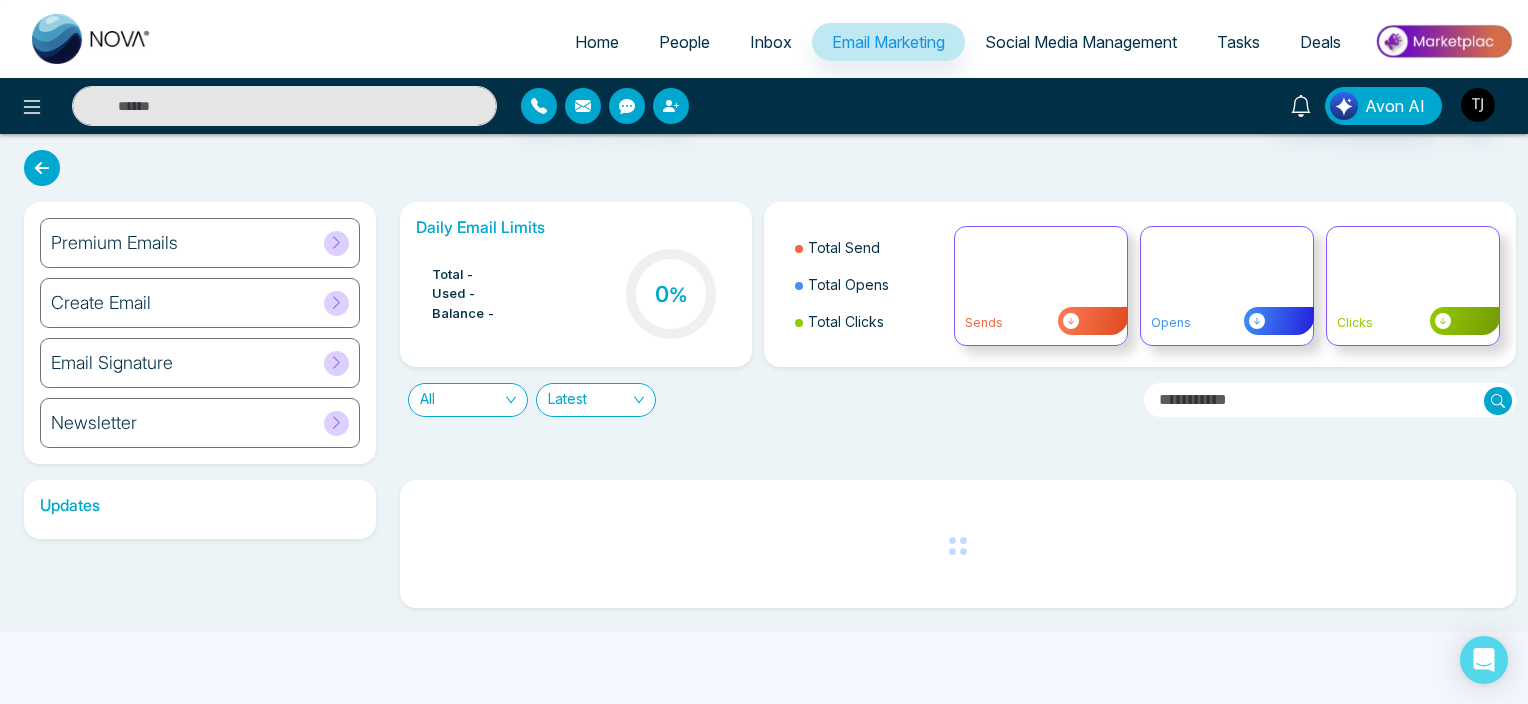 click on "Create Email" at bounding box center (200, 303) 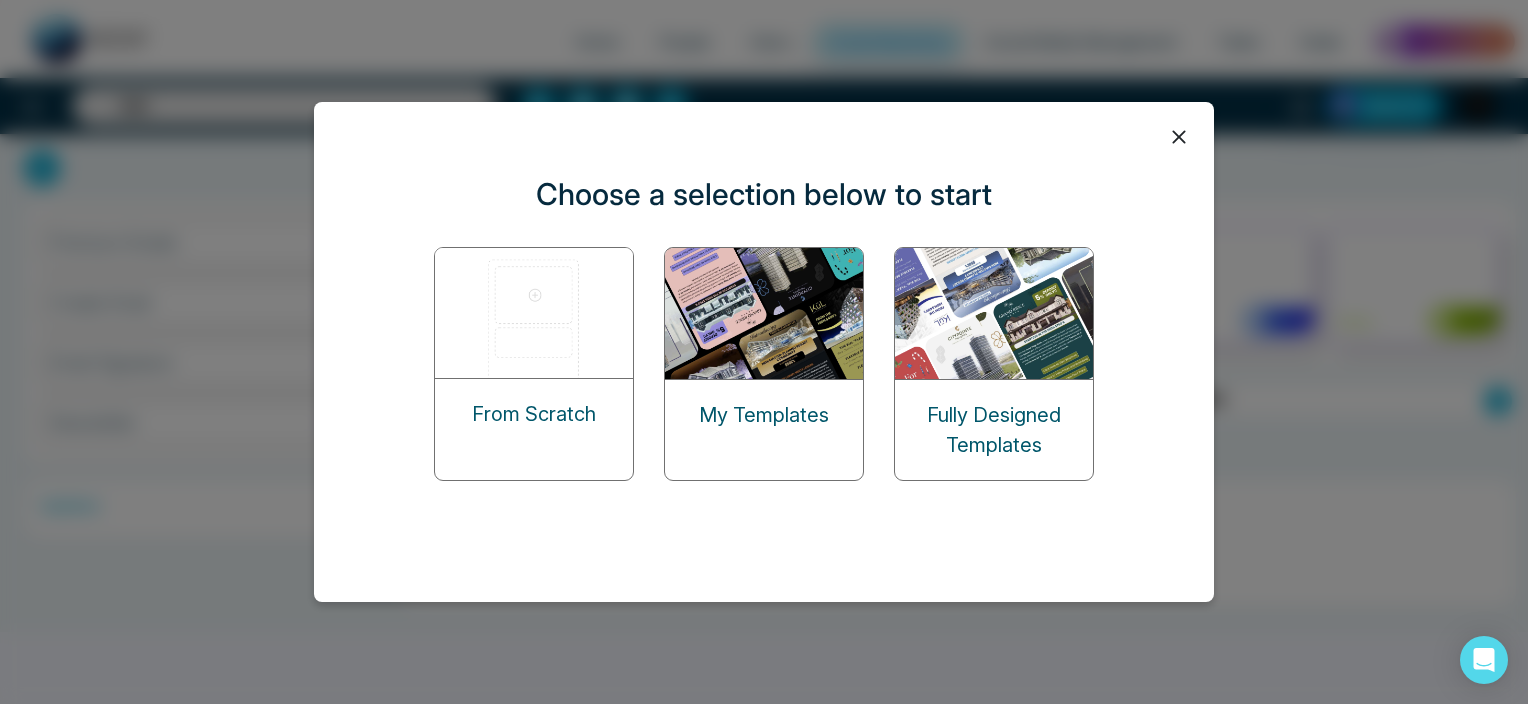 drag, startPoint x: 501, startPoint y: 360, endPoint x: 510, endPoint y: 372, distance: 15 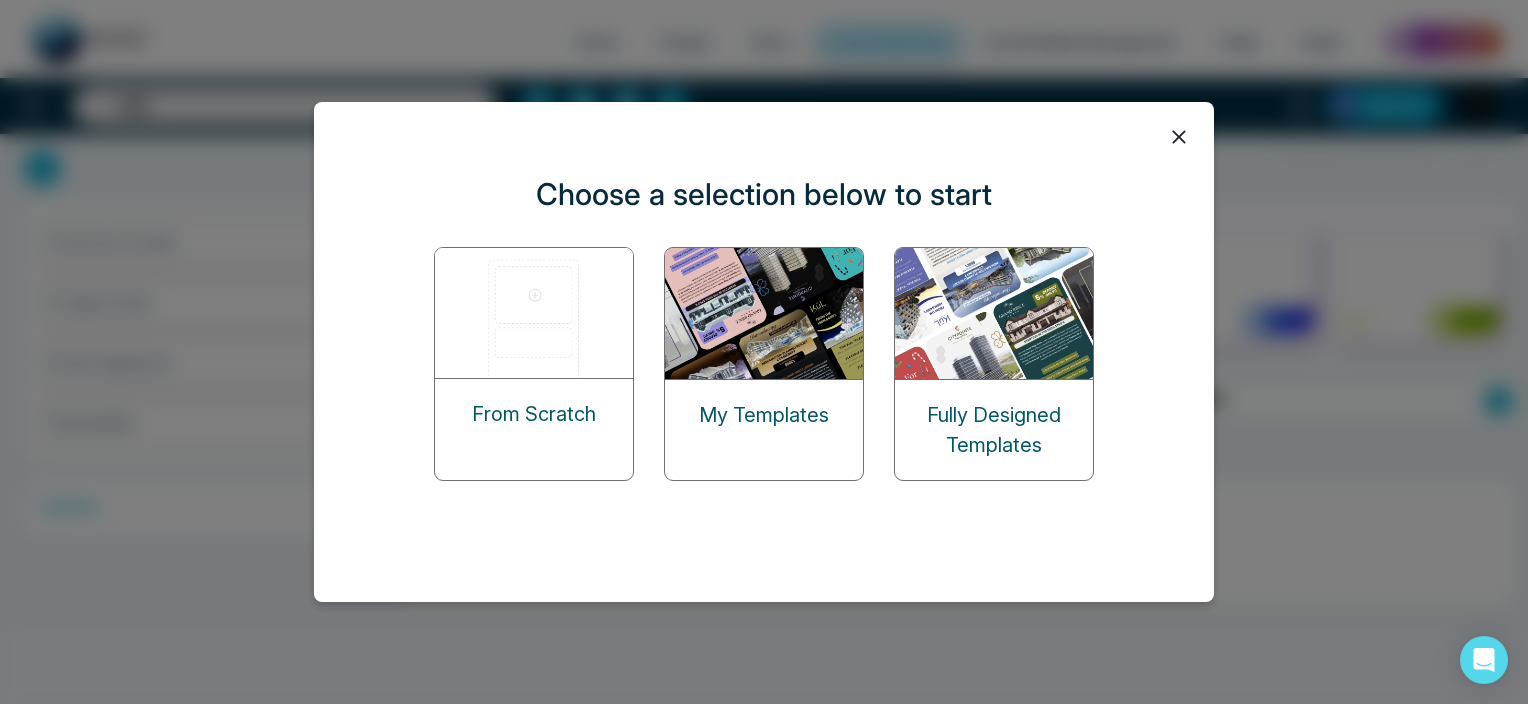 click at bounding box center [535, 313] 